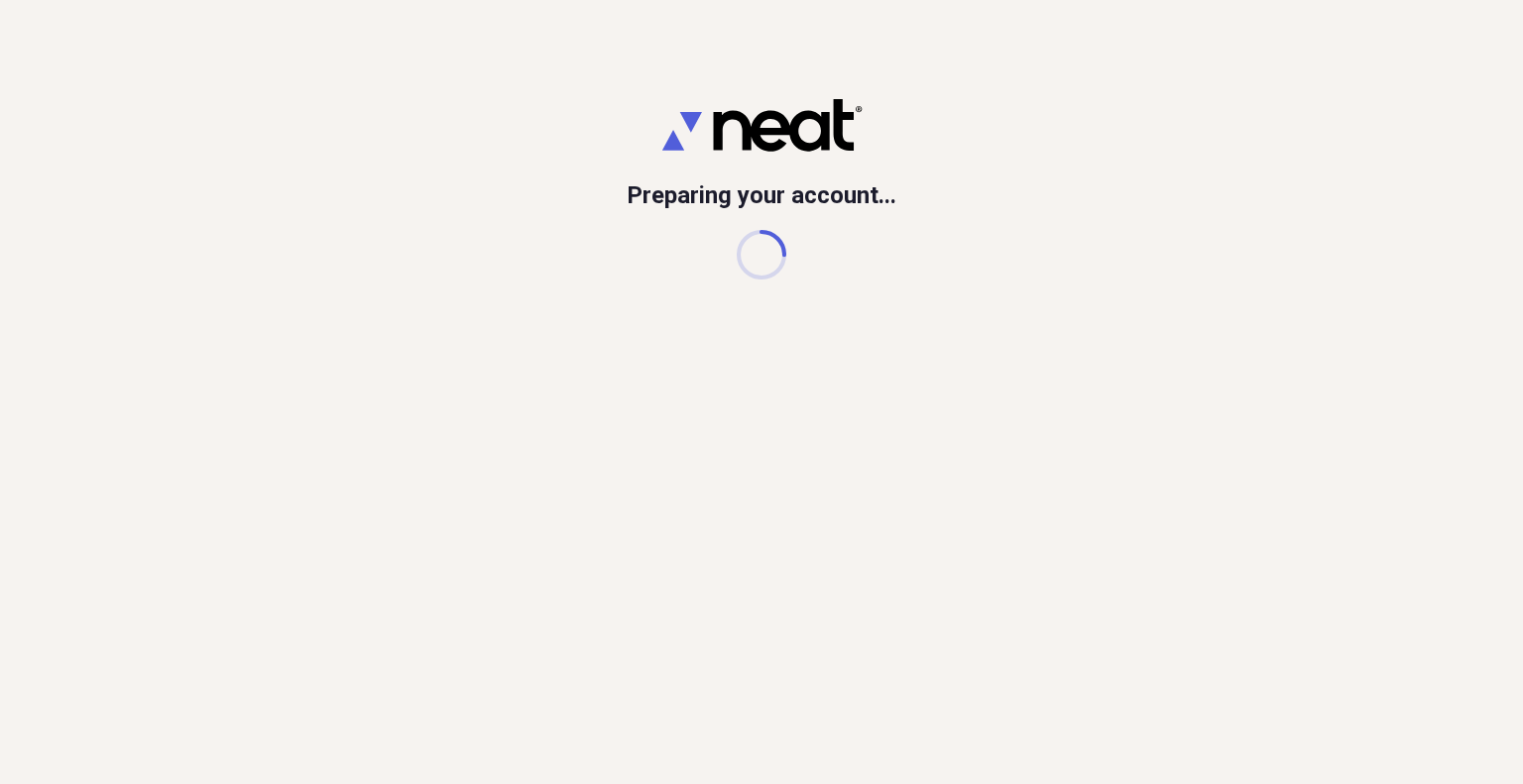 scroll, scrollTop: 0, scrollLeft: 0, axis: both 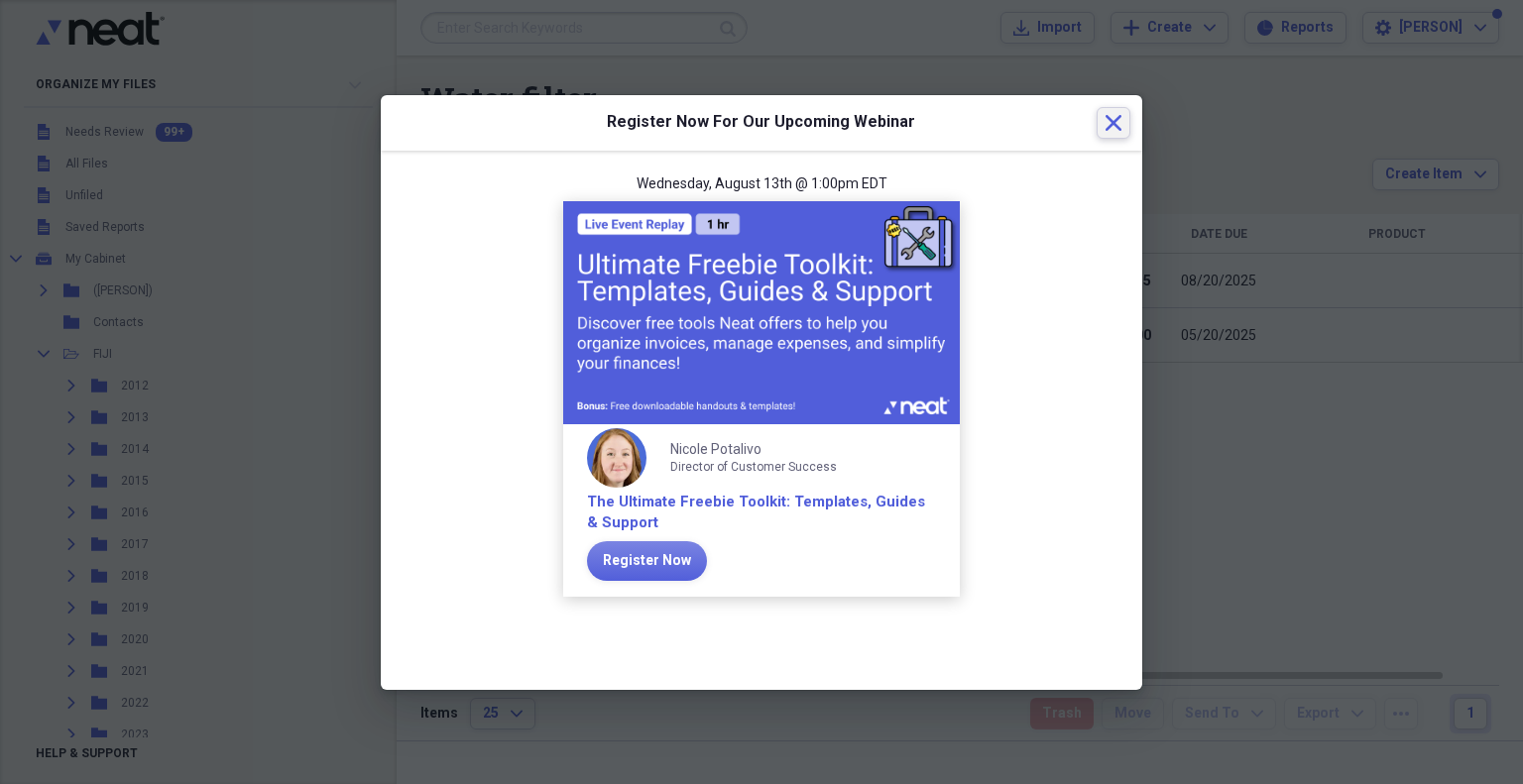 click 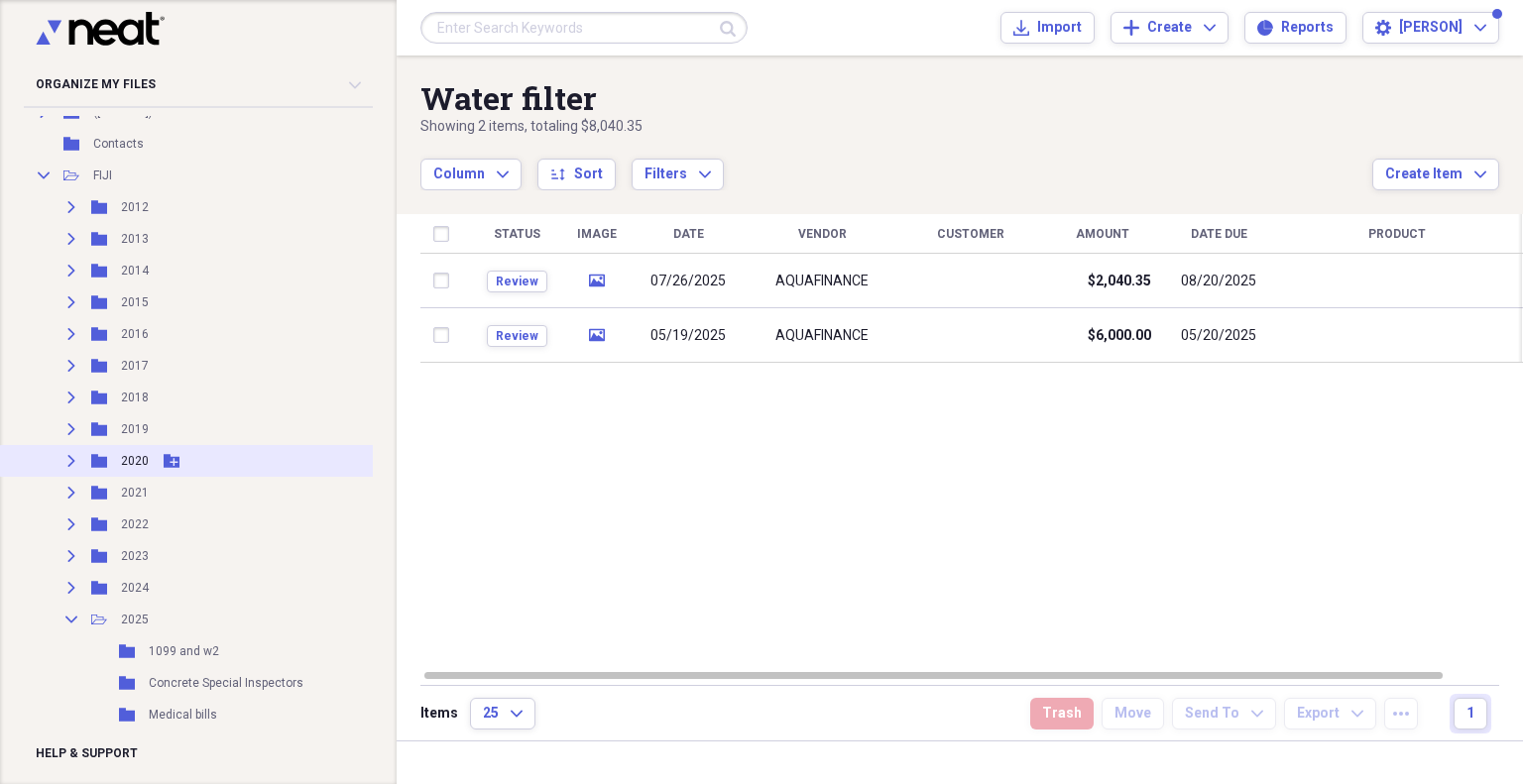 scroll, scrollTop: 297, scrollLeft: 0, axis: vertical 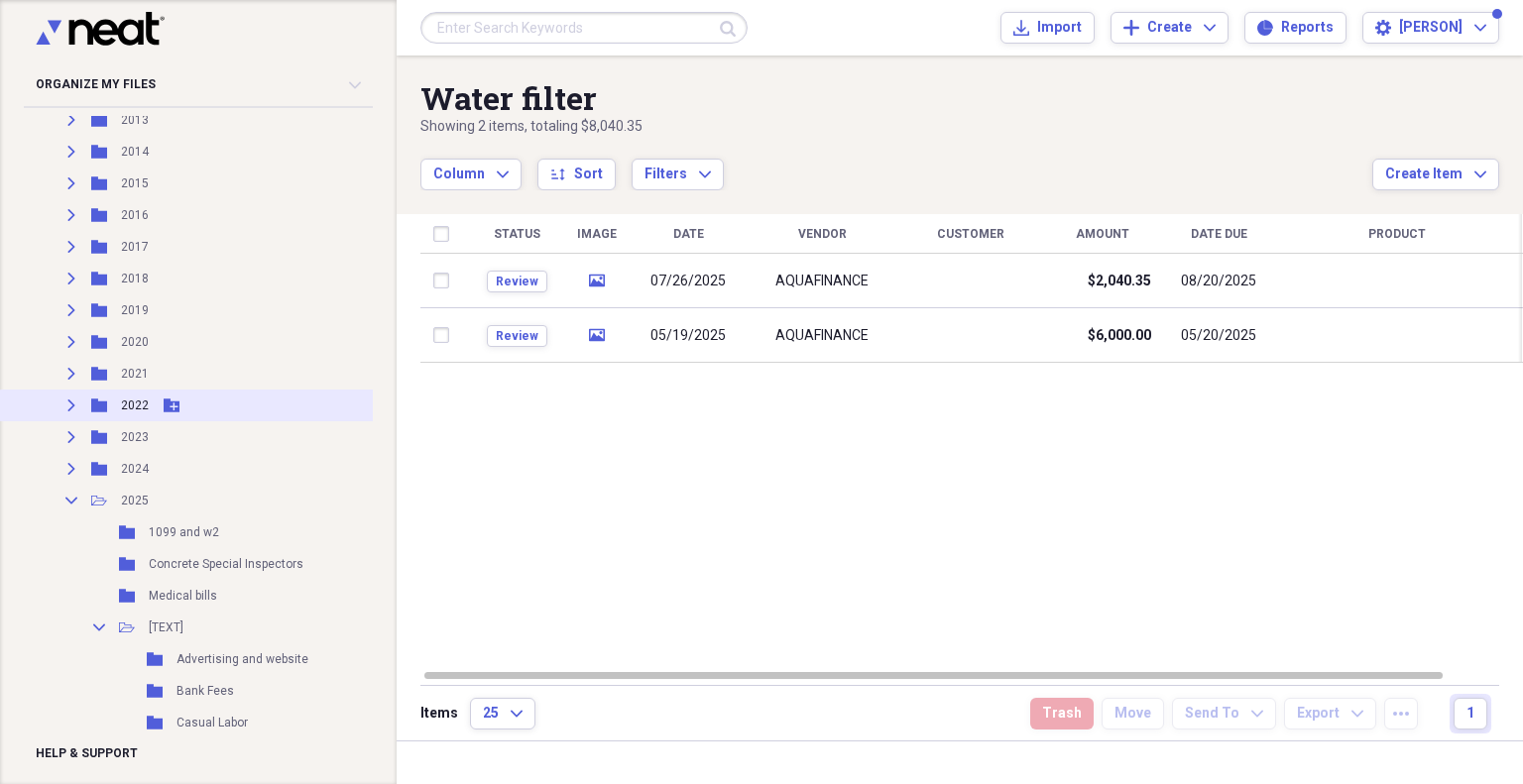 click on "Expand" 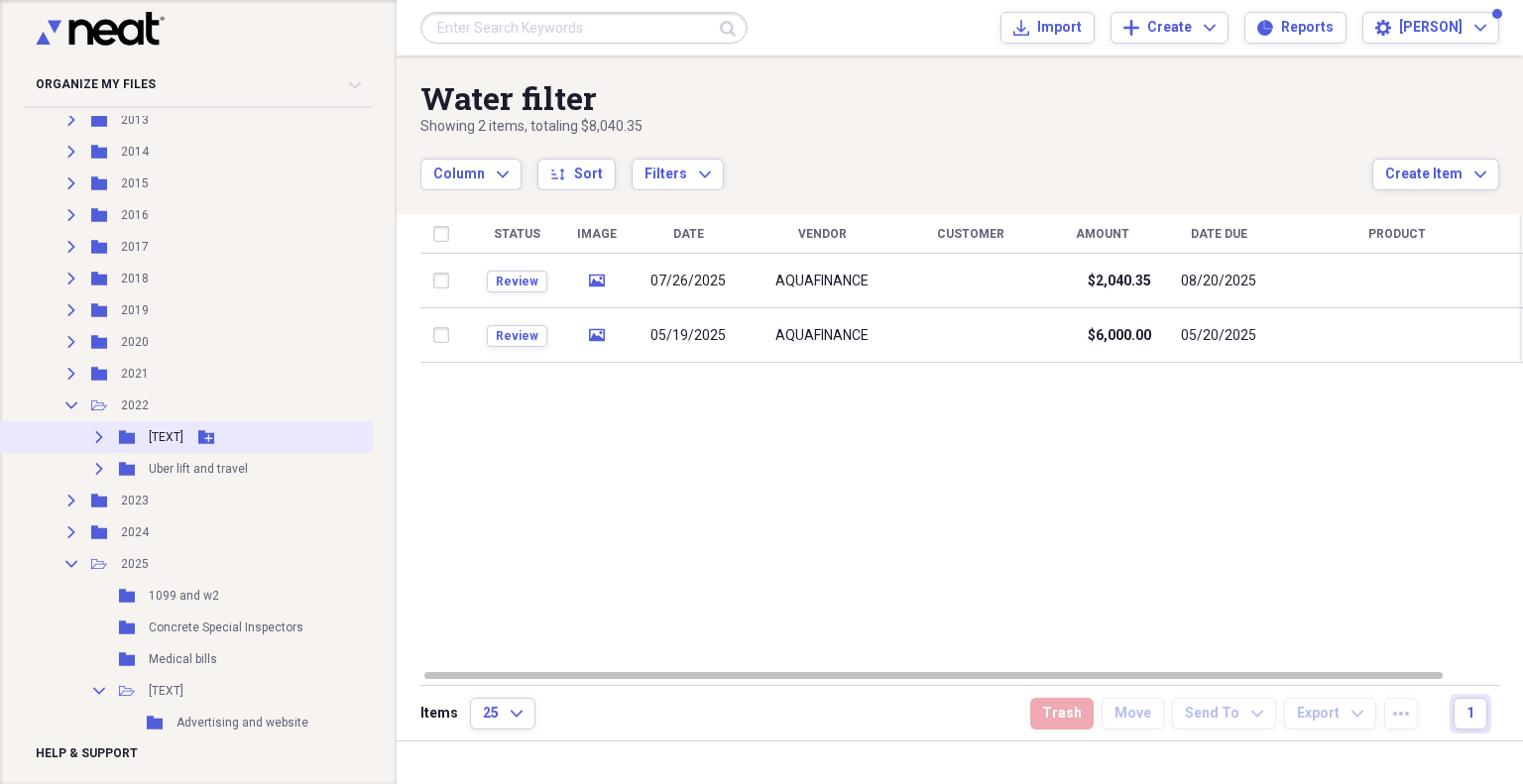 click on "[TEXT]" at bounding box center (166, 437) 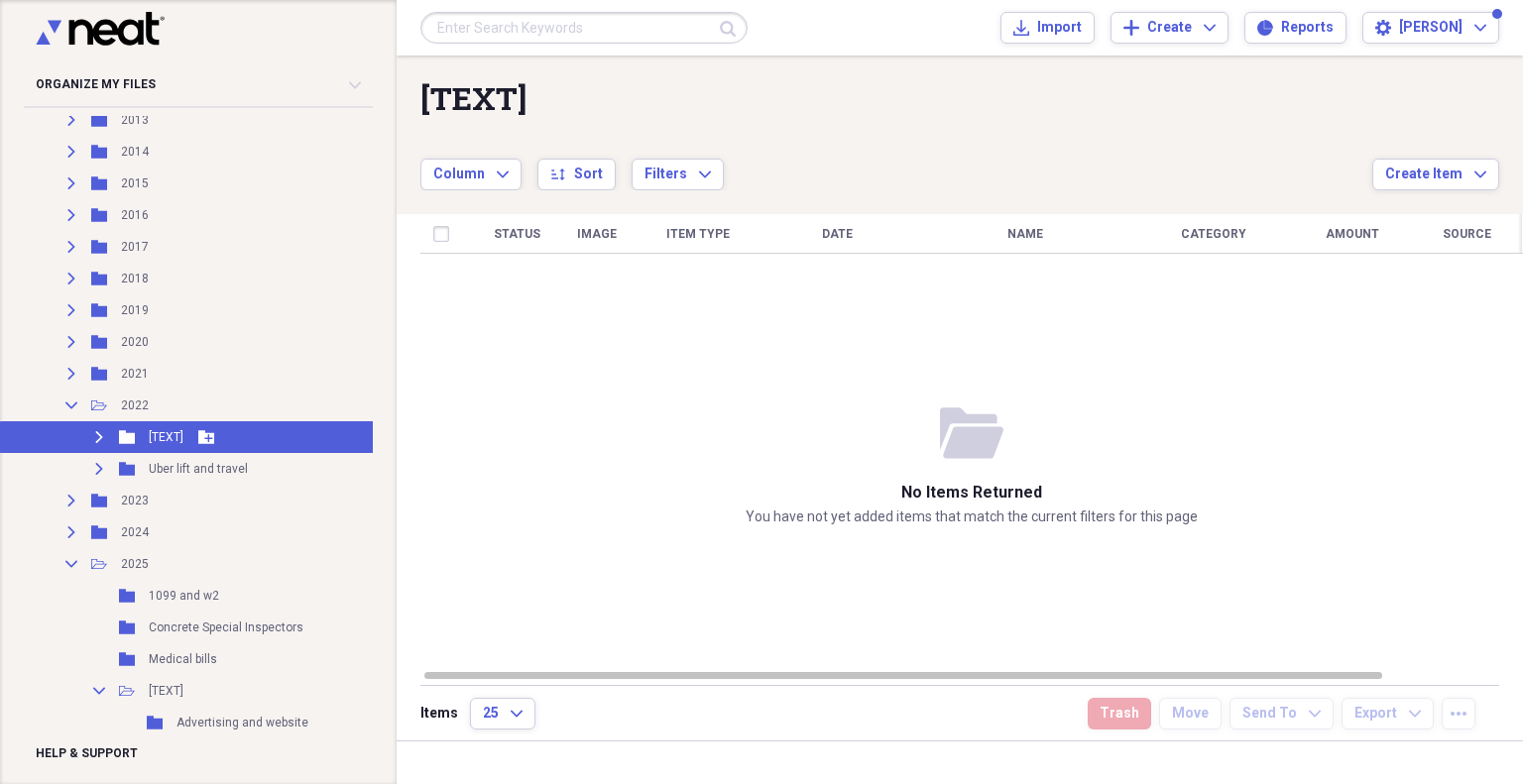 click on "Expand" 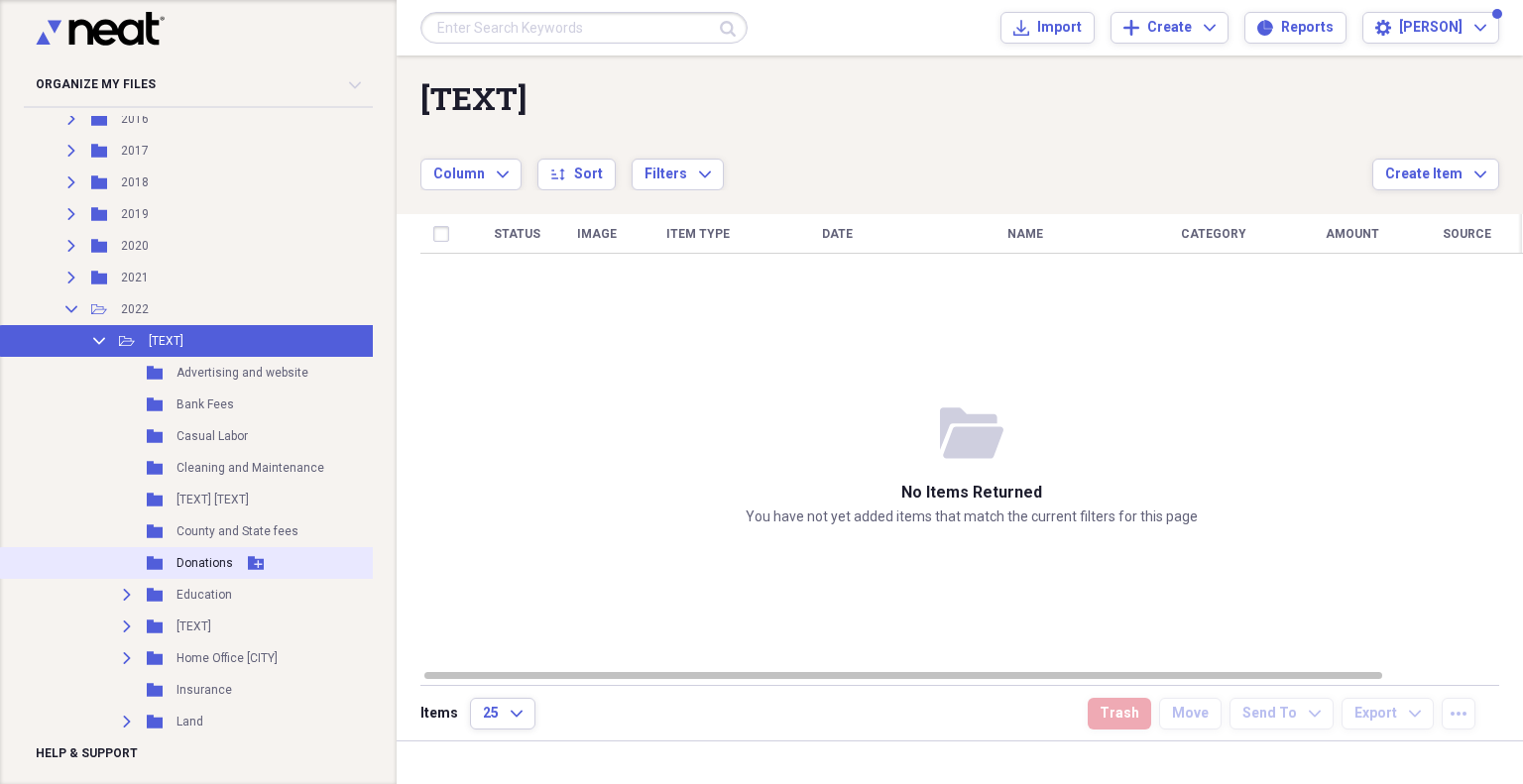 scroll, scrollTop: 496, scrollLeft: 0, axis: vertical 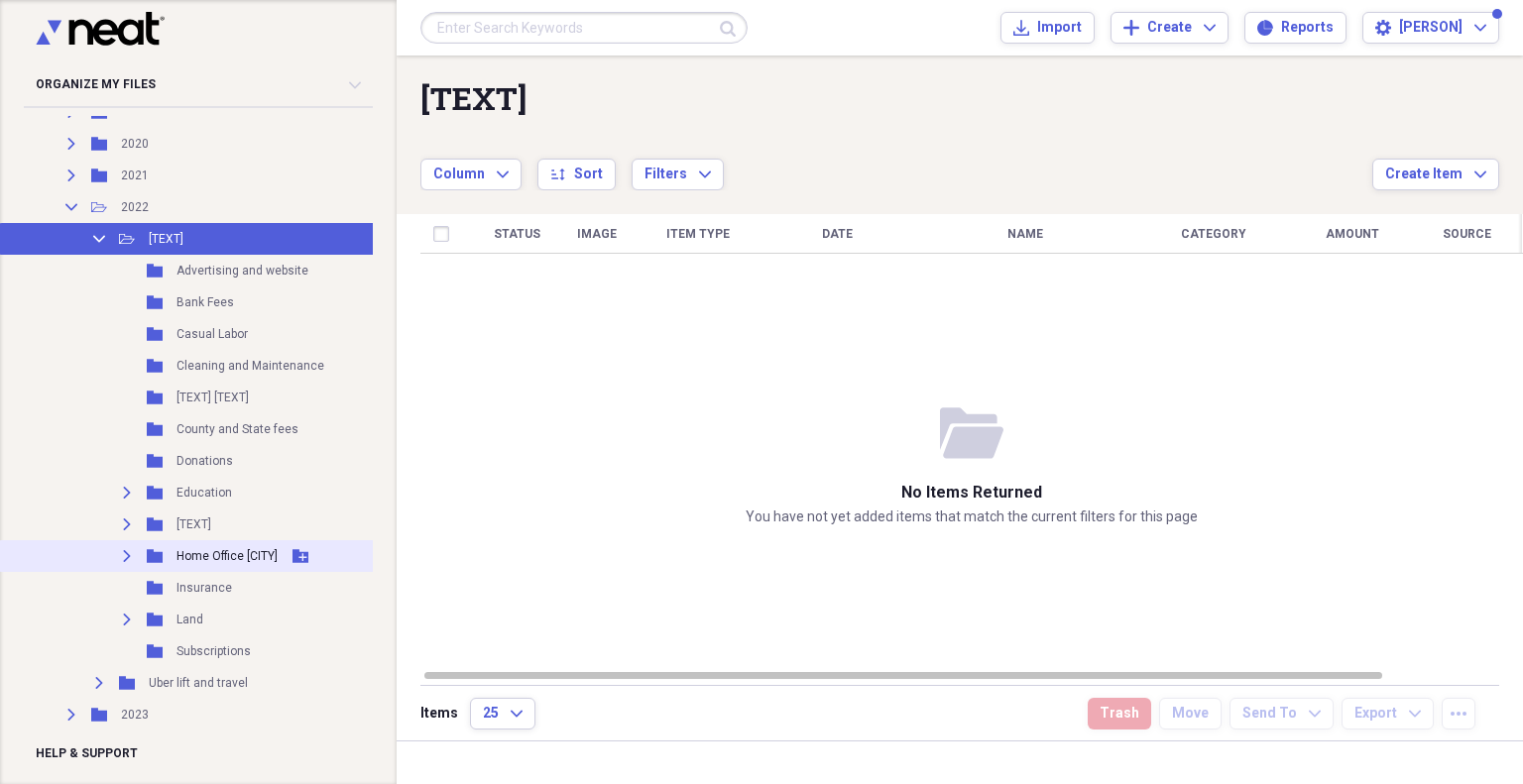 click on "Expand" at bounding box center [127, 556] 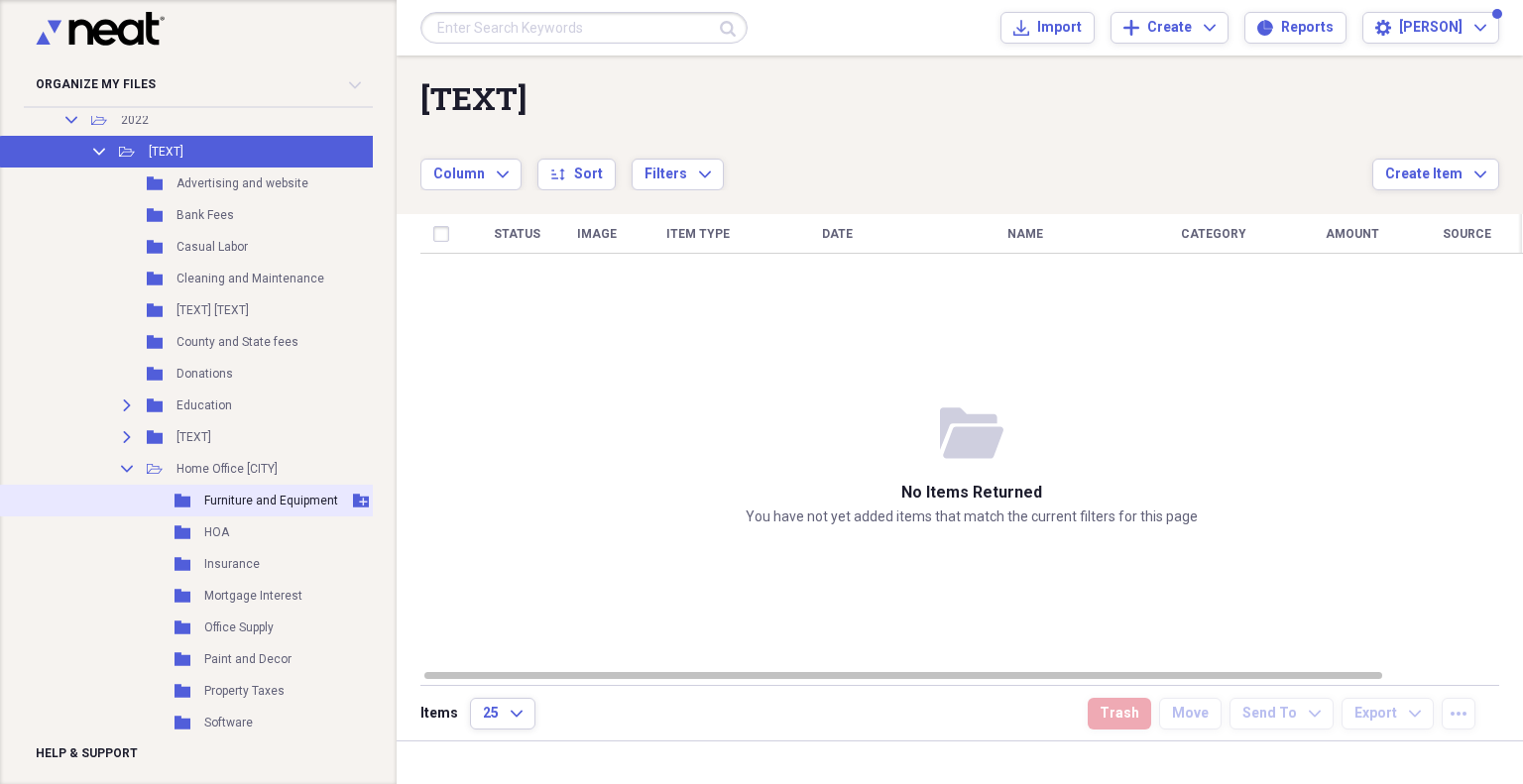 scroll, scrollTop: 694, scrollLeft: 0, axis: vertical 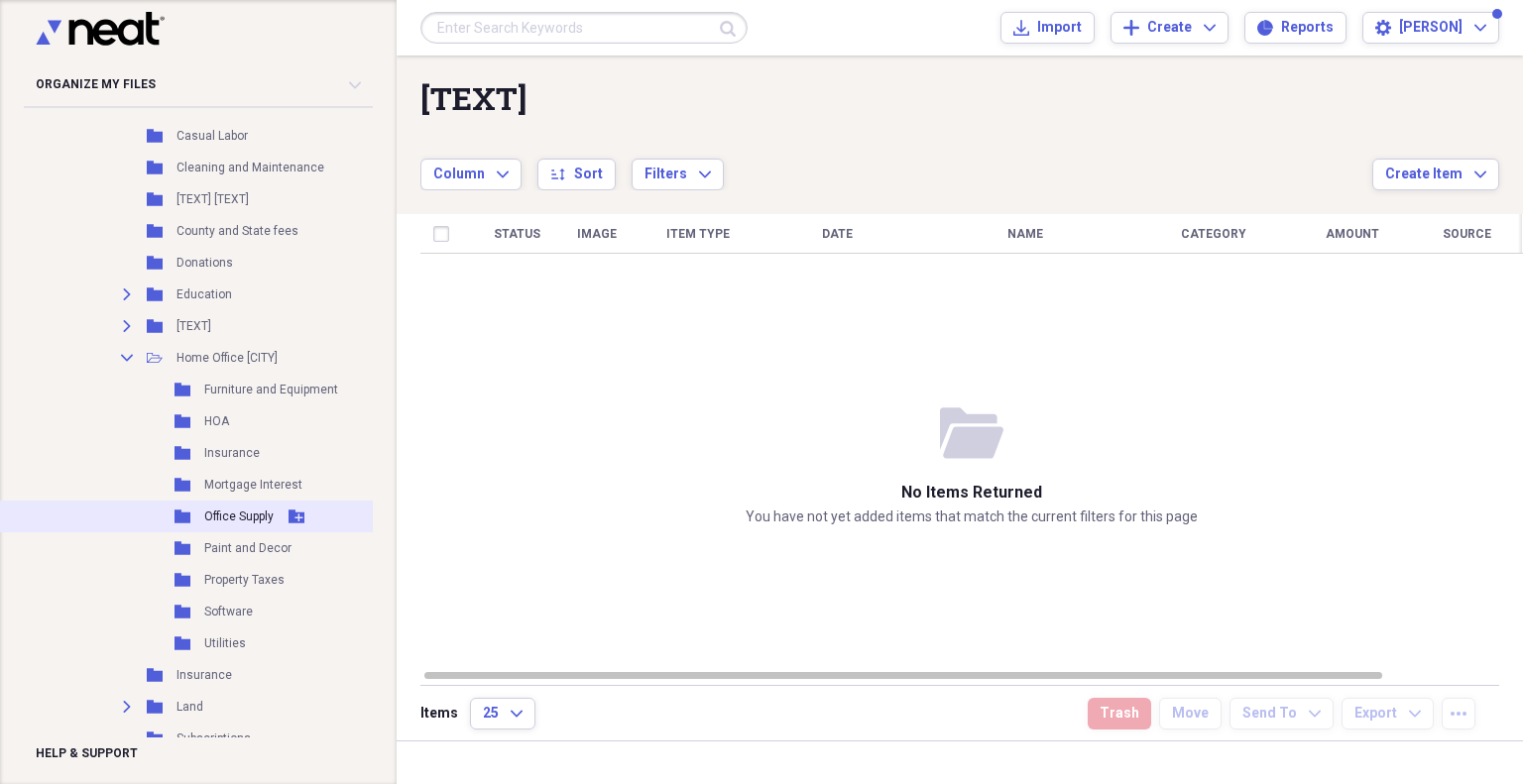 click on "Office Supply" at bounding box center (239, 516) 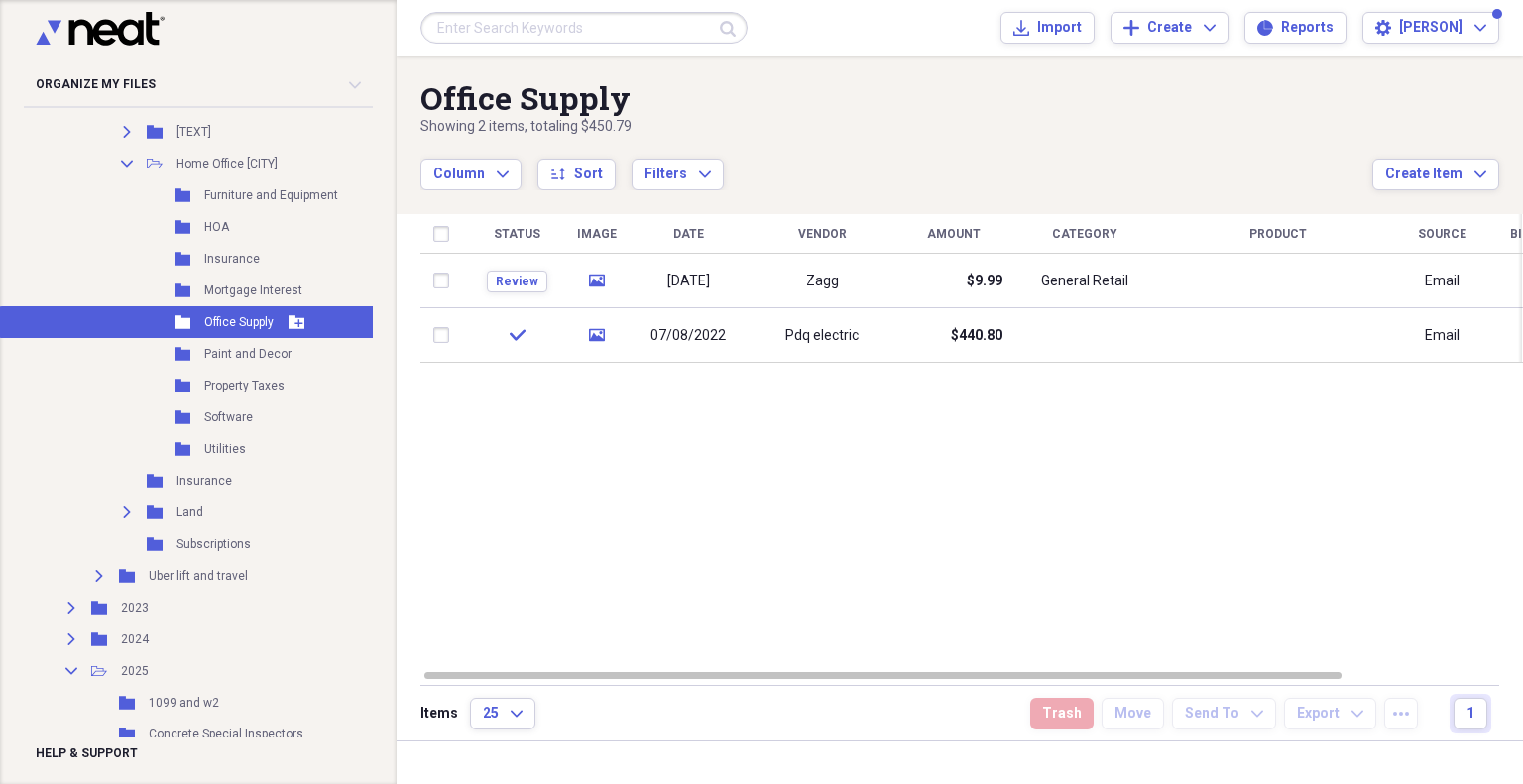 scroll, scrollTop: 892, scrollLeft: 0, axis: vertical 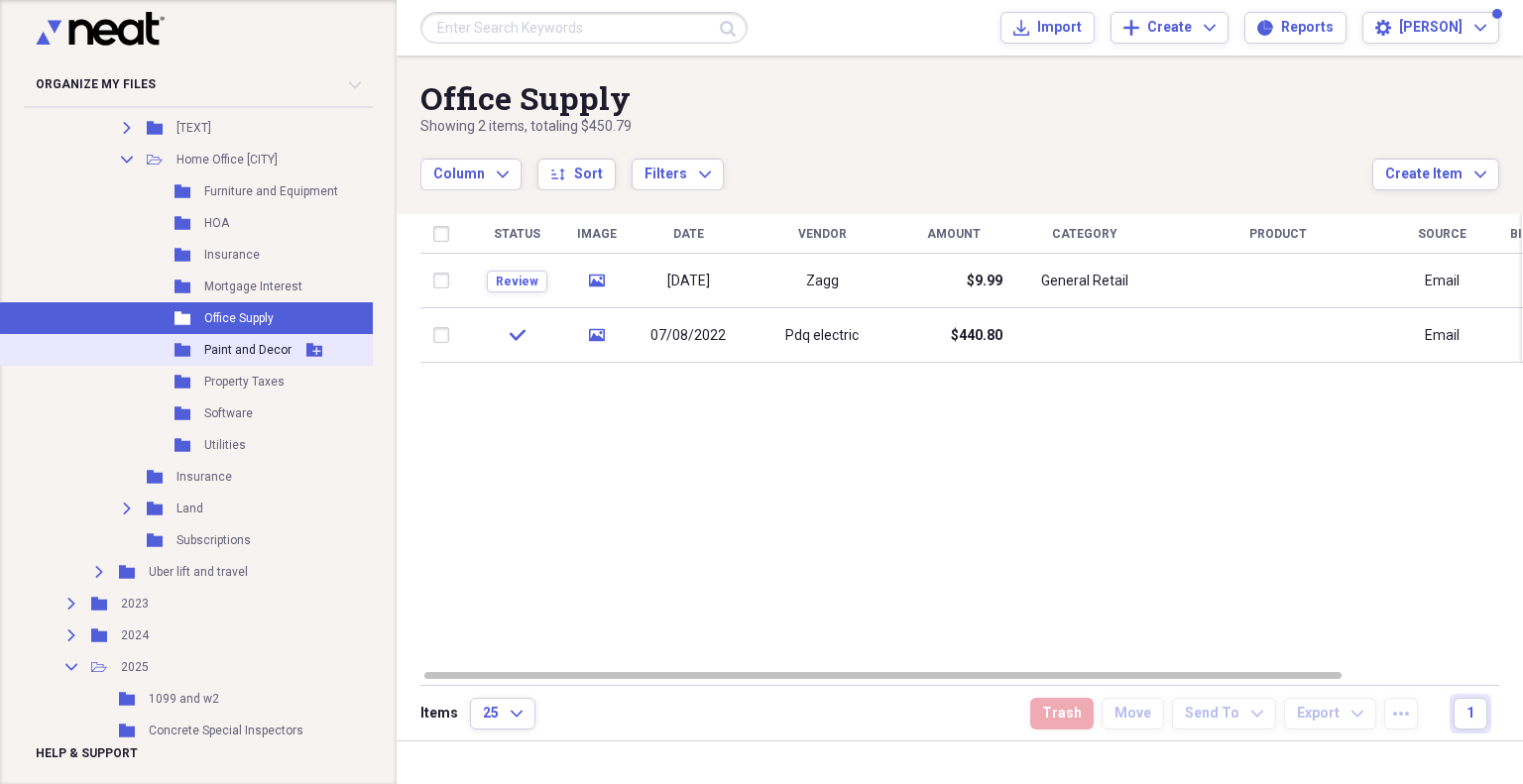 click on "Paint and Decor" at bounding box center (248, 350) 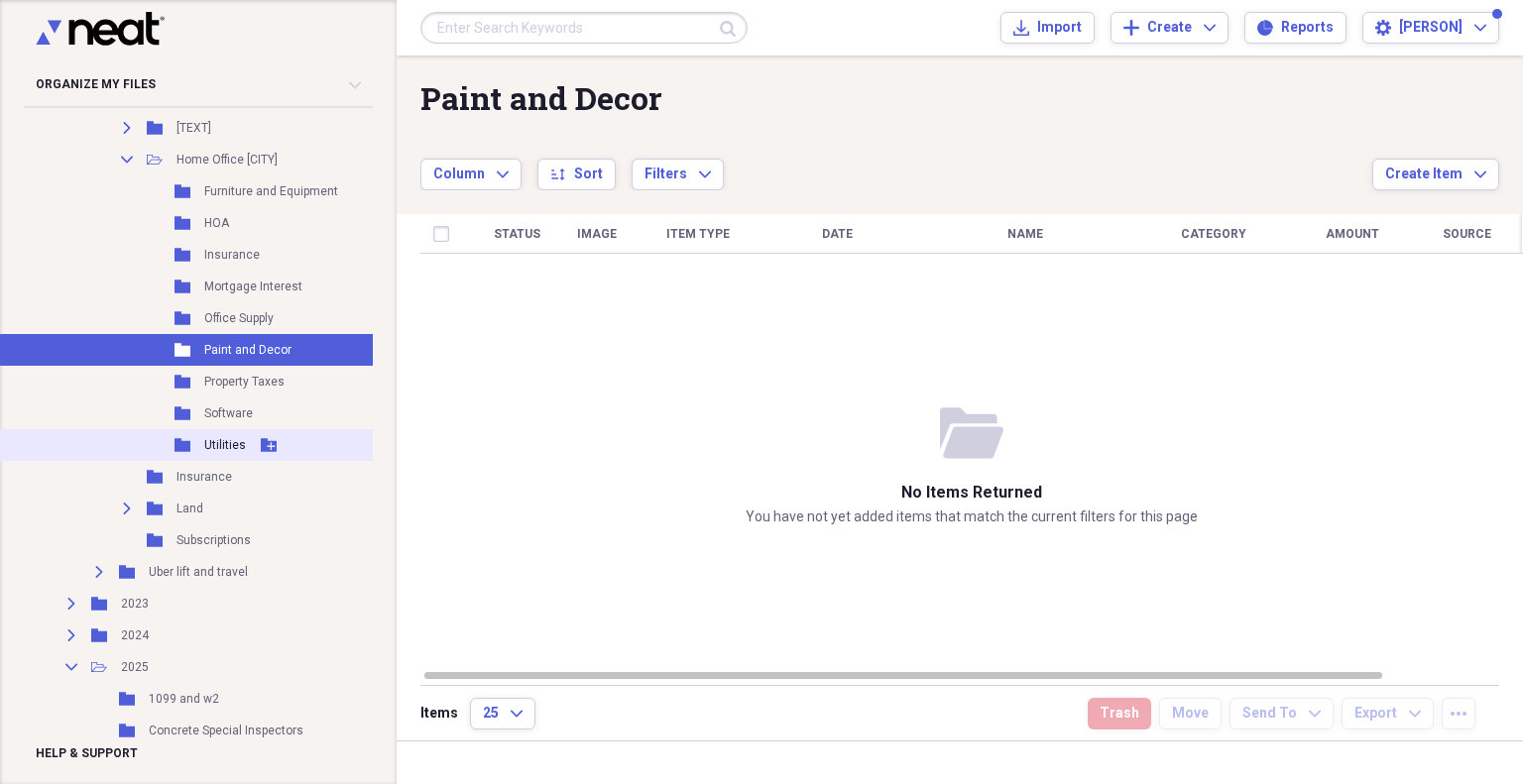 click on "Utilities" at bounding box center (225, 445) 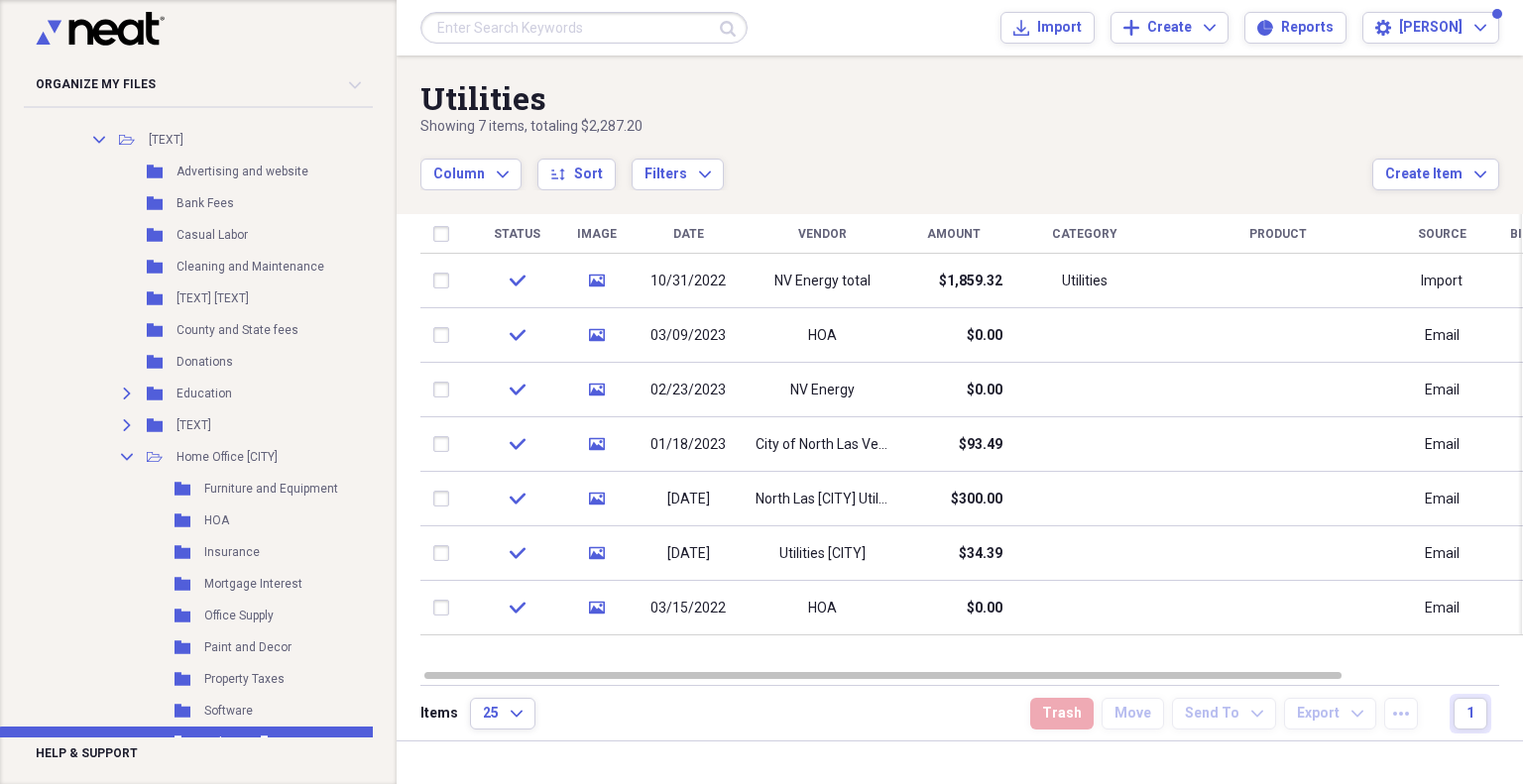 scroll, scrollTop: 297, scrollLeft: 0, axis: vertical 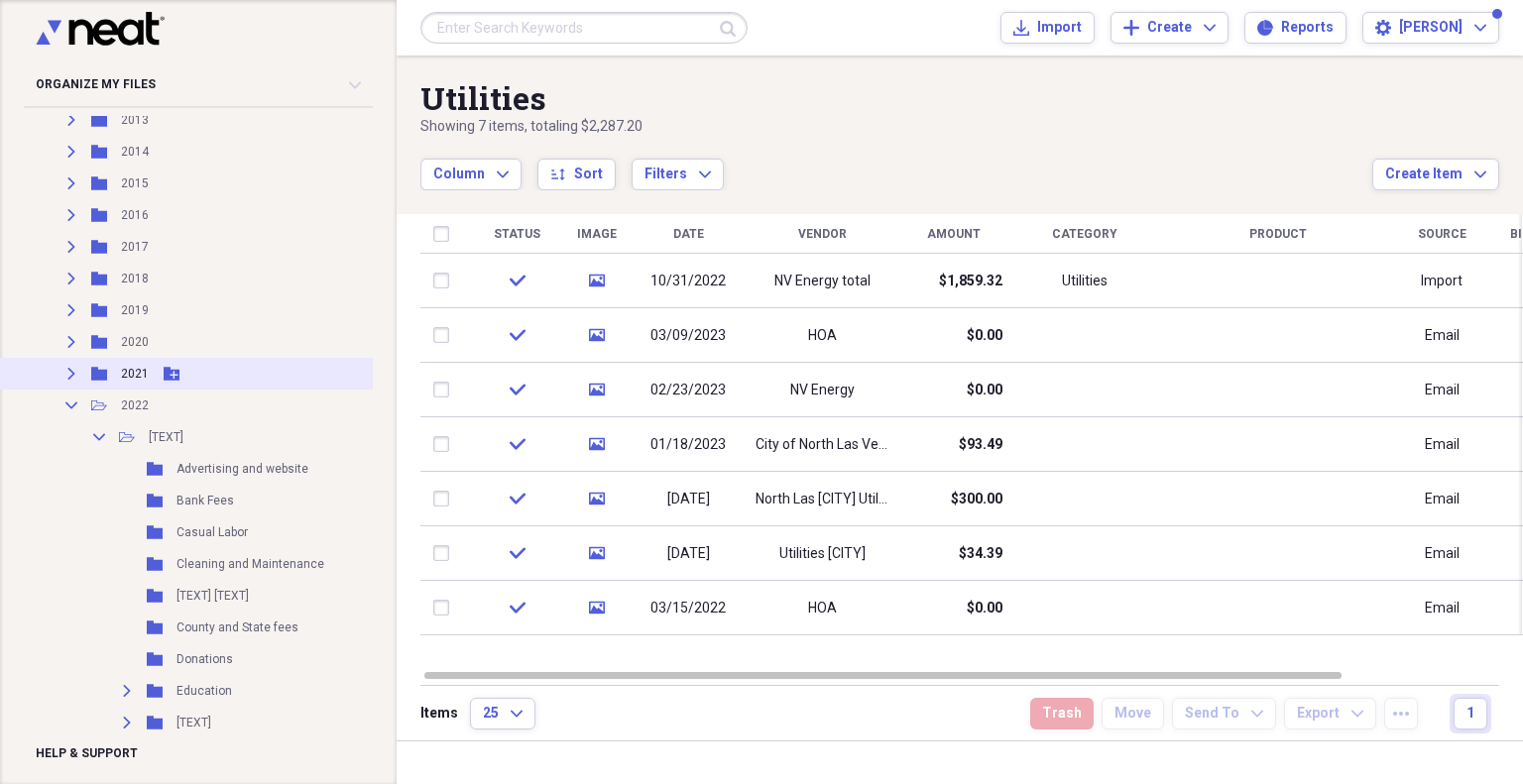 click on "Expand" 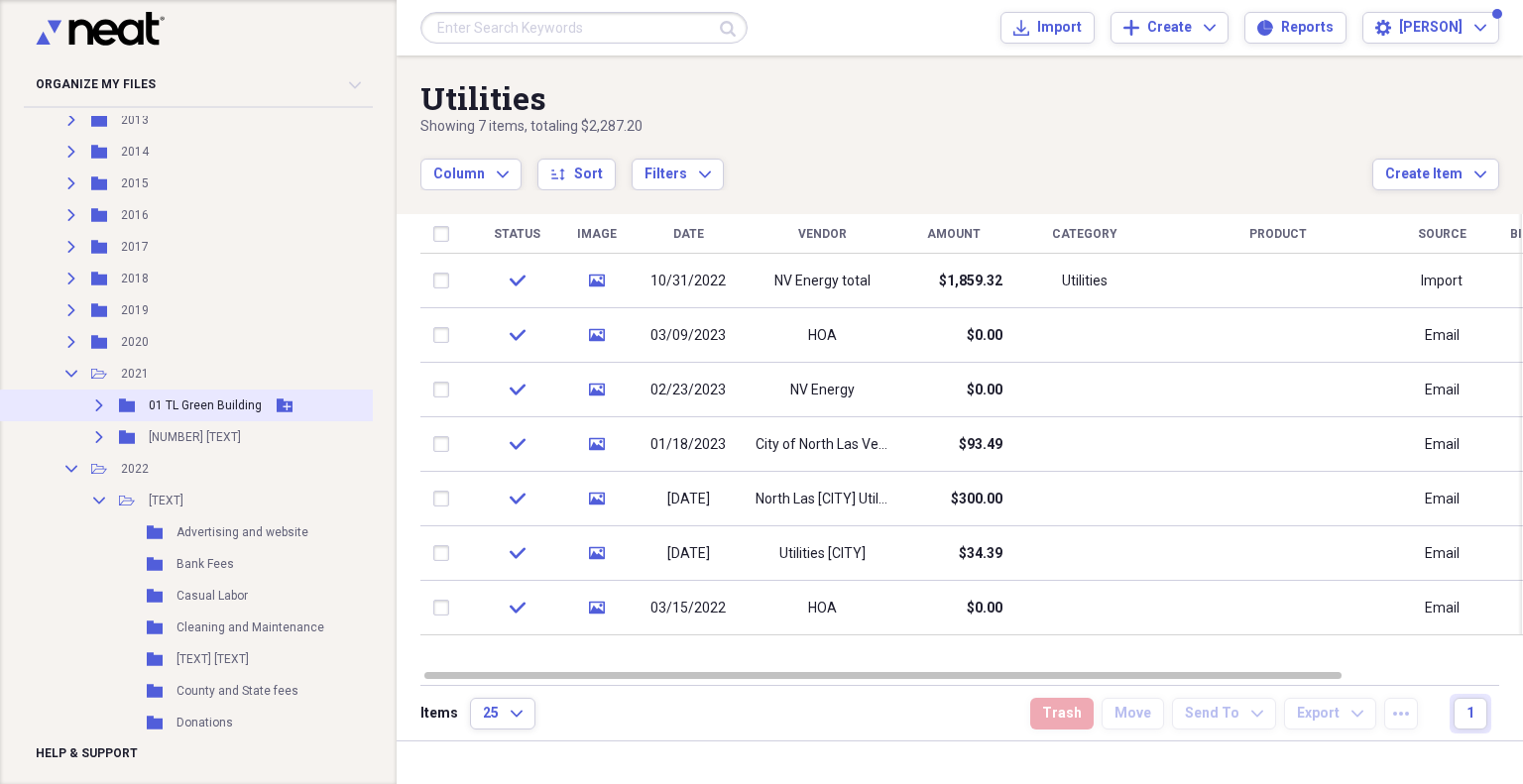 click on "Expand" 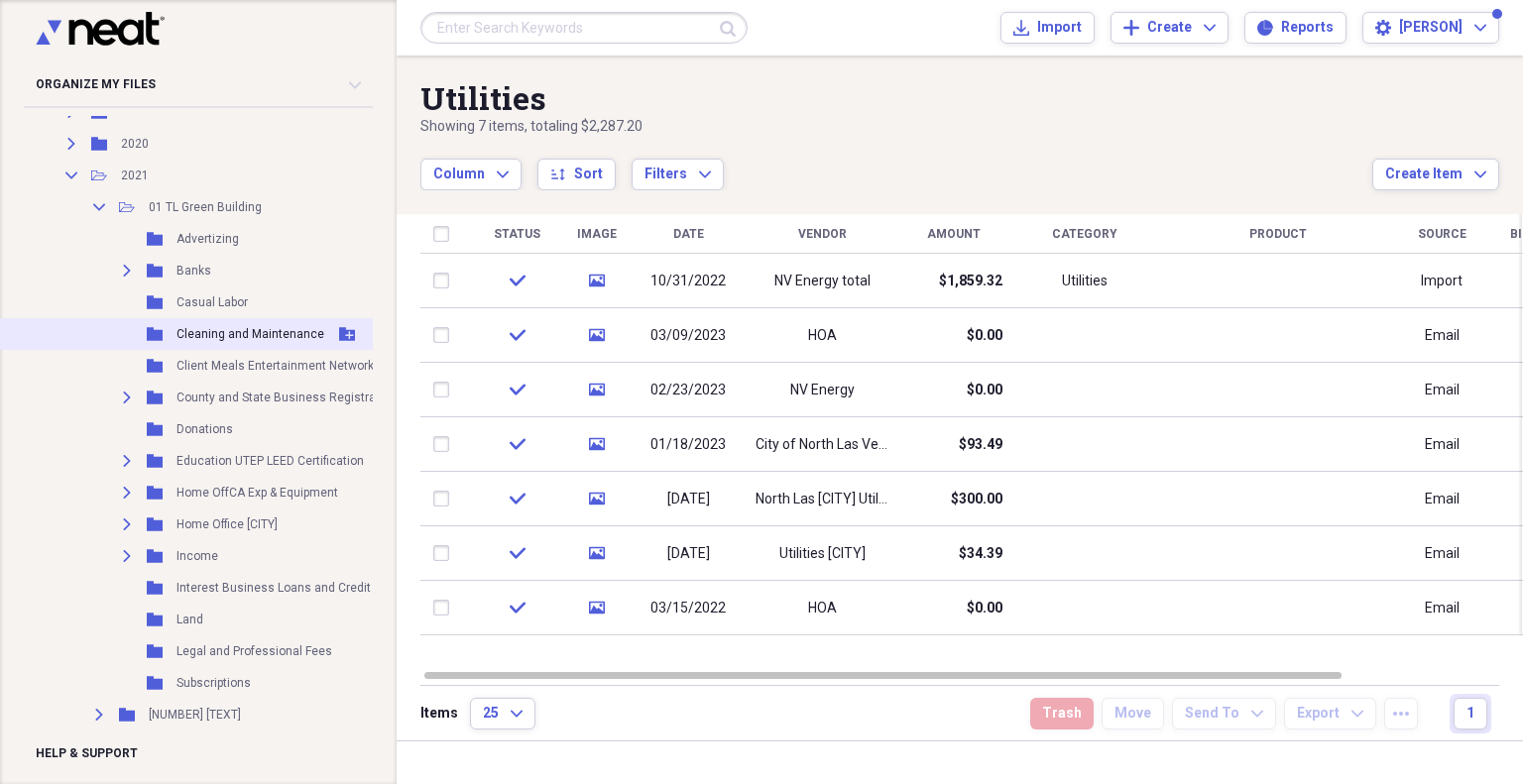 scroll, scrollTop: 595, scrollLeft: 0, axis: vertical 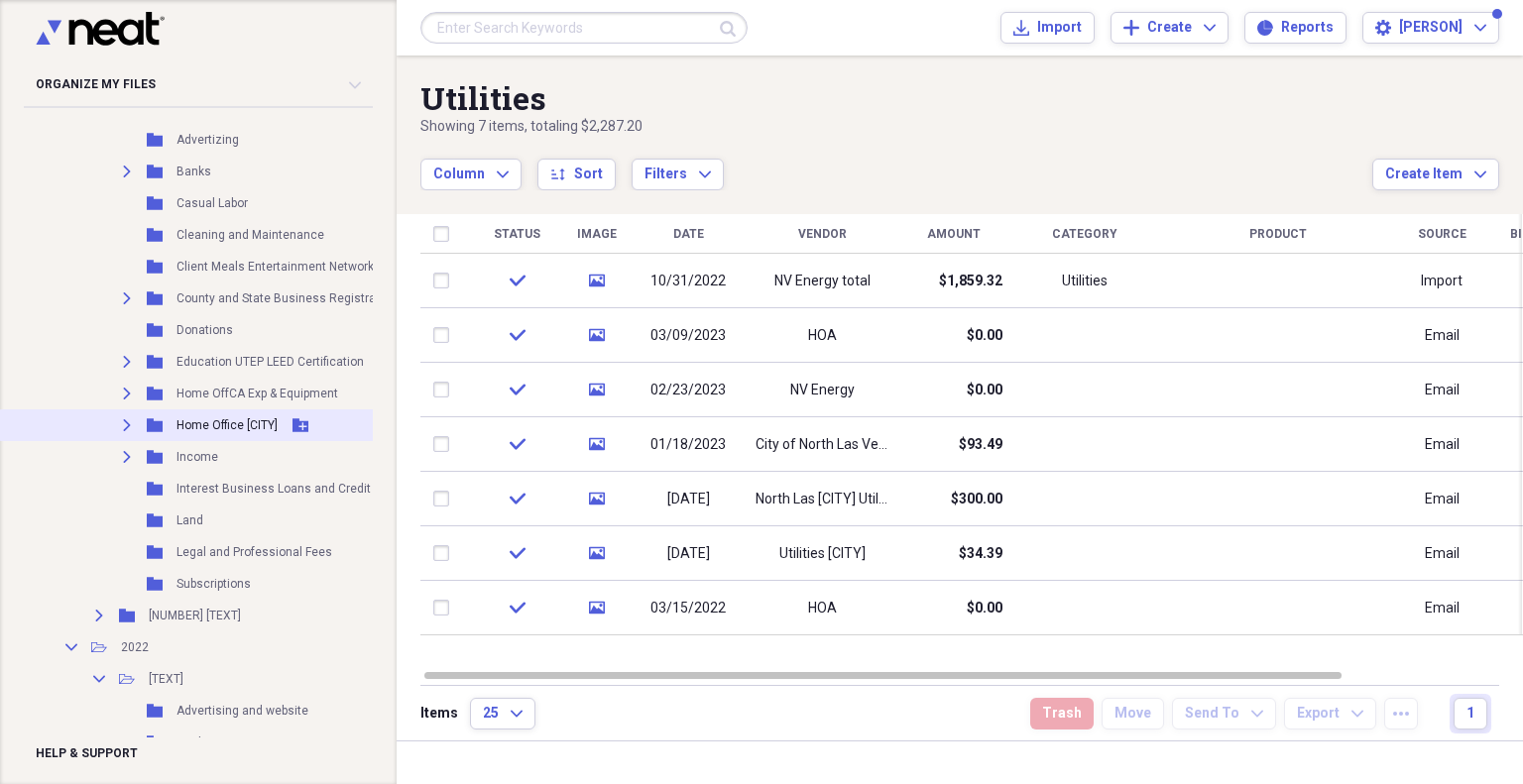 click on "Expand" at bounding box center [127, 425] 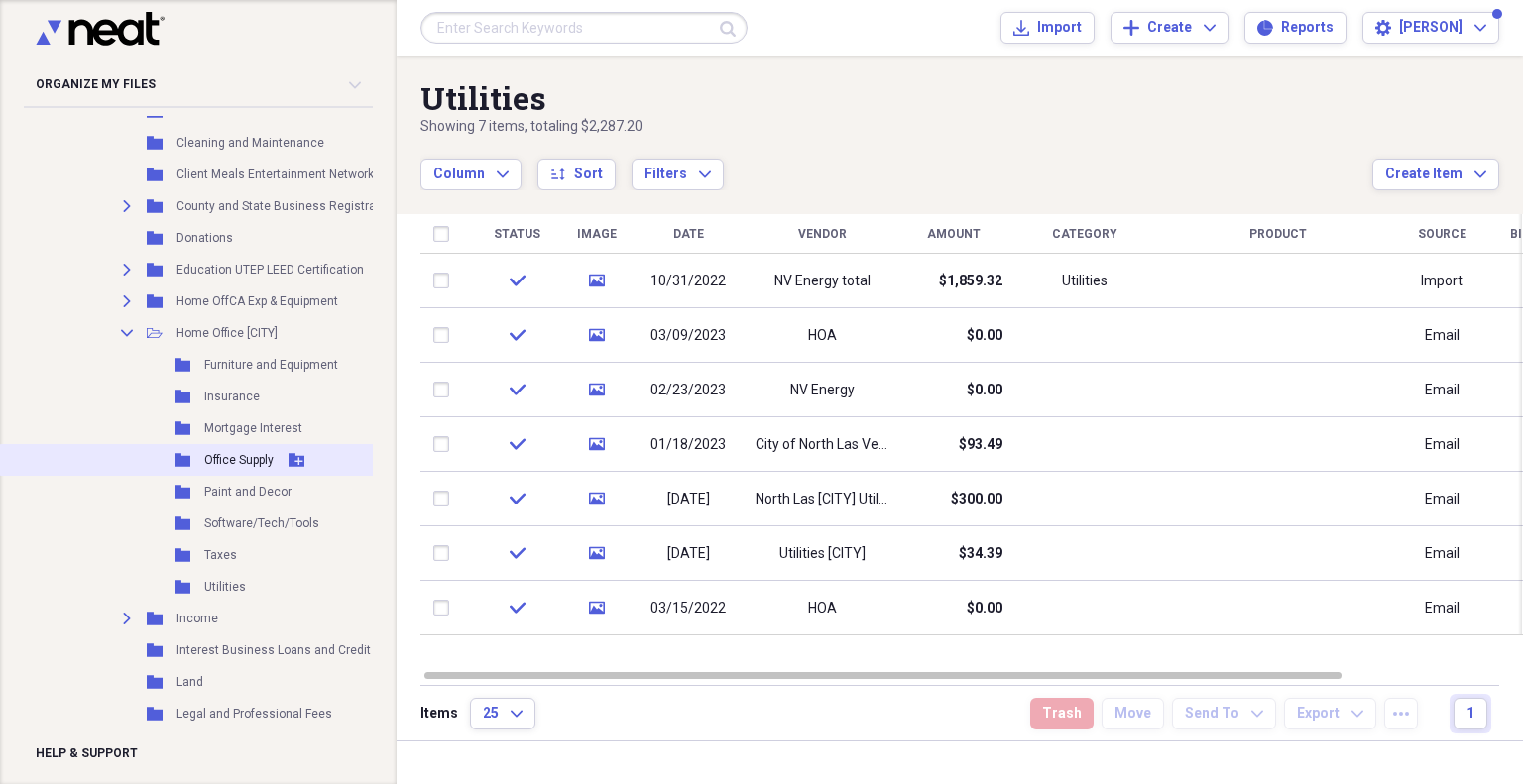 scroll, scrollTop: 694, scrollLeft: 0, axis: vertical 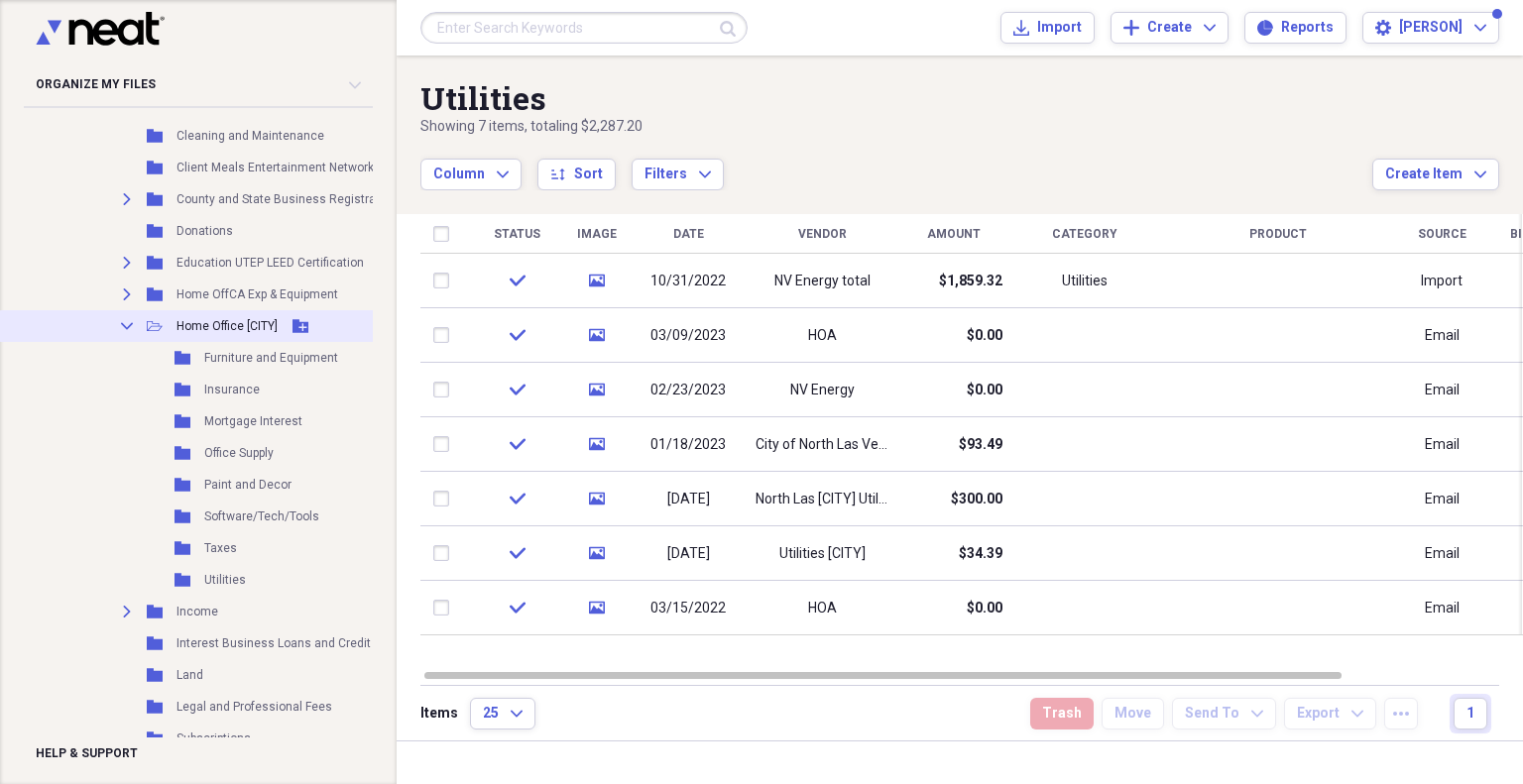 click on "Home Office [CITY]" at bounding box center [227, 326] 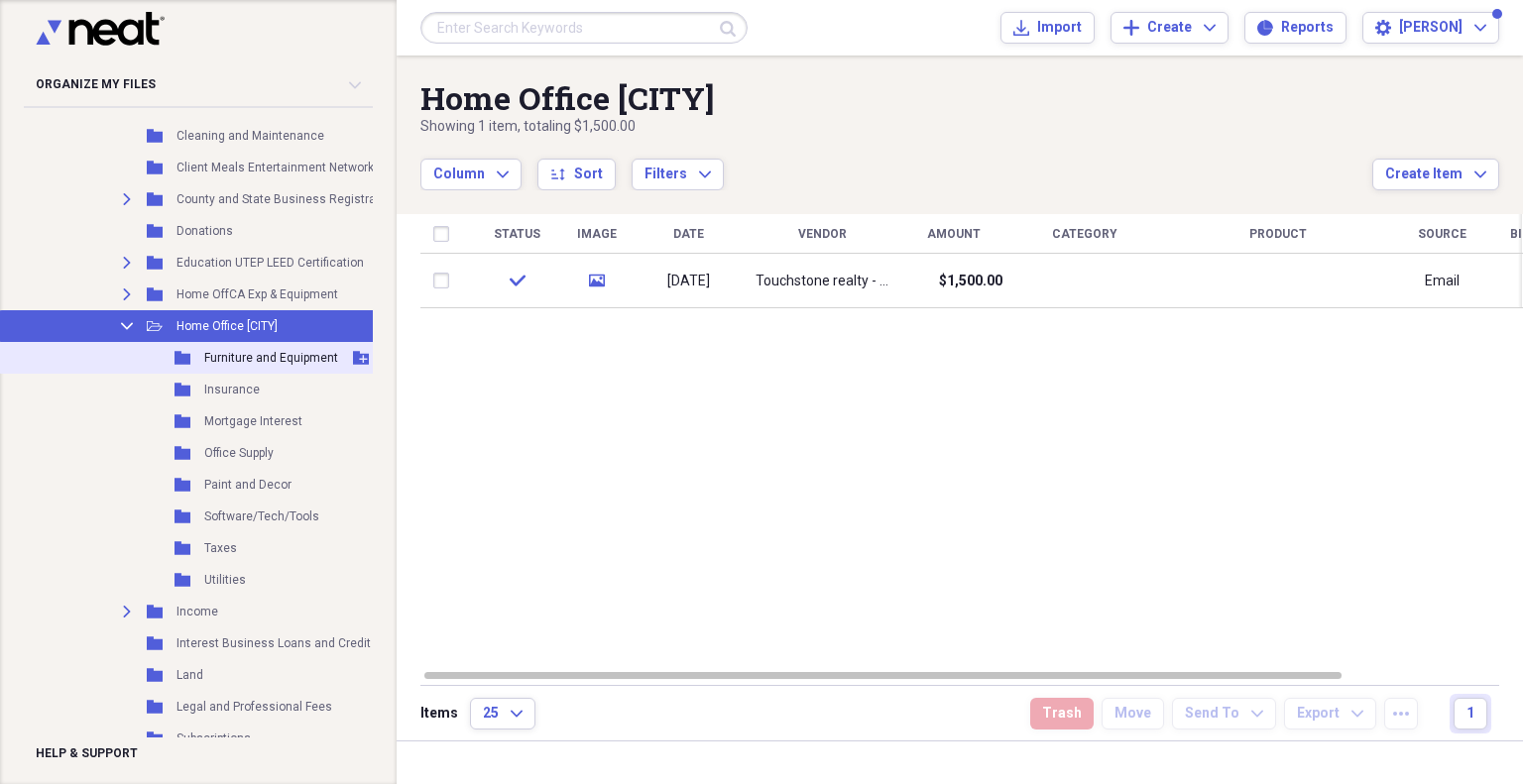 click on "Furniture and Equipment" at bounding box center [271, 358] 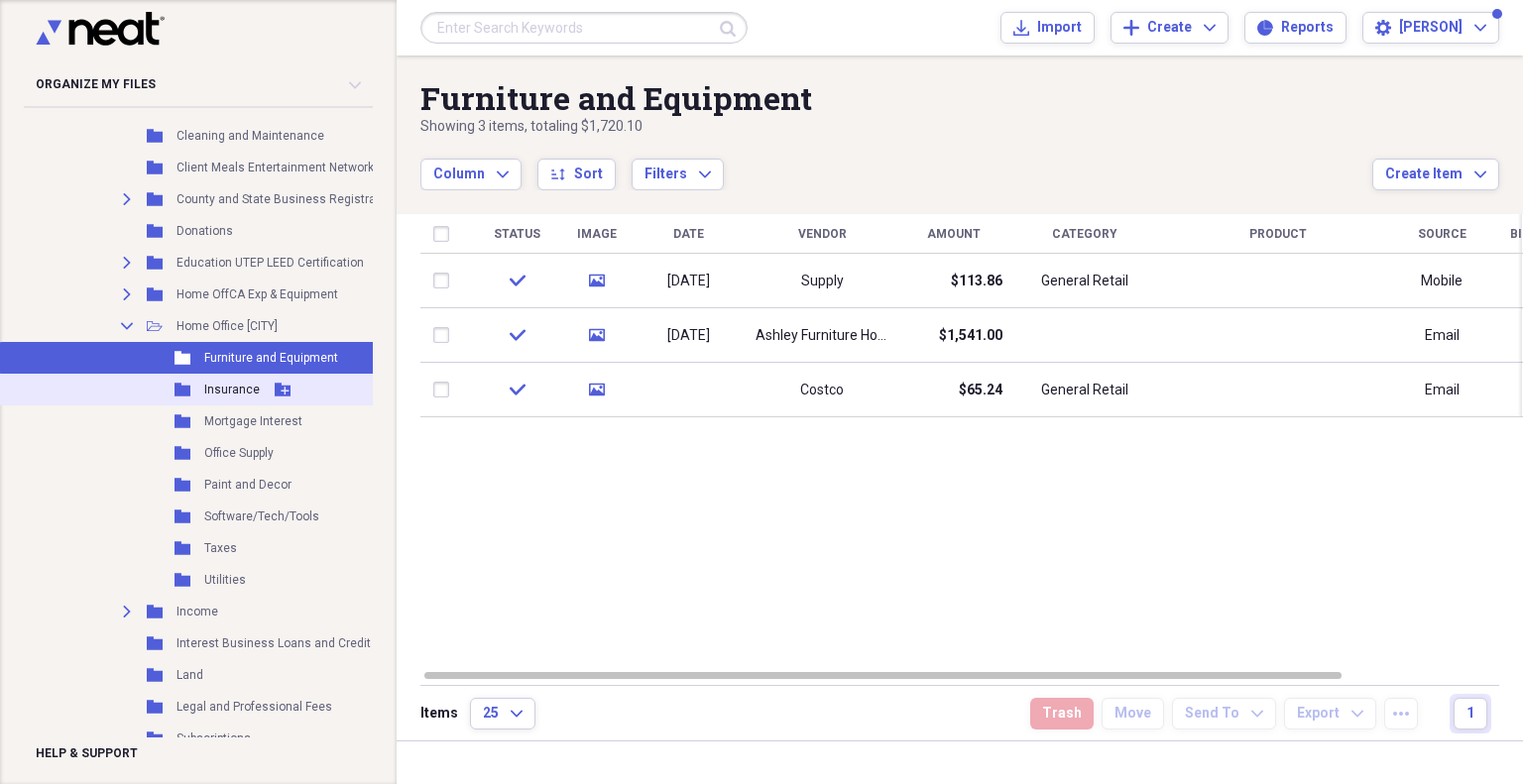 click on "Insurance" at bounding box center [232, 390] 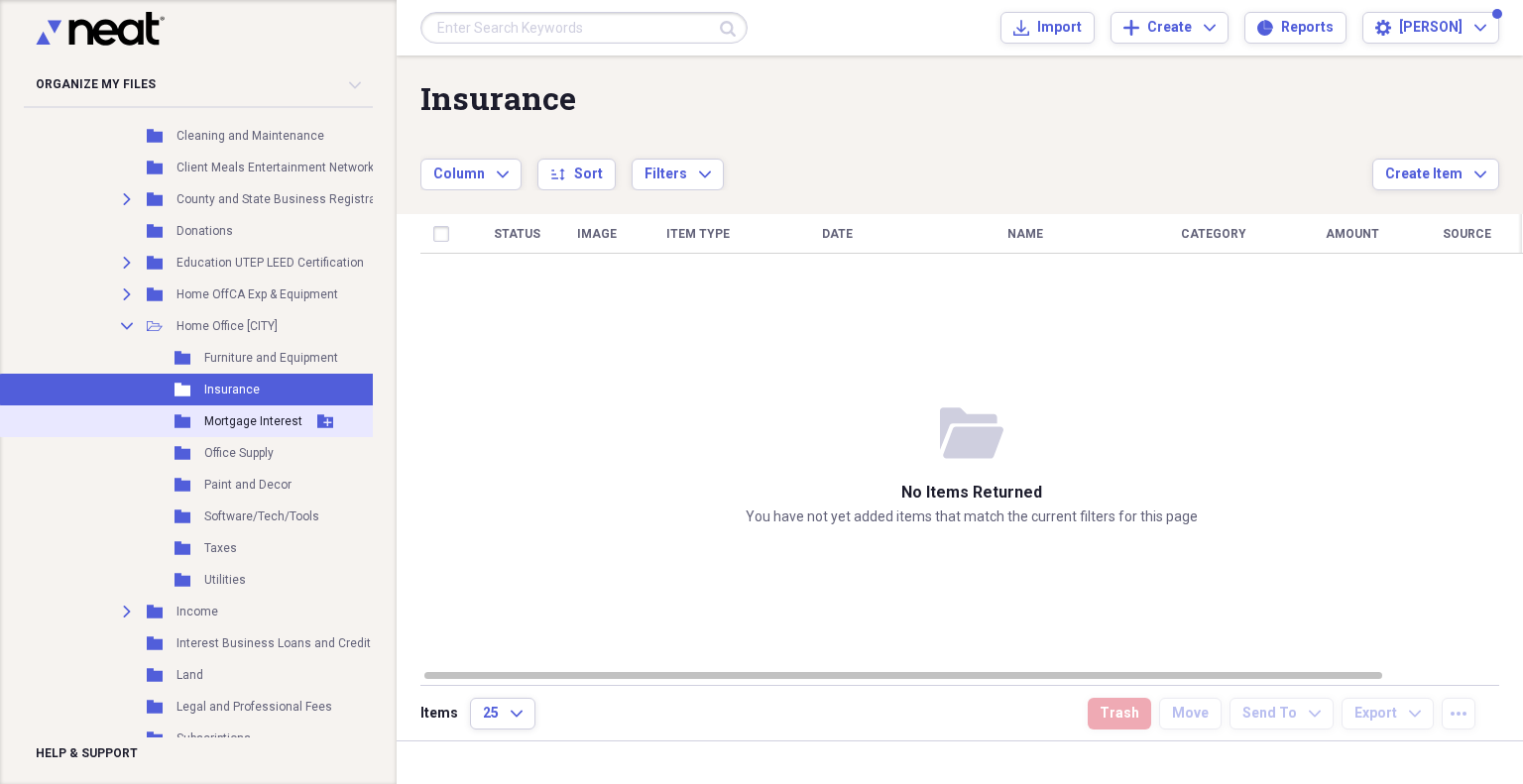 click on "Mortgage Interest" at bounding box center (253, 421) 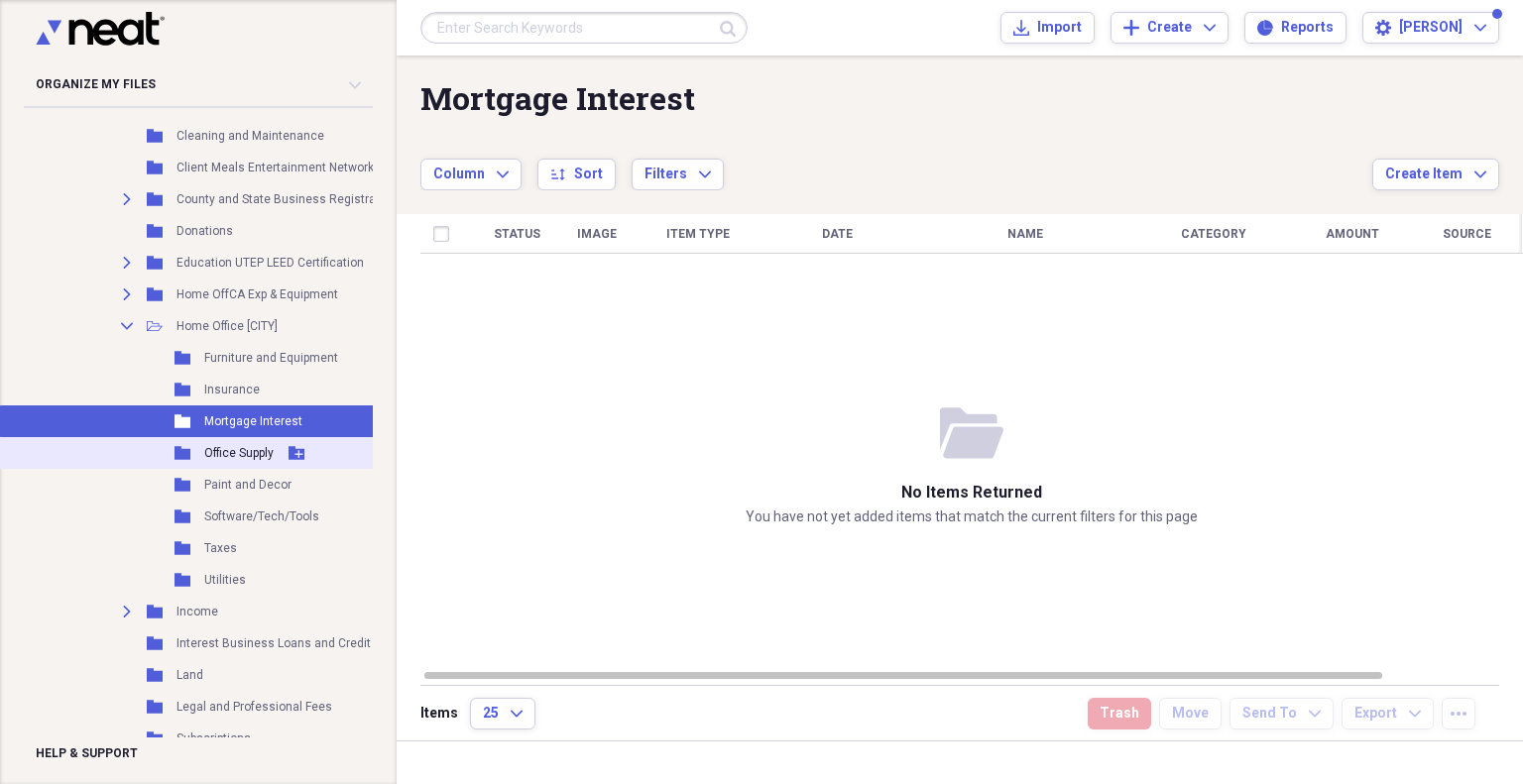 click on "Office Supply" at bounding box center [239, 453] 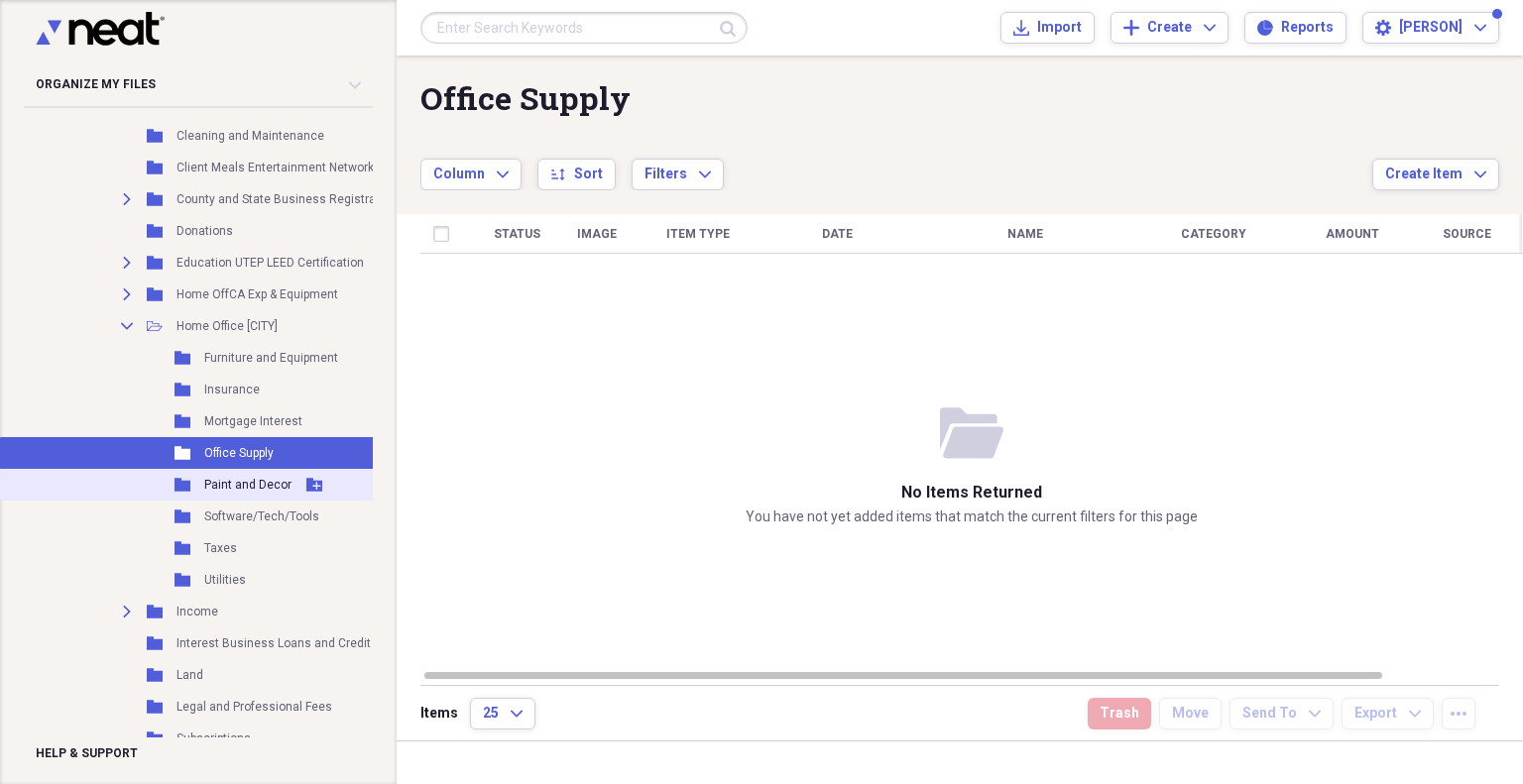 click on "Paint and Decor" at bounding box center [248, 485] 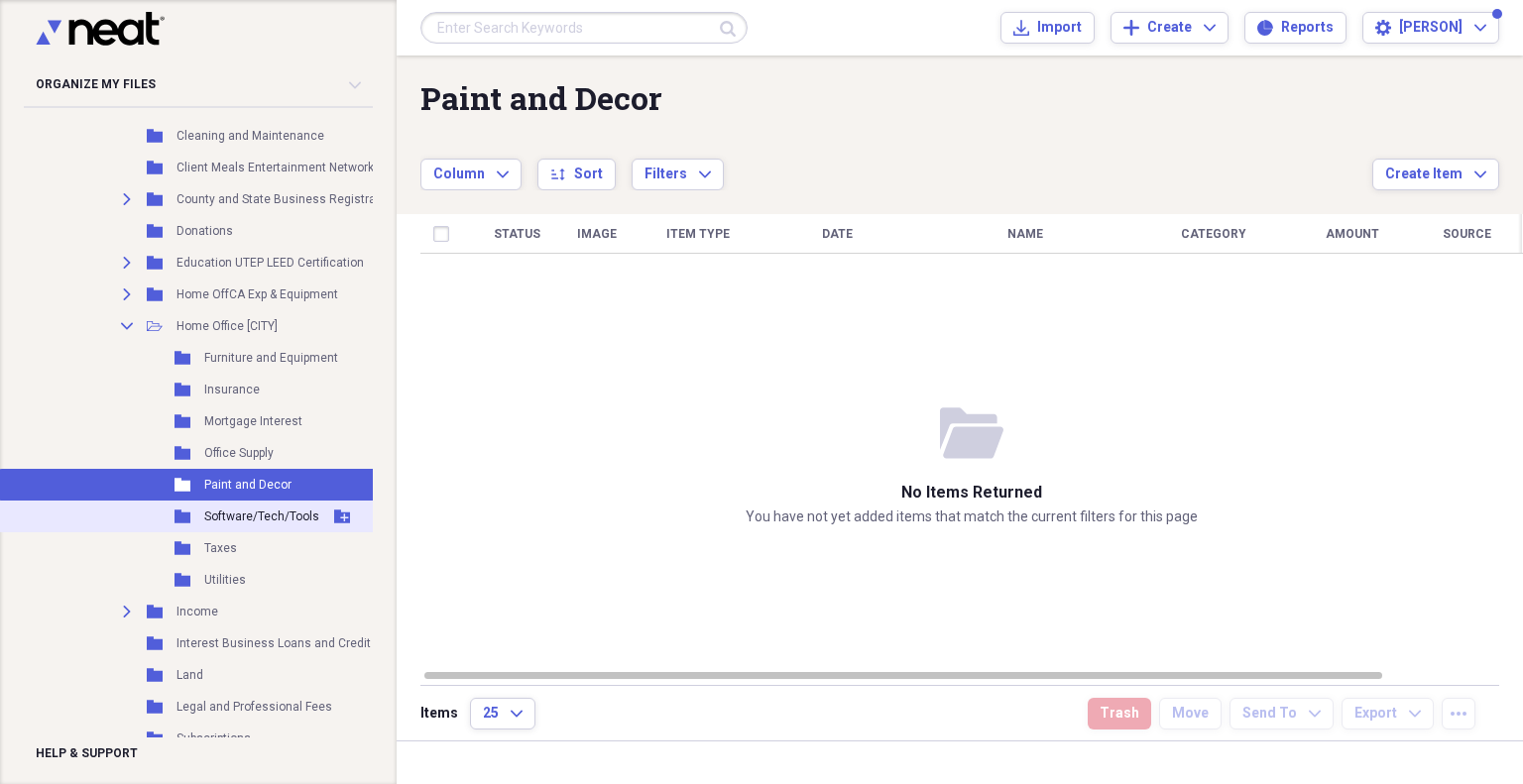 click on "Folder [TEXT]/[TEXT]/[TEXT] Add Folder" at bounding box center (233, 516) 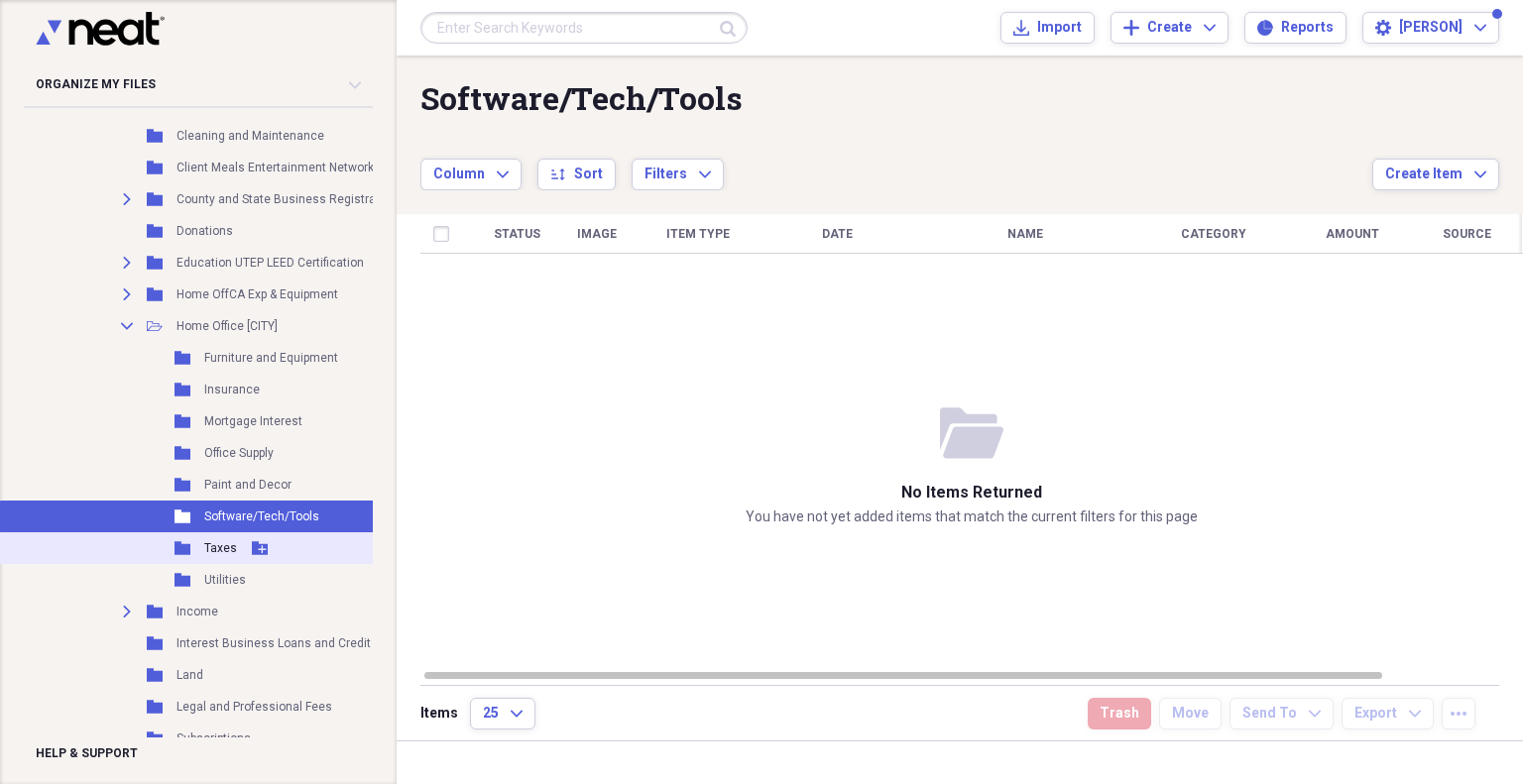 click on "Taxes" at bounding box center (220, 548) 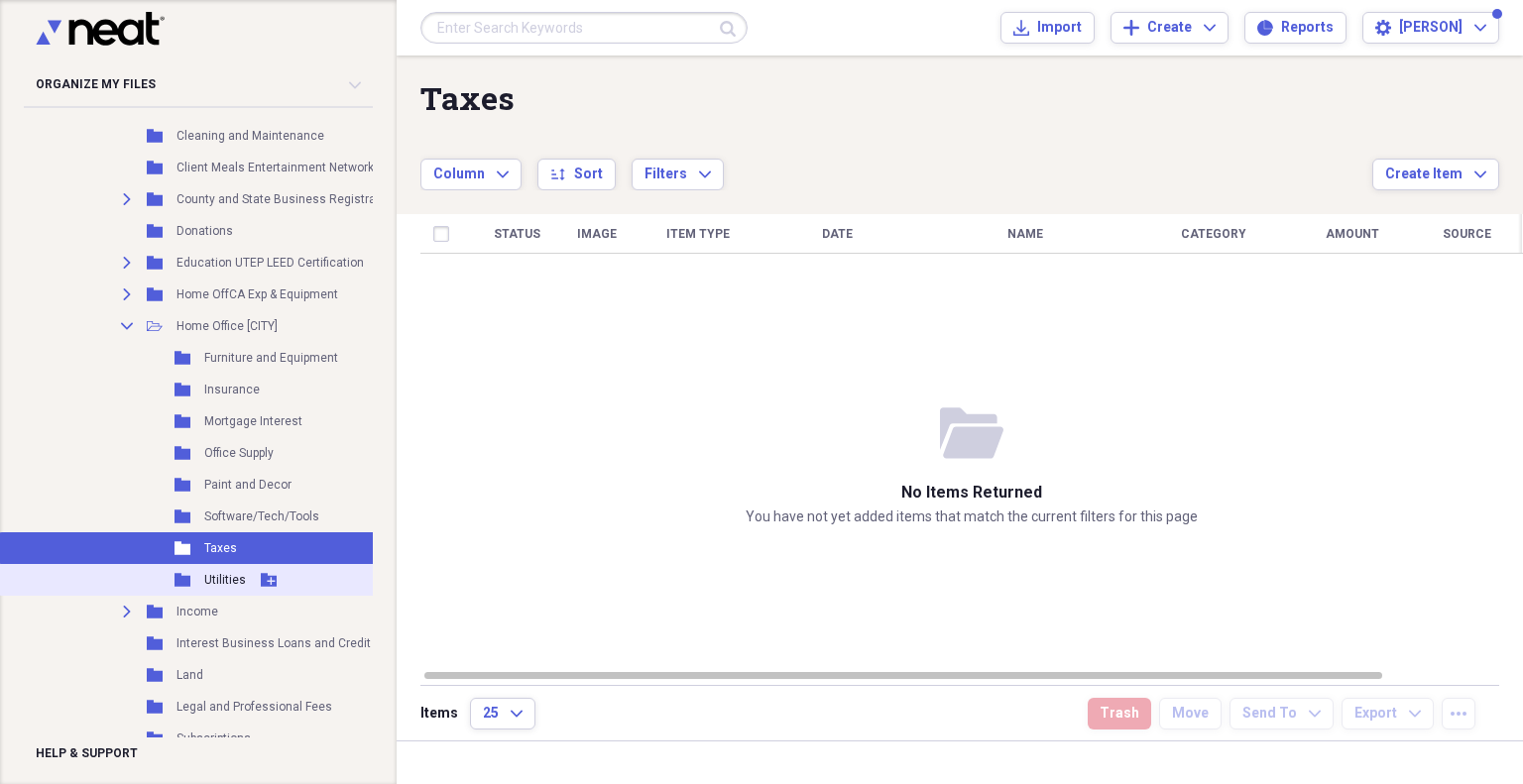 click on "Utilities" at bounding box center (225, 580) 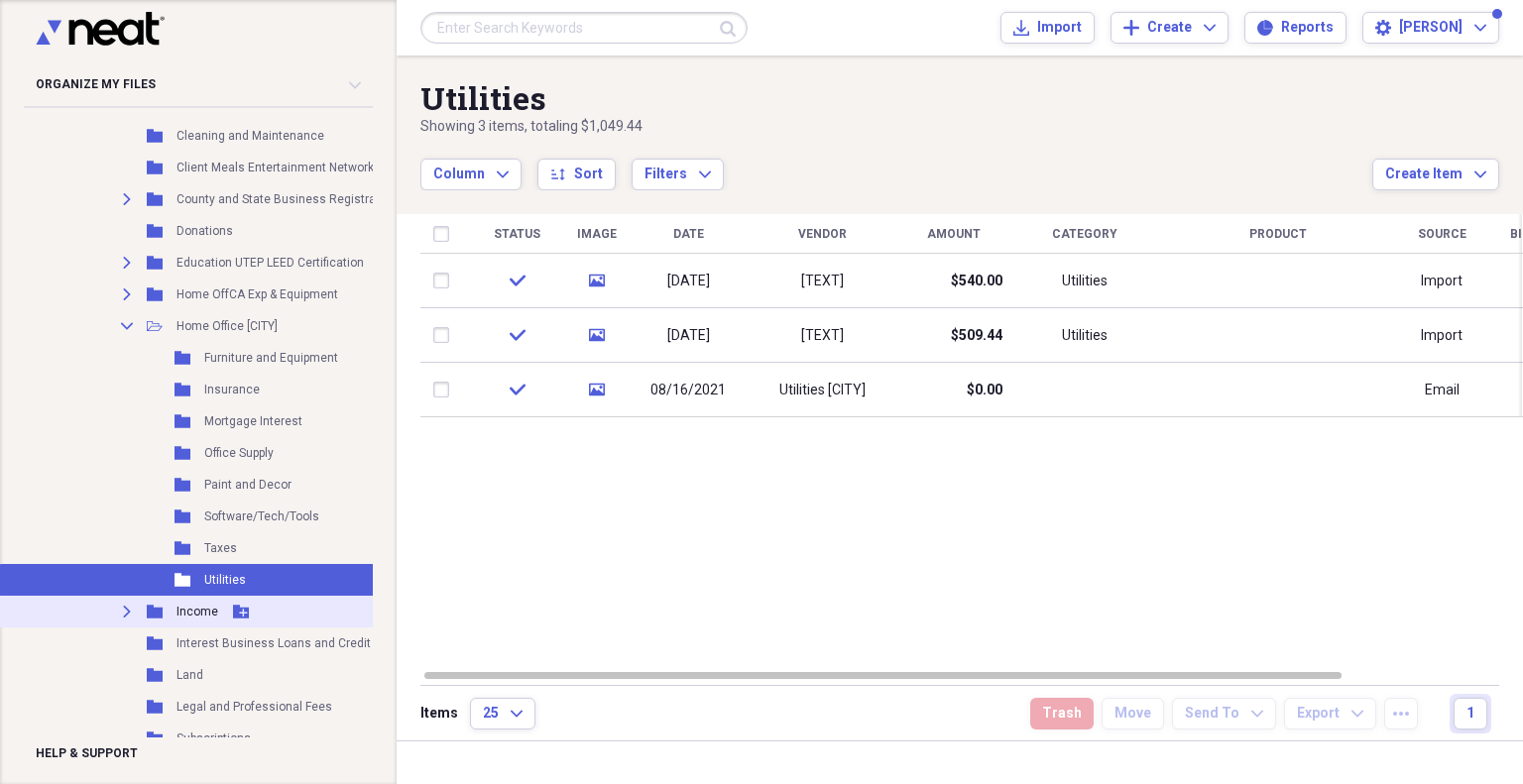 click 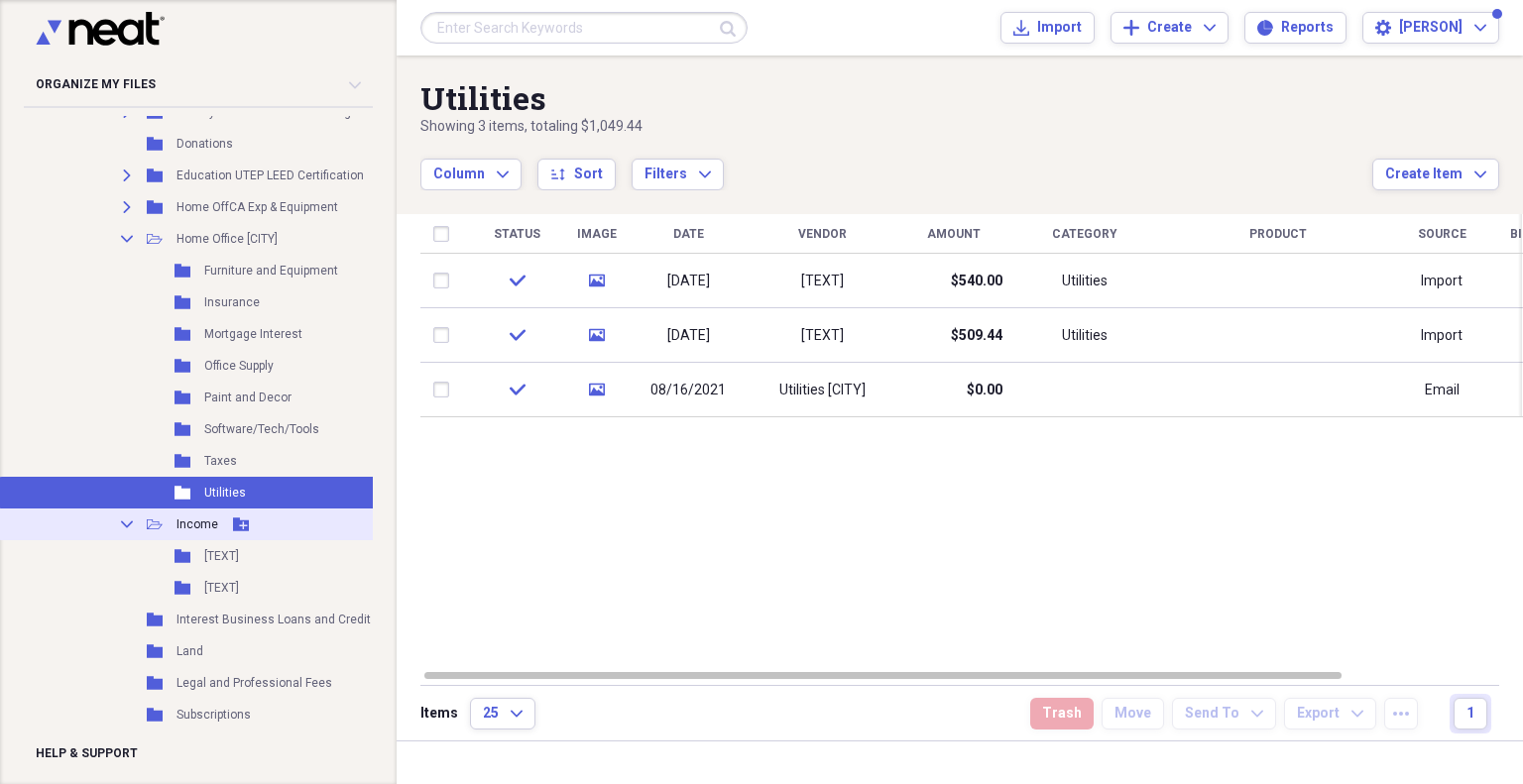 scroll, scrollTop: 793, scrollLeft: 0, axis: vertical 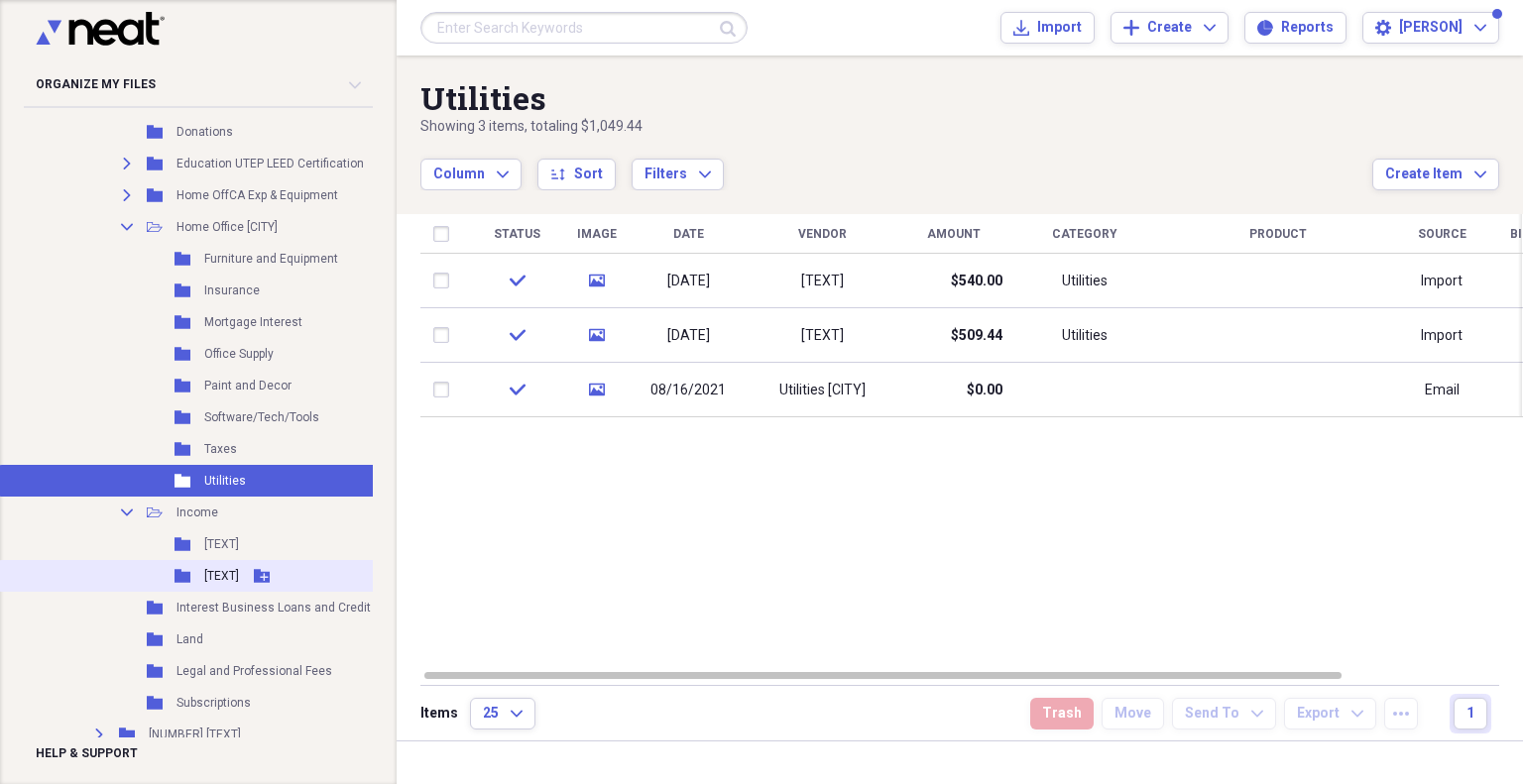 click on "[TEXT]" at bounding box center [221, 576] 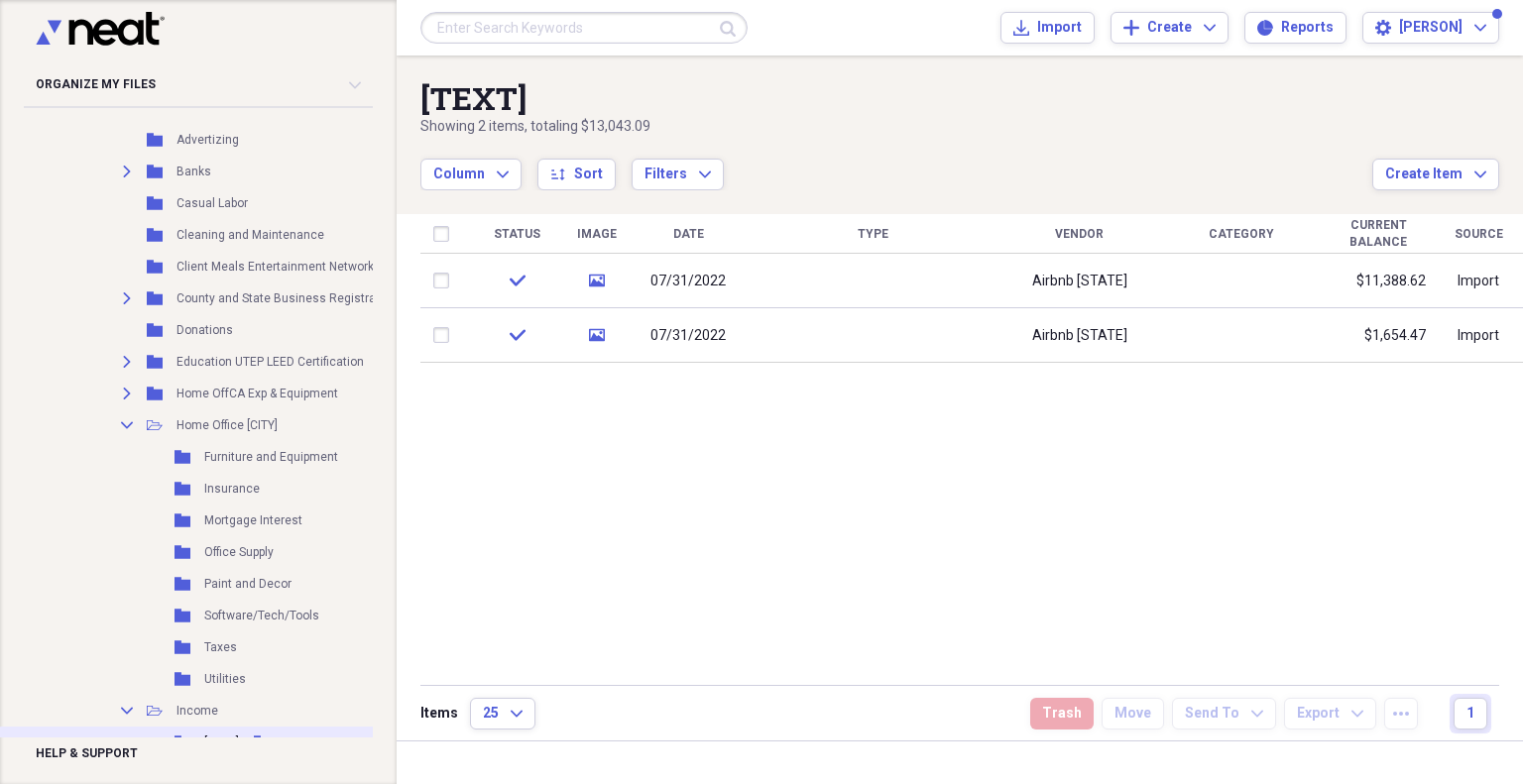 scroll, scrollTop: 496, scrollLeft: 0, axis: vertical 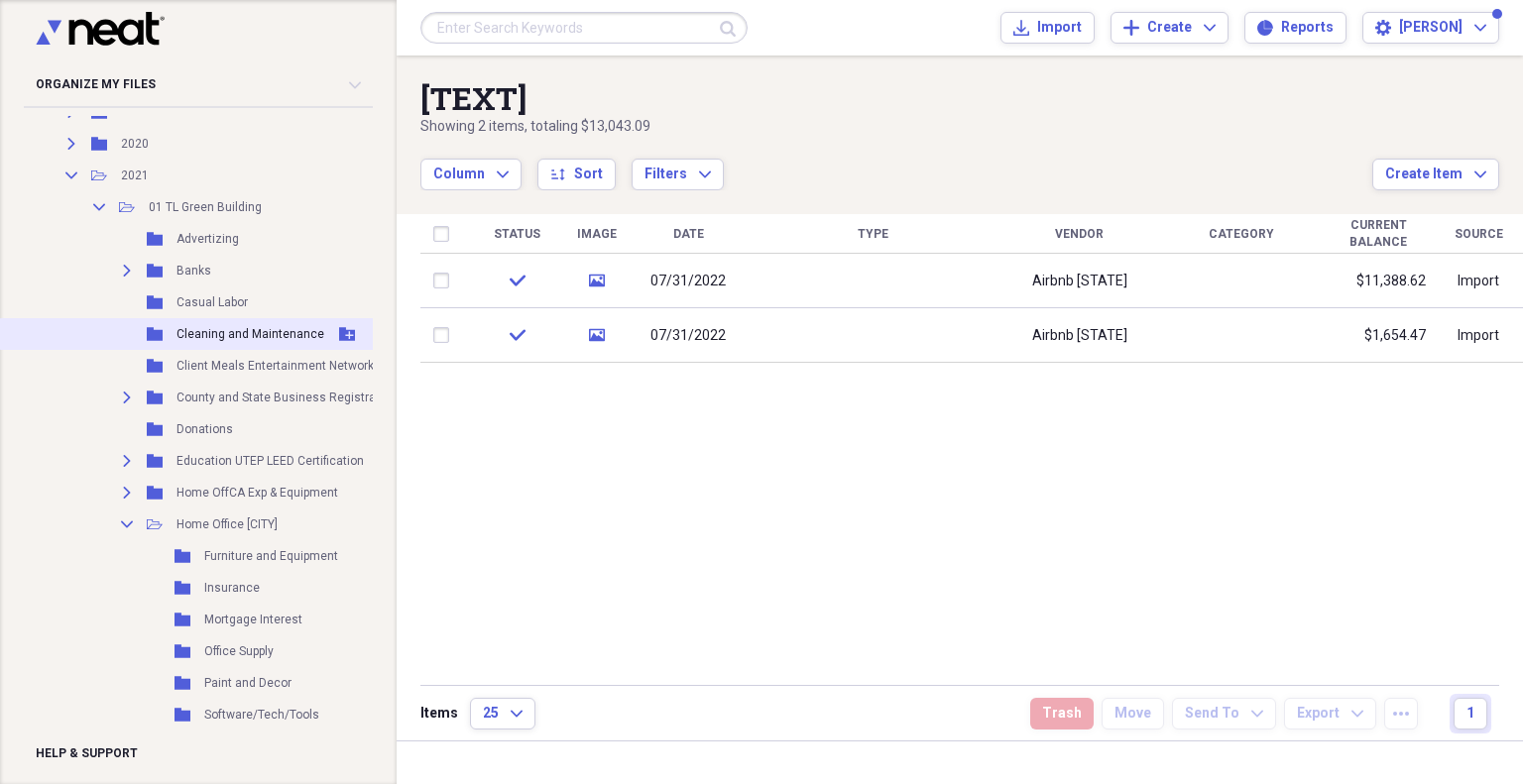 click on "Cleaning and Maintenance" at bounding box center (250, 334) 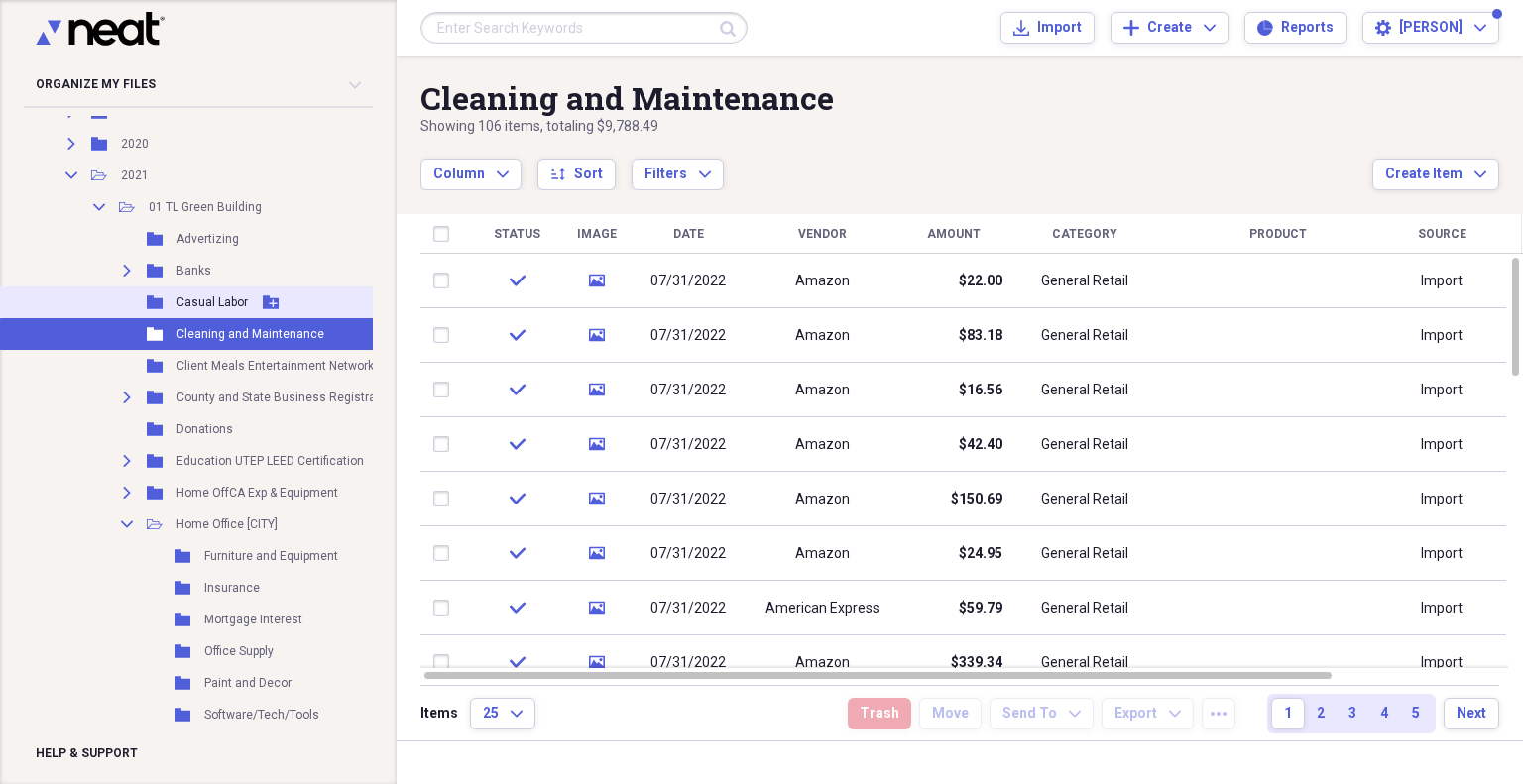 click on "Casual Labor" at bounding box center (212, 302) 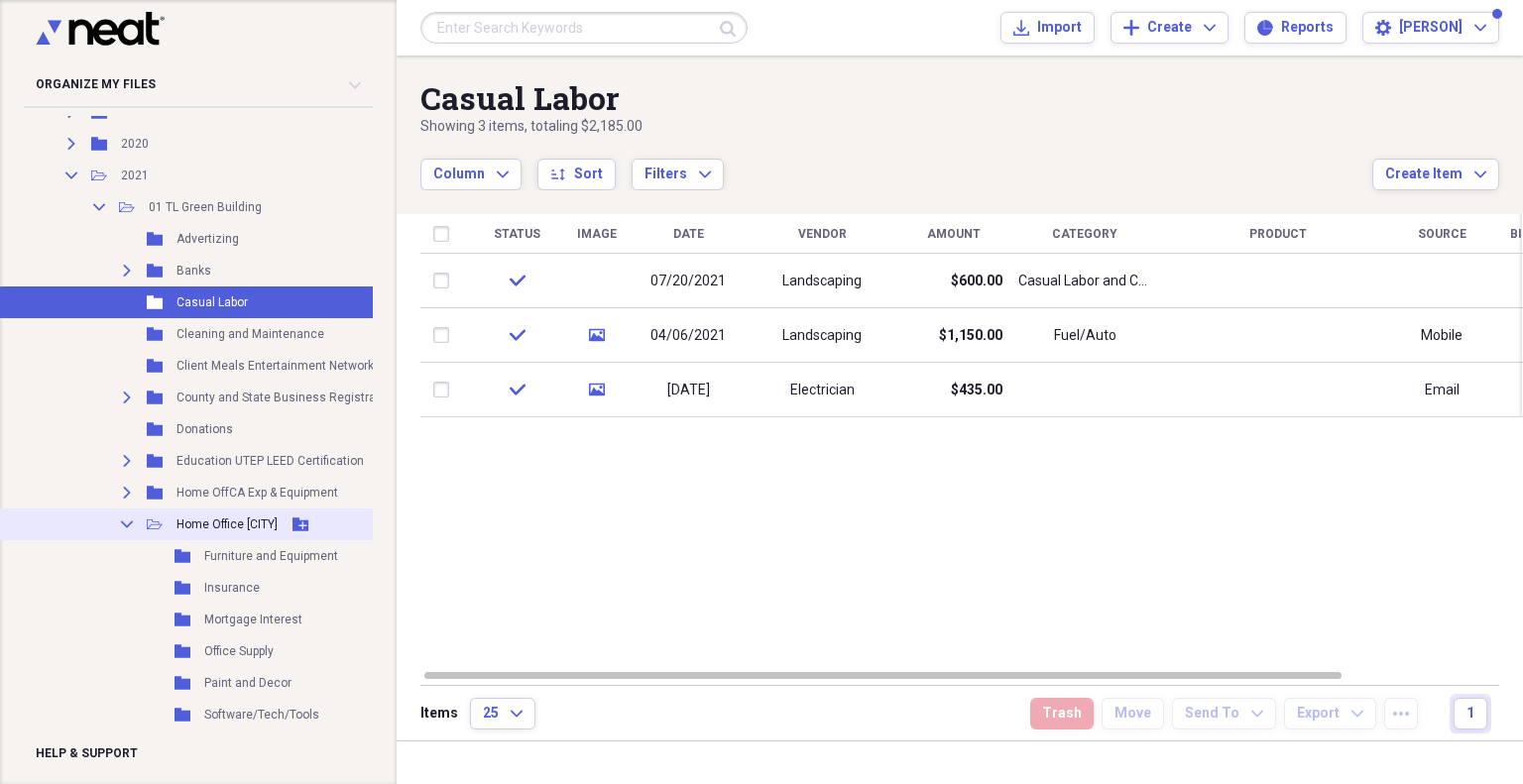 scroll, scrollTop: 297, scrollLeft: 0, axis: vertical 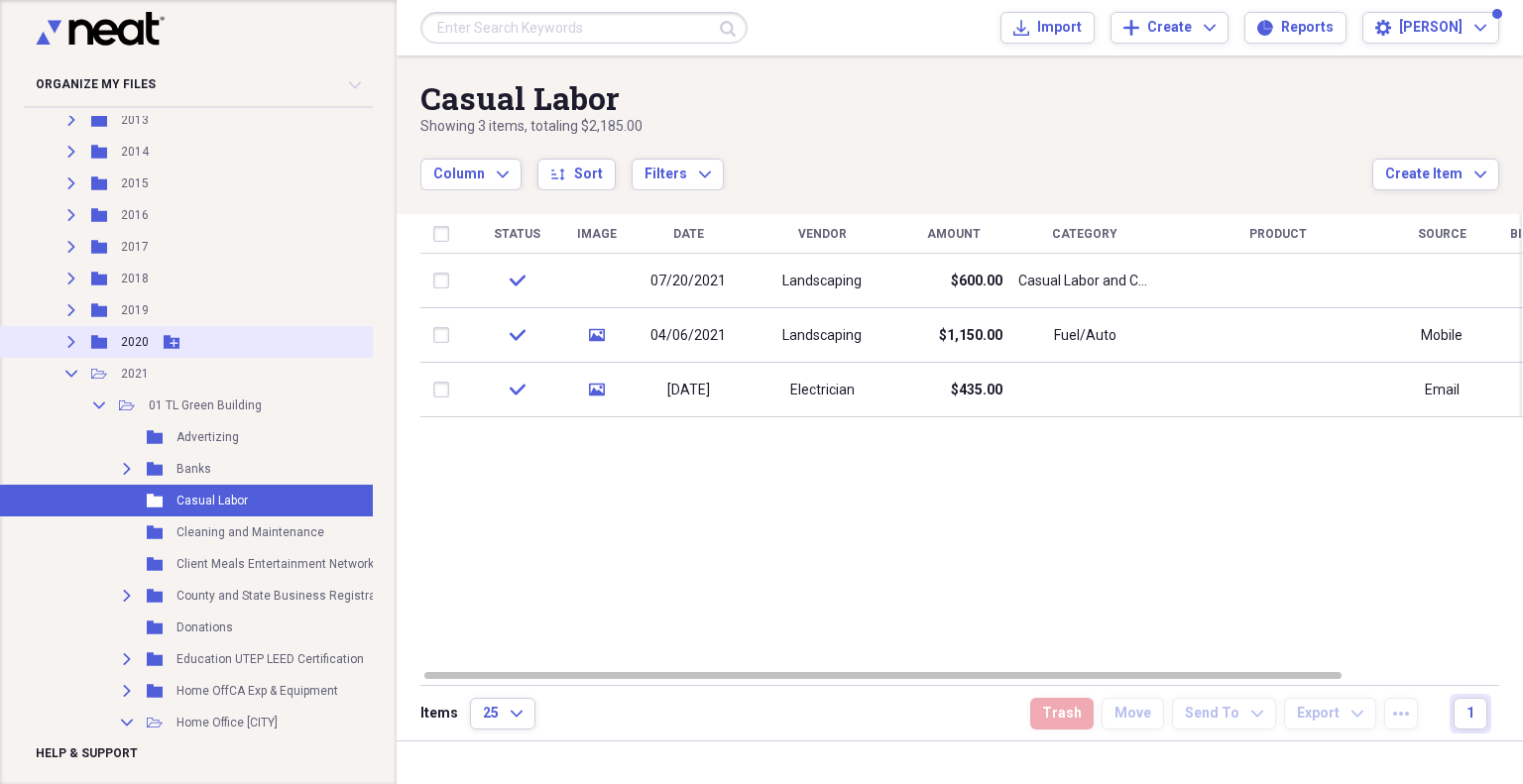 click 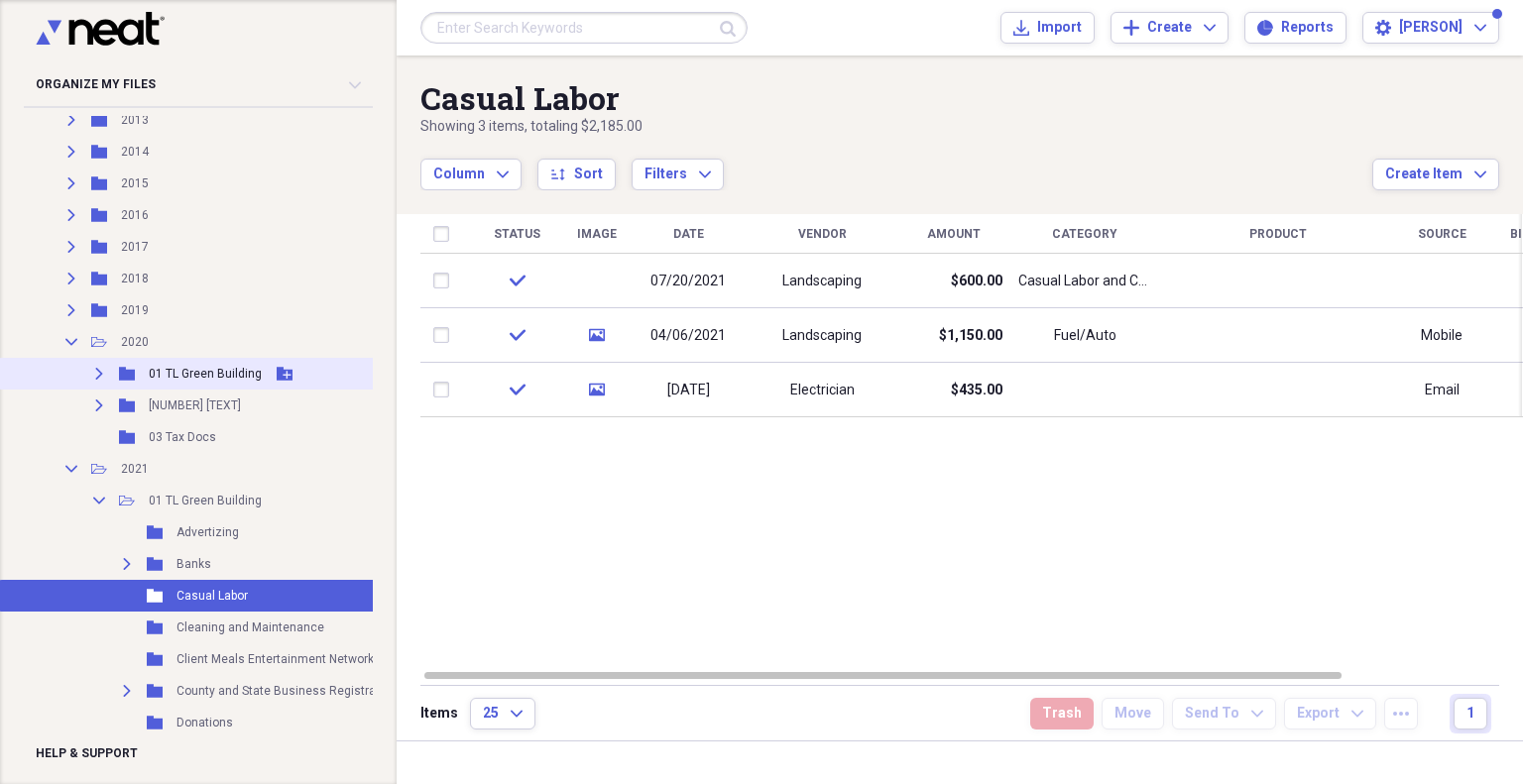 click on "Expand" 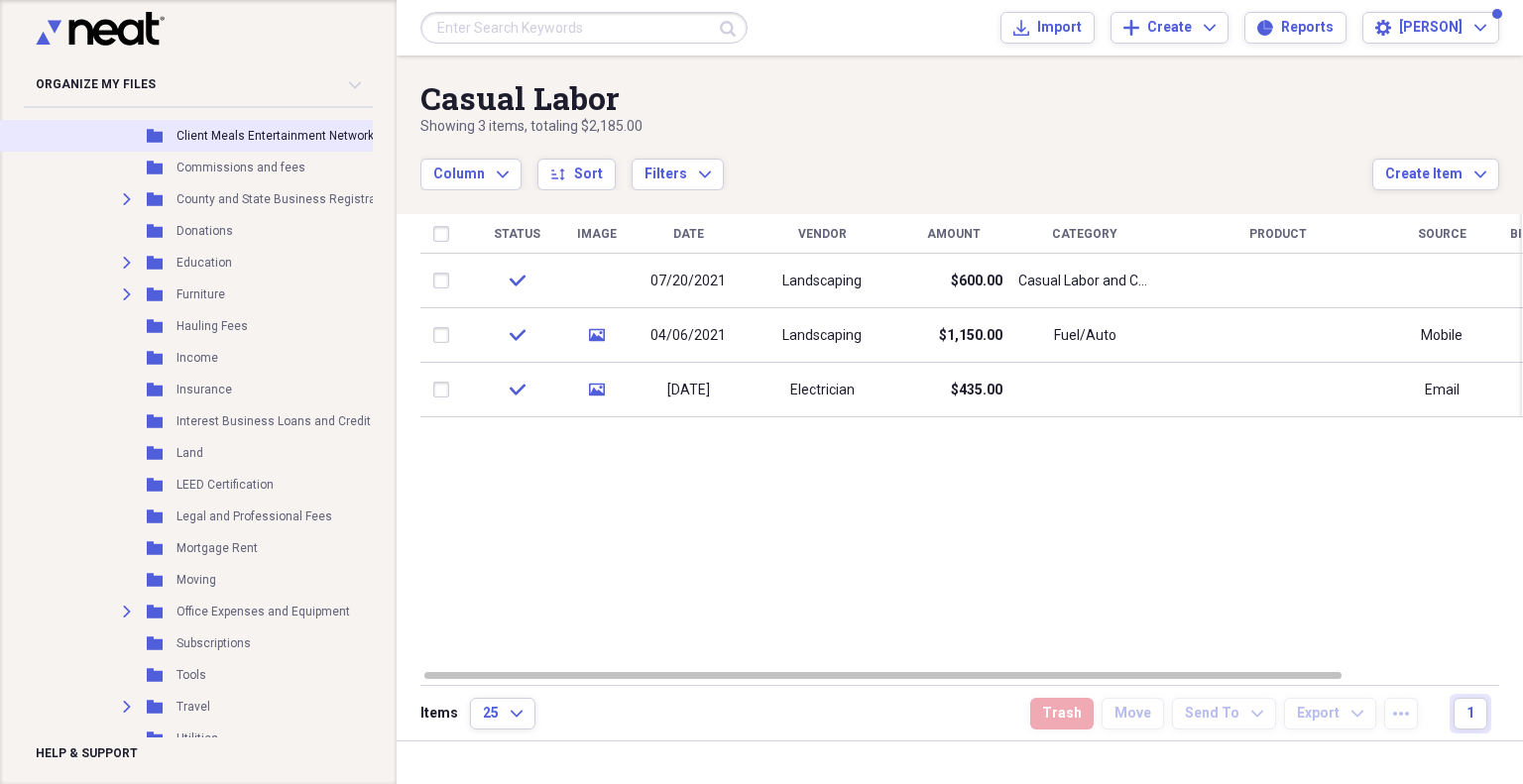 scroll, scrollTop: 793, scrollLeft: 0, axis: vertical 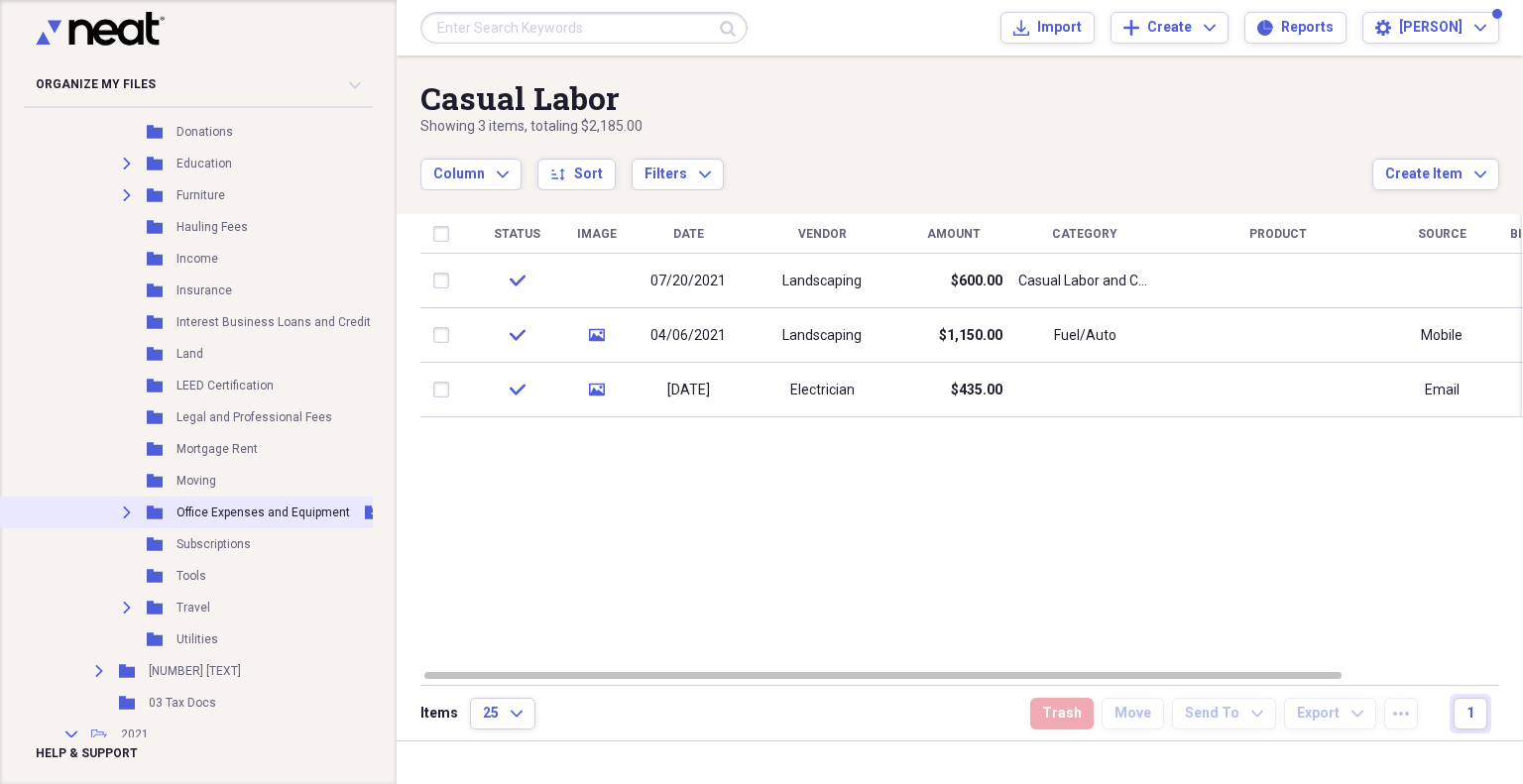 click on "Expand" 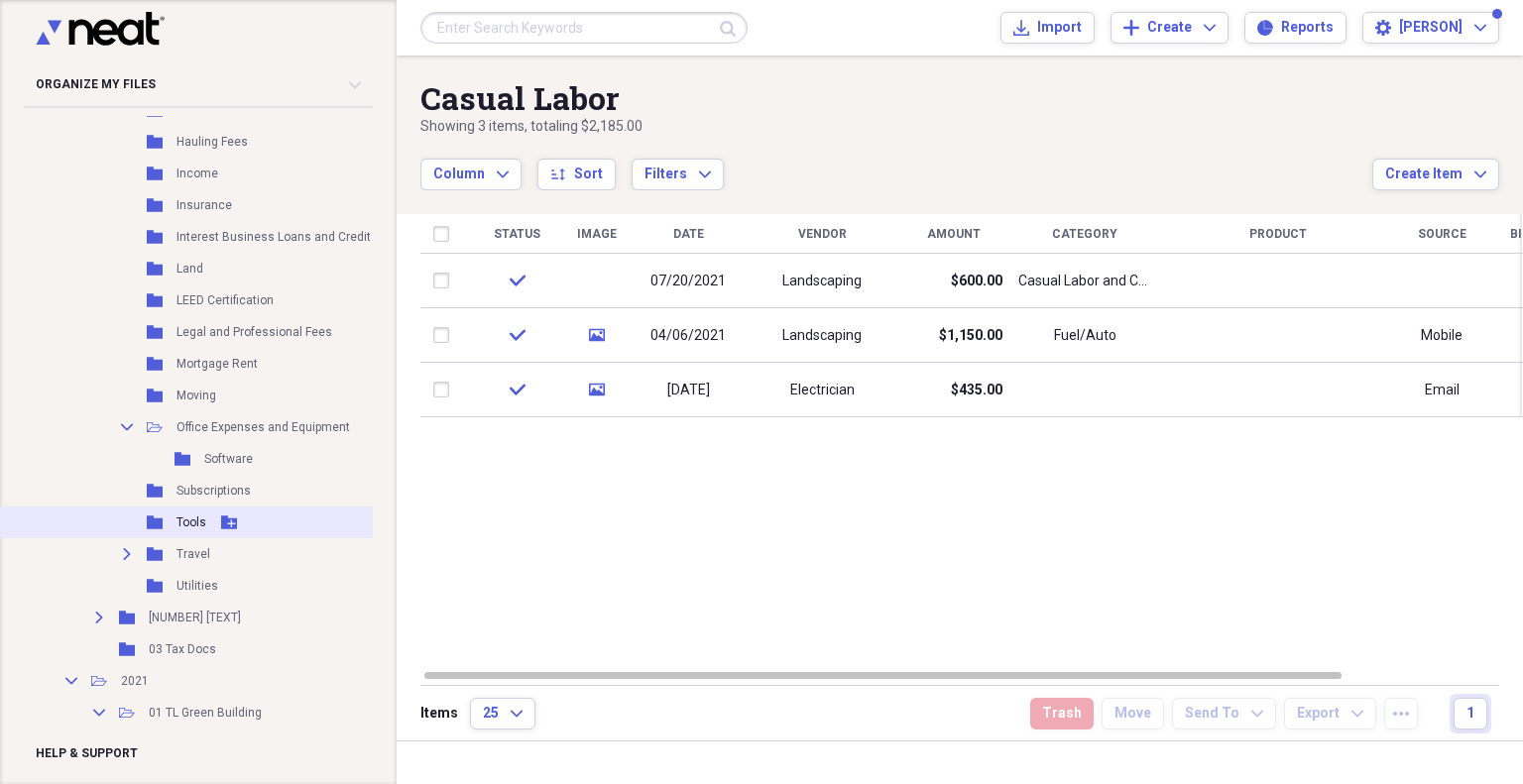 scroll, scrollTop: 892, scrollLeft: 0, axis: vertical 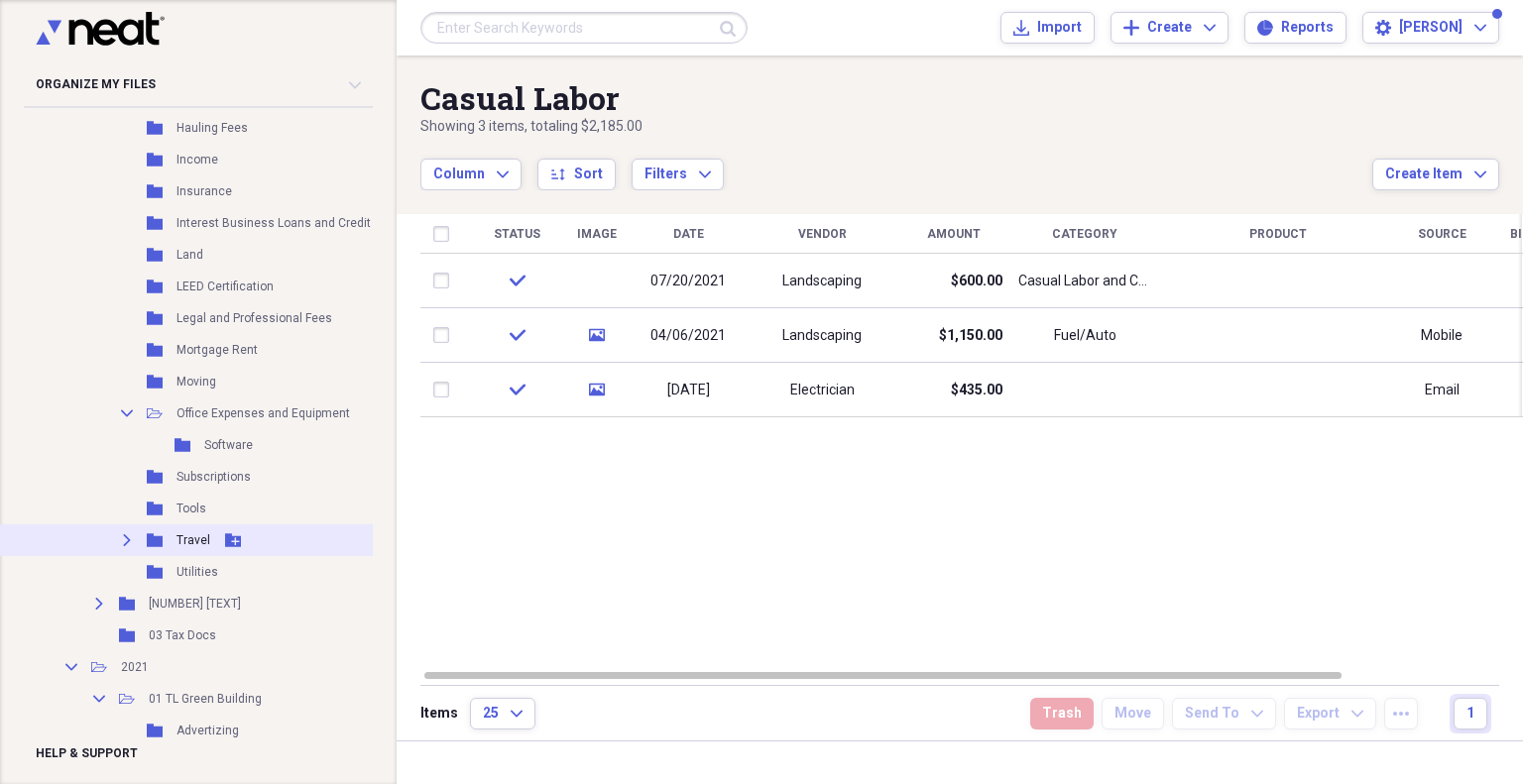 click on "Expand" at bounding box center (127, 540) 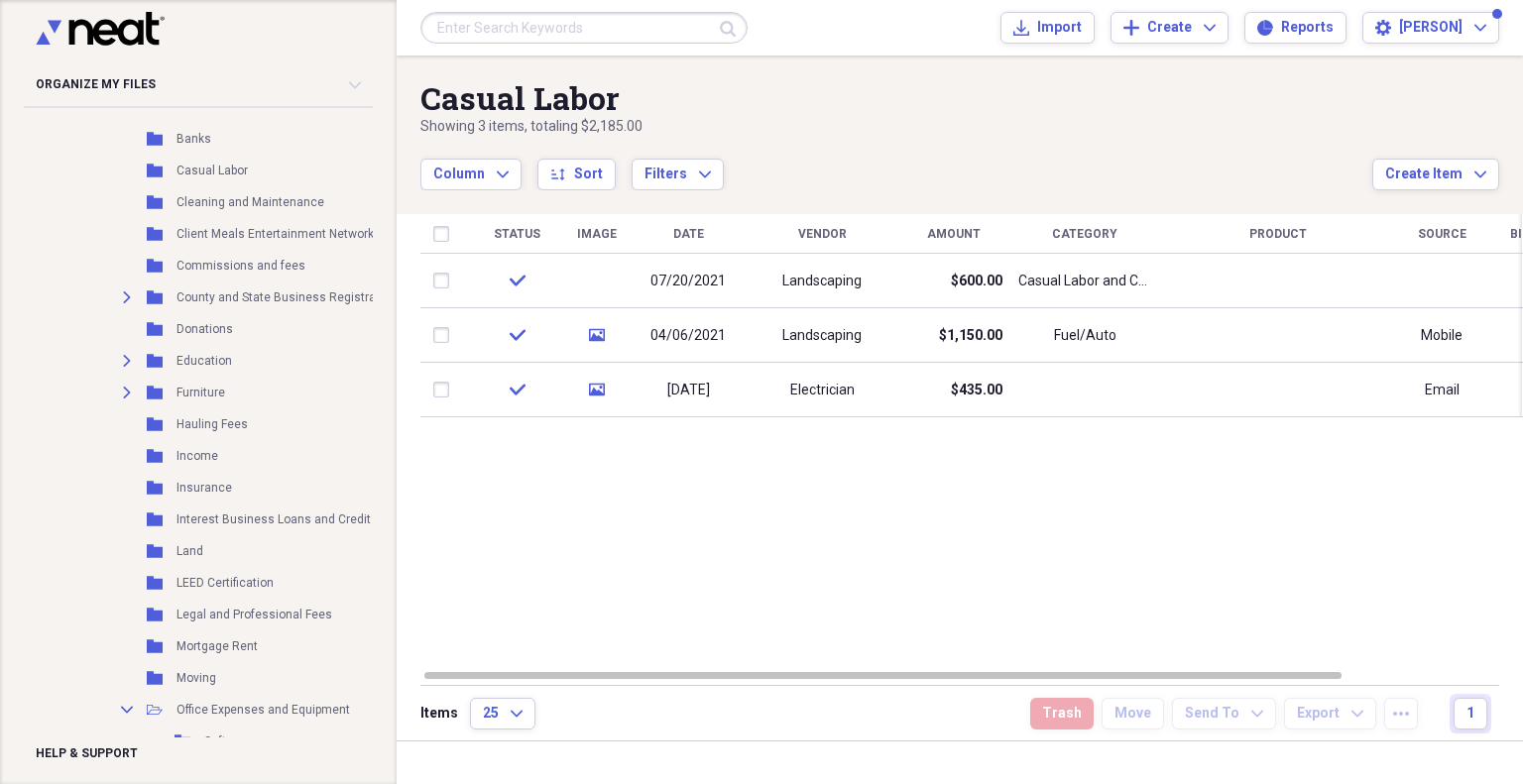 scroll, scrollTop: 595, scrollLeft: 0, axis: vertical 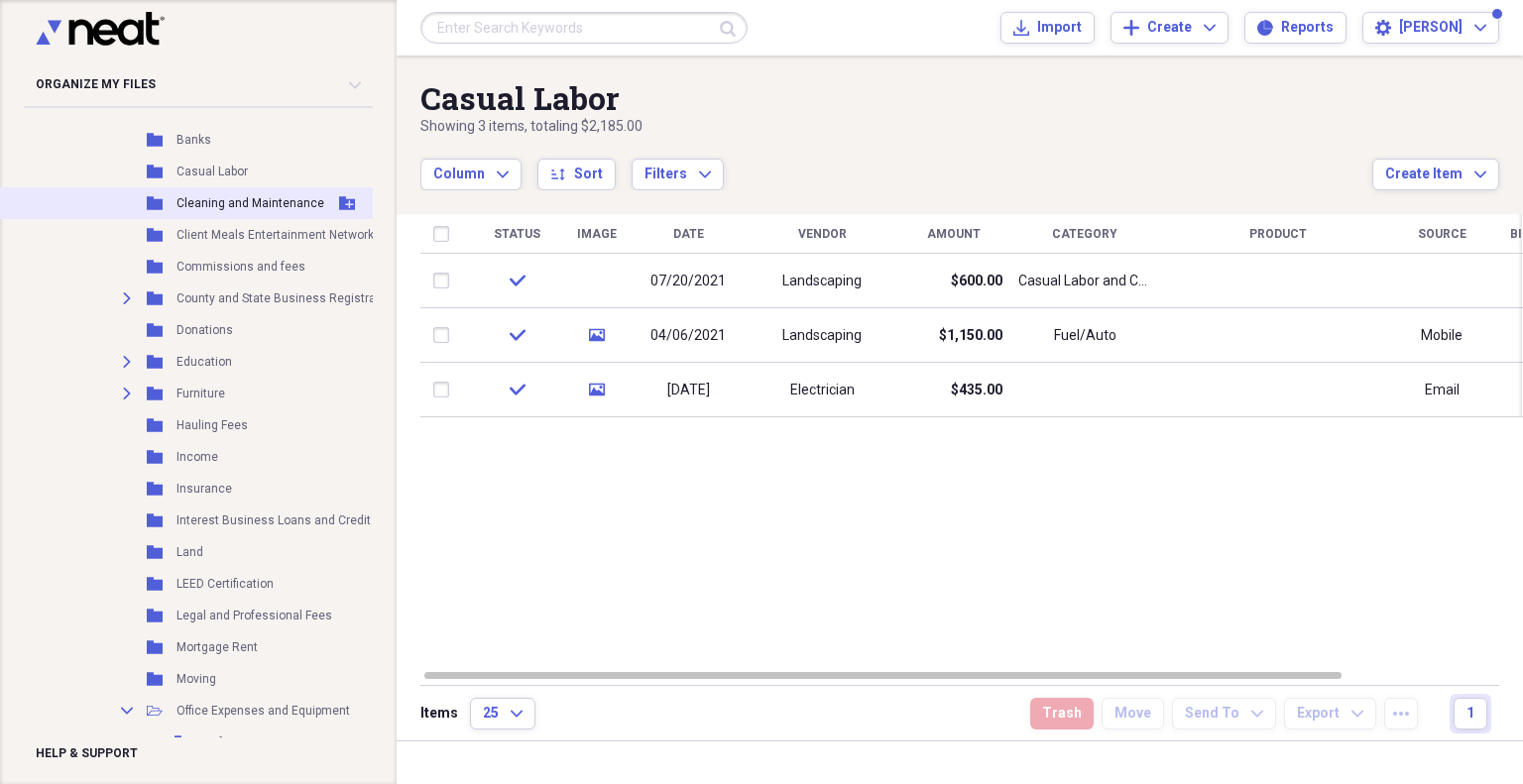 click on "Folder Cleaning and Maintenance Add Folder" at bounding box center [233, 203] 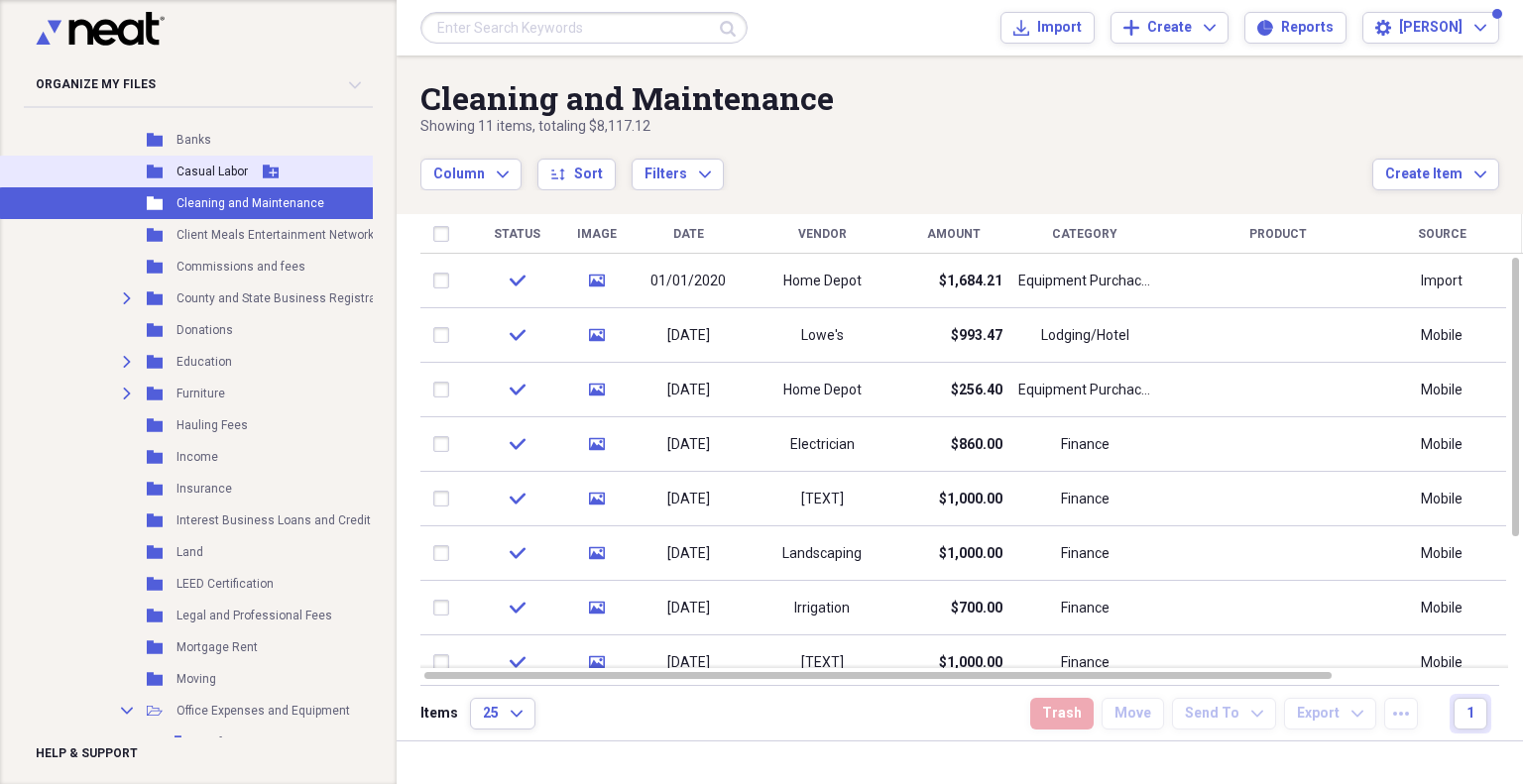 click on "Casual Labor" at bounding box center (212, 171) 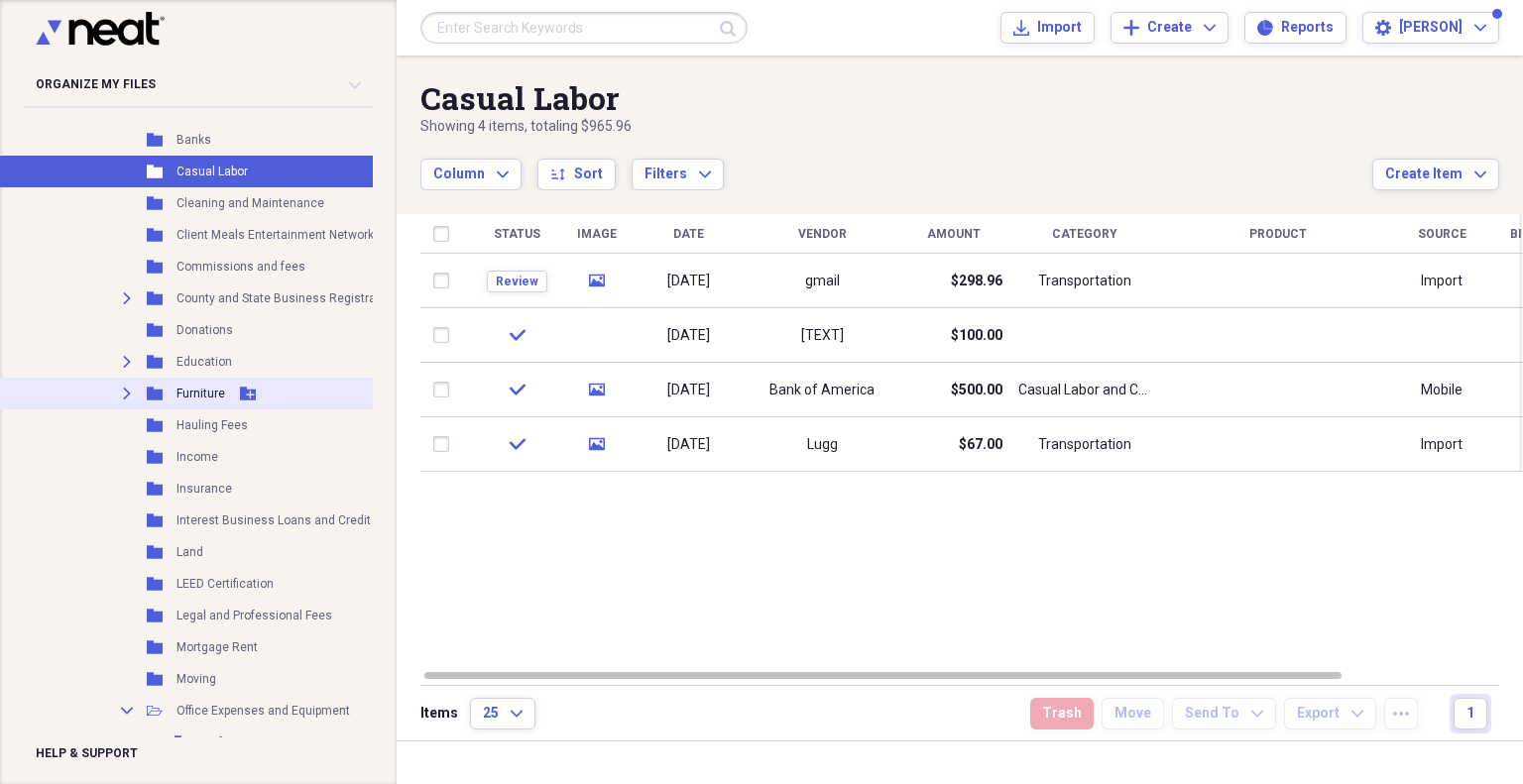 click on "Expand" 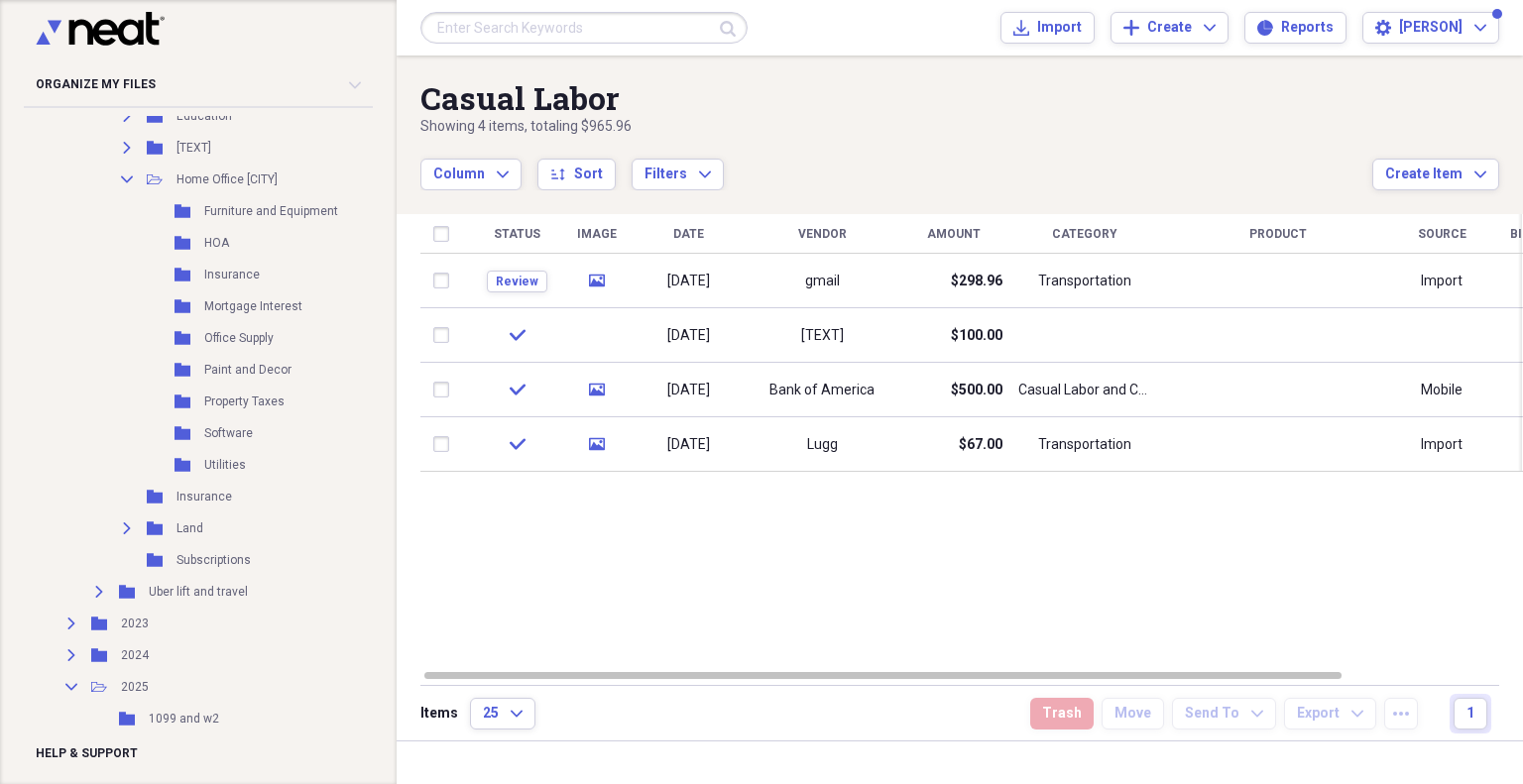 scroll, scrollTop: 3073, scrollLeft: 0, axis: vertical 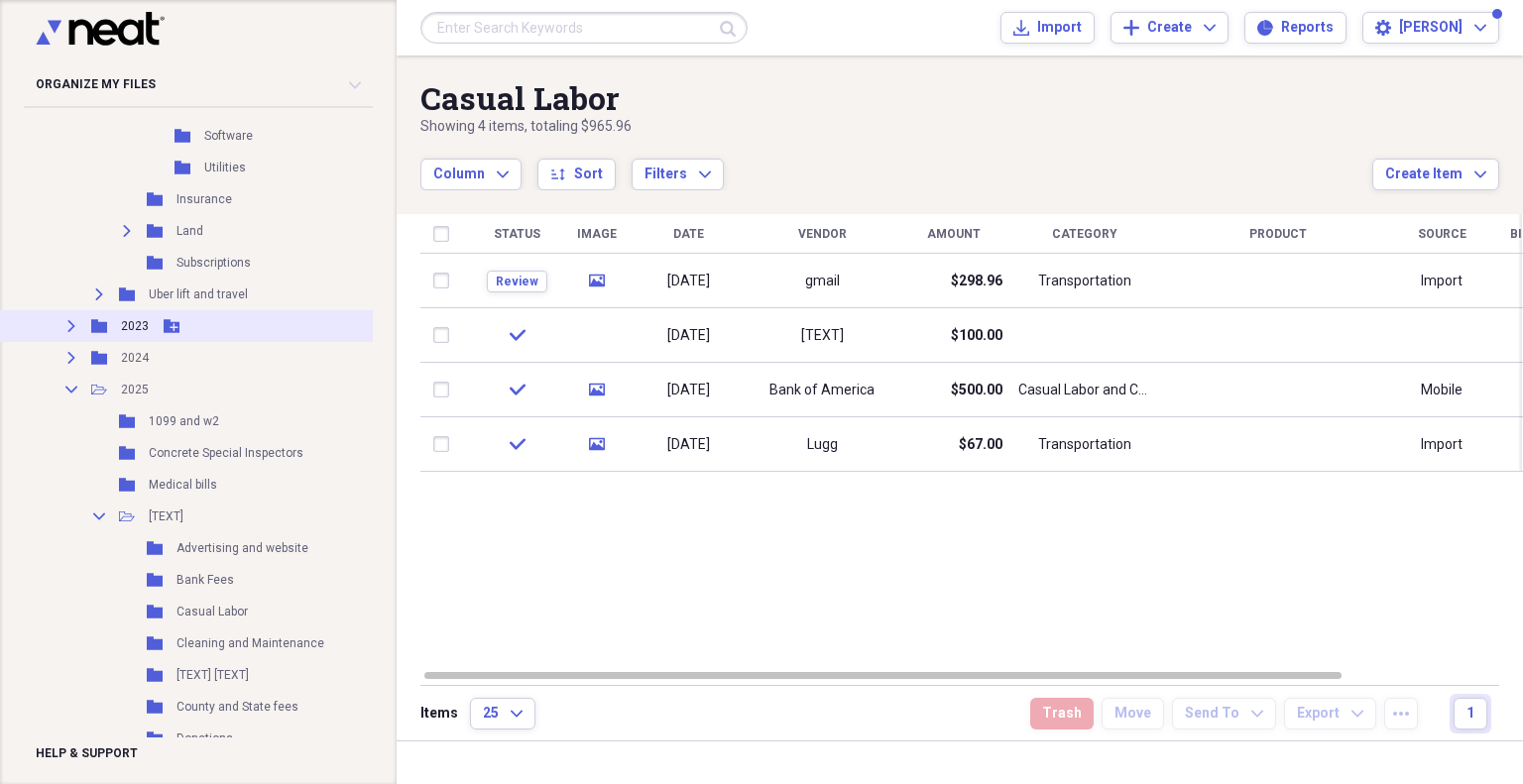 click on "Expand" at bounding box center (71, 326) 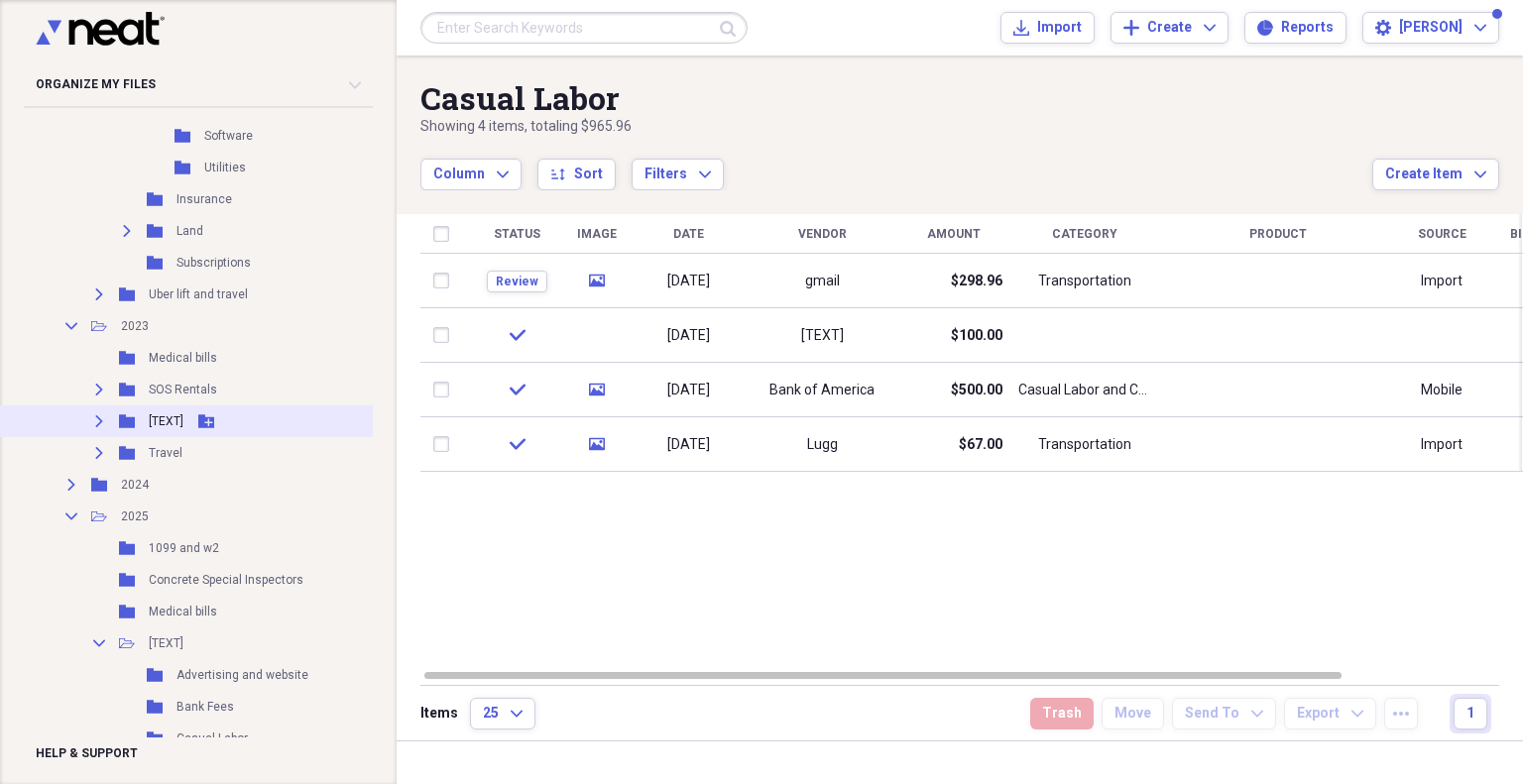 click 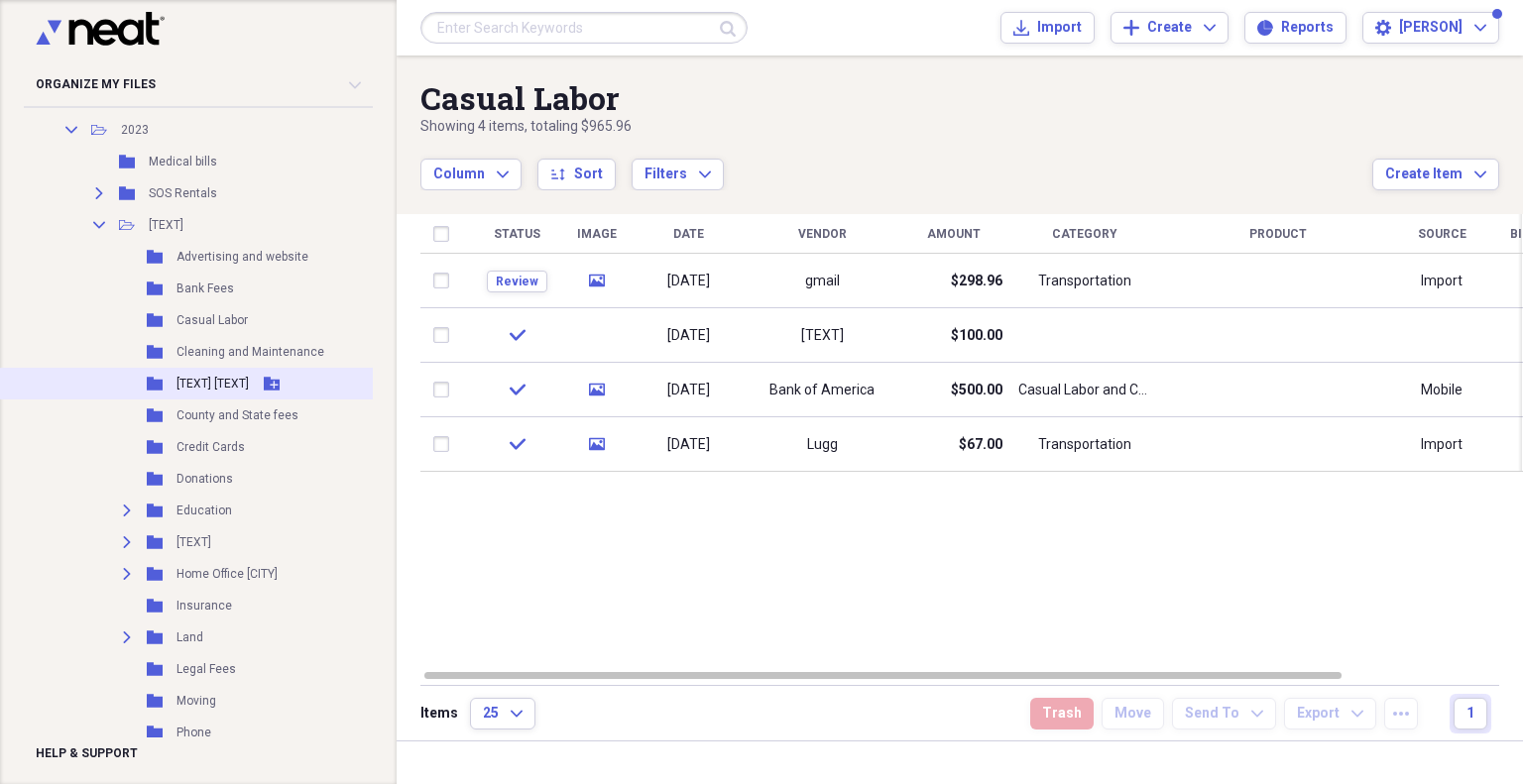 scroll, scrollTop: 3271, scrollLeft: 0, axis: vertical 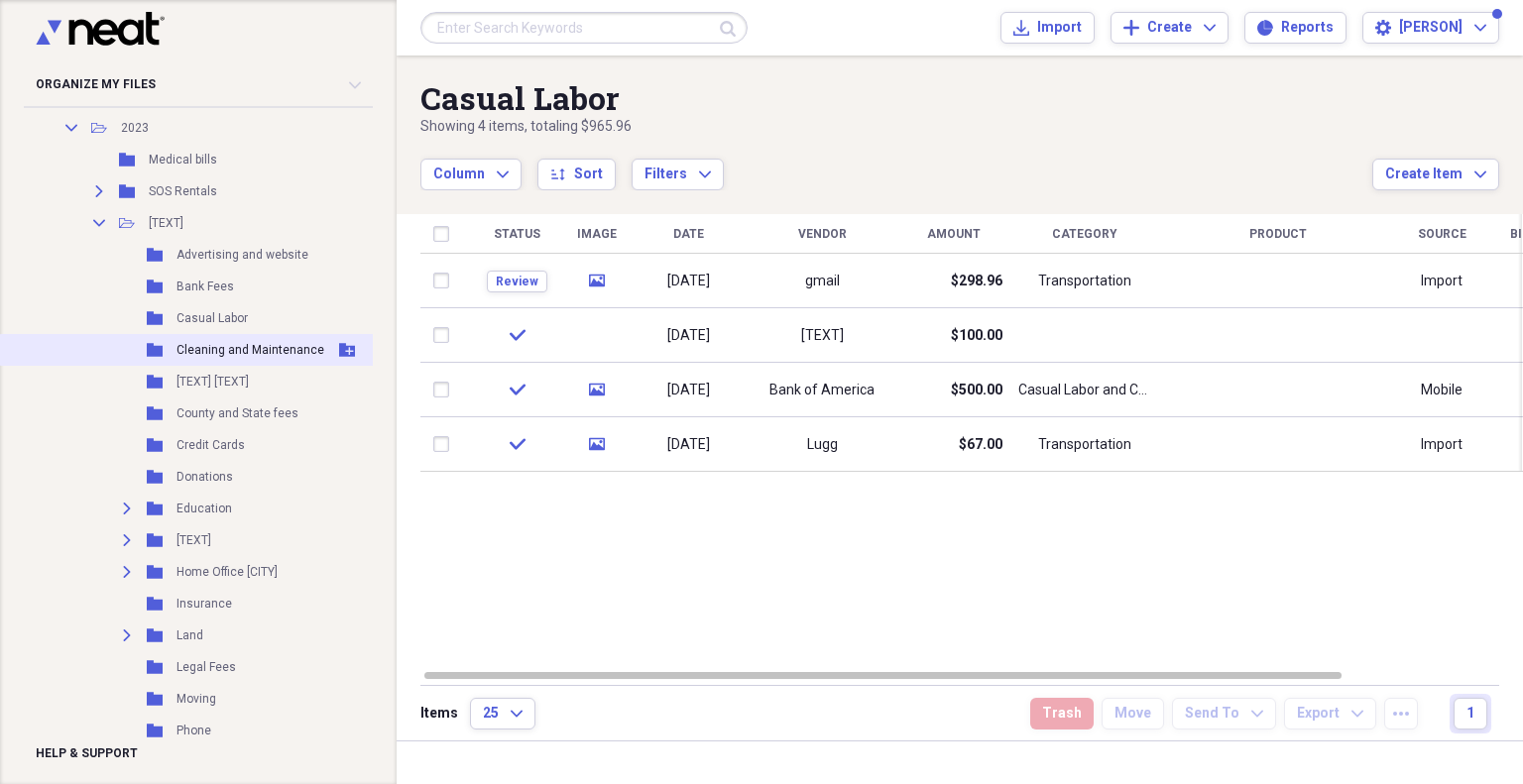 click on "Cleaning and Maintenance" at bounding box center [250, 350] 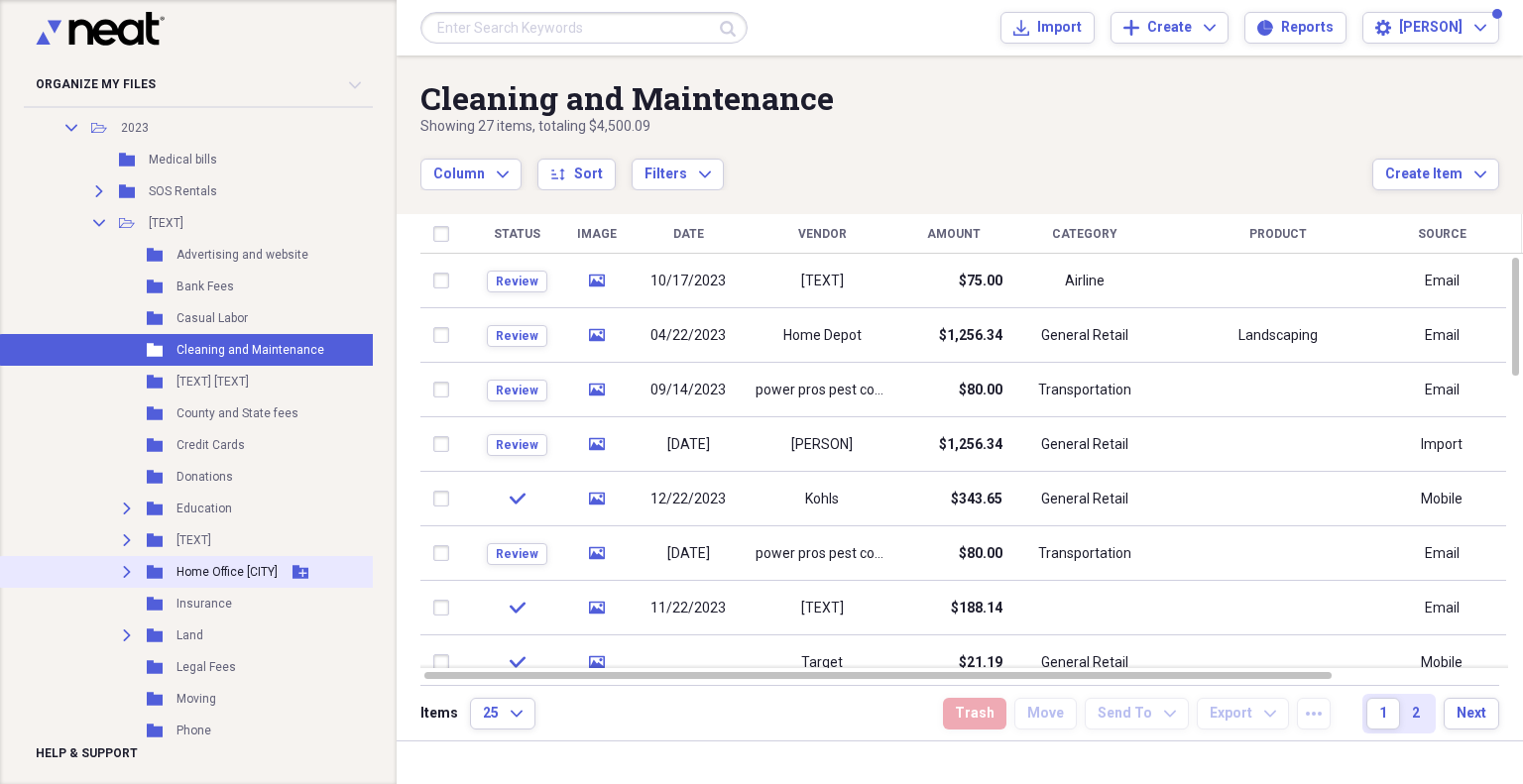 click on "Expand" 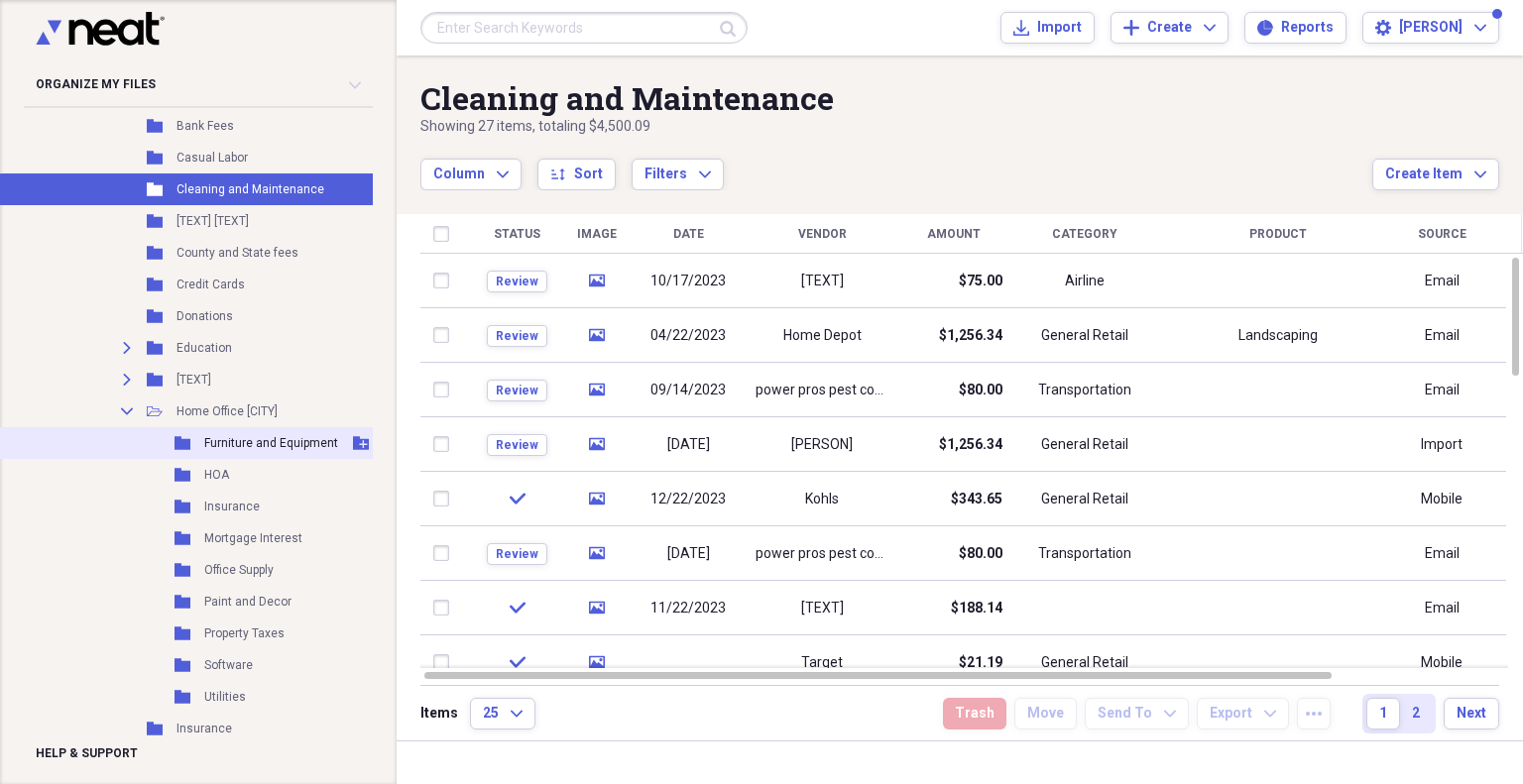scroll, scrollTop: 3469, scrollLeft: 0, axis: vertical 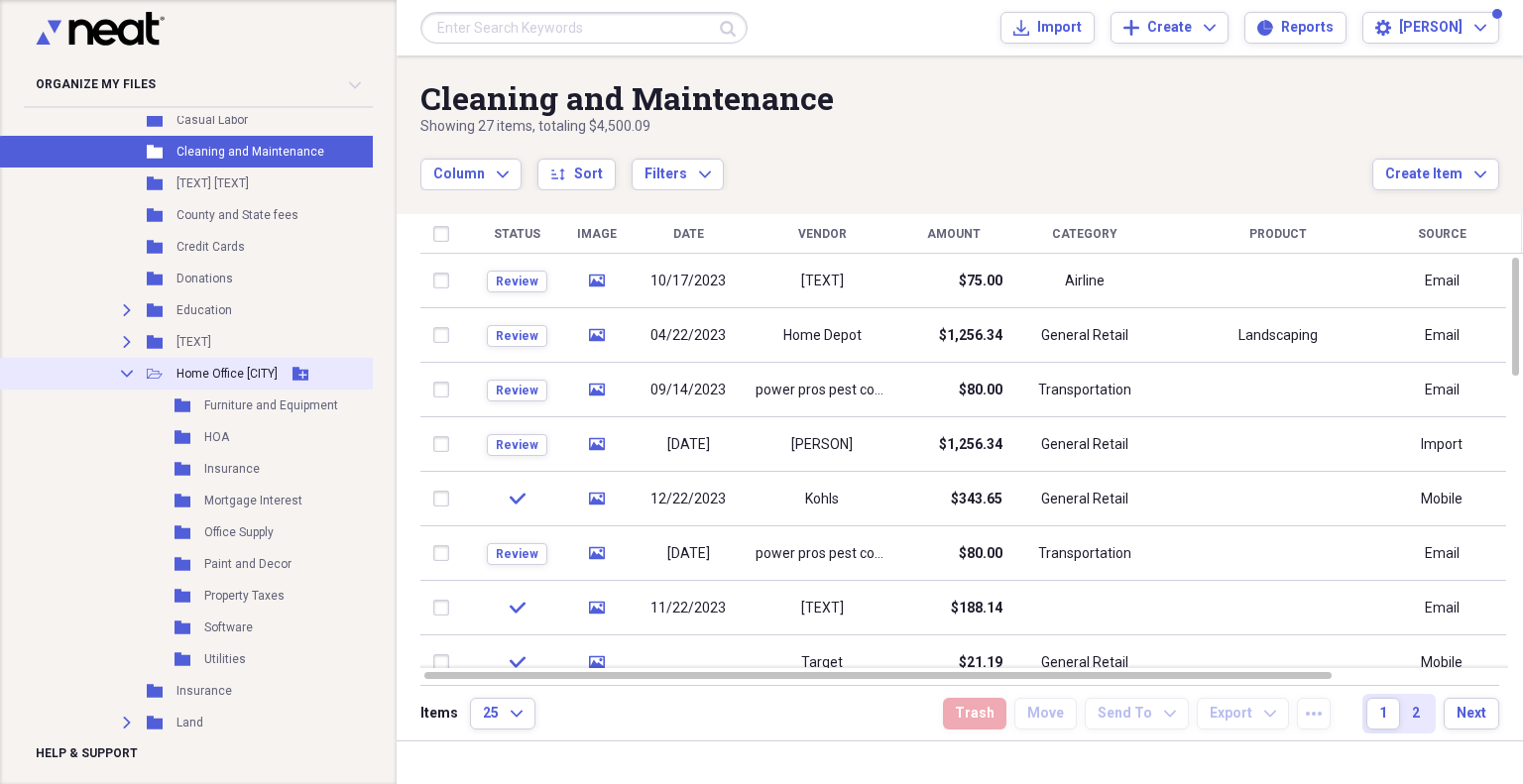 click on "Home Office [CITY]" at bounding box center [227, 374] 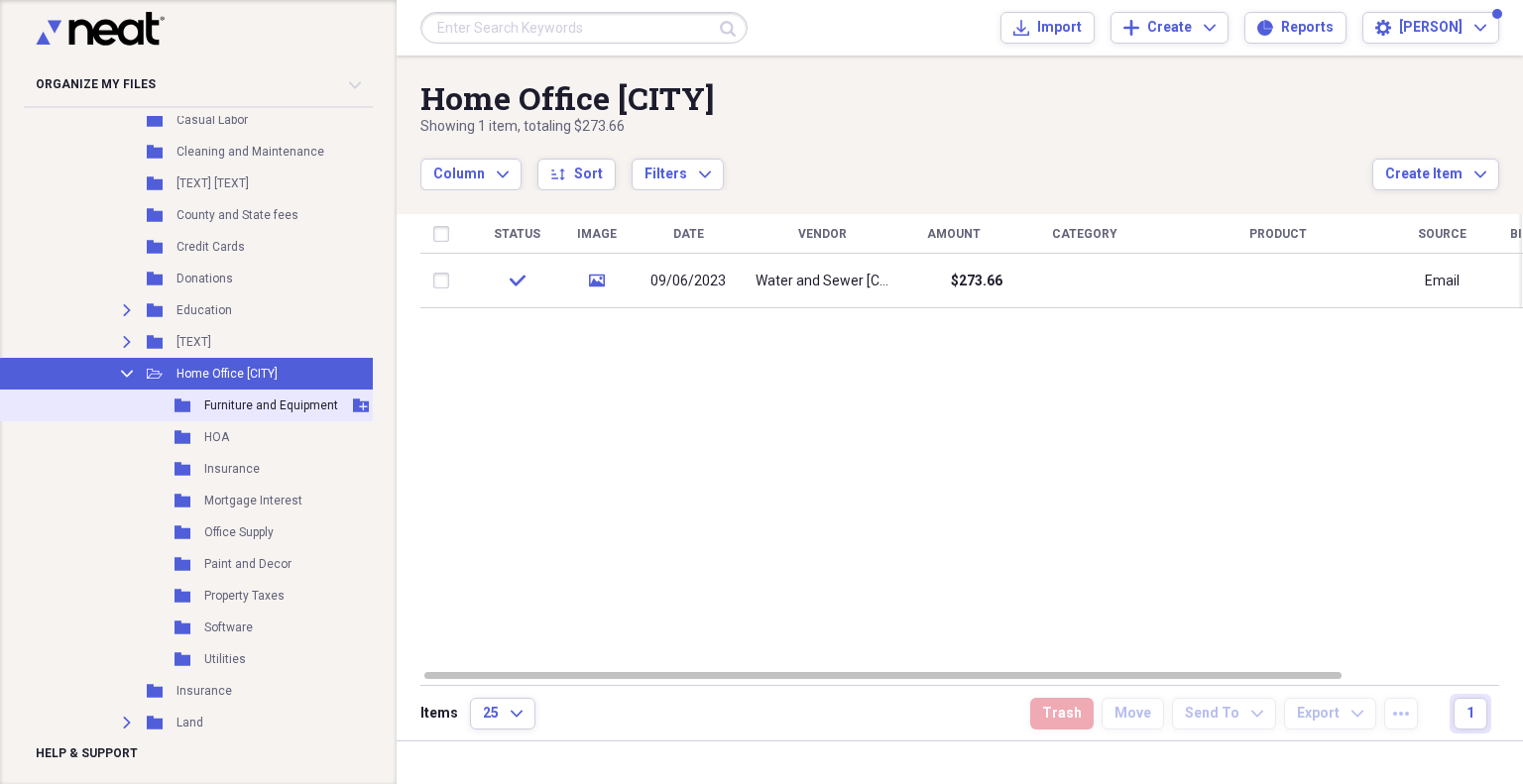 click on "Furniture and Equipment" at bounding box center [271, 405] 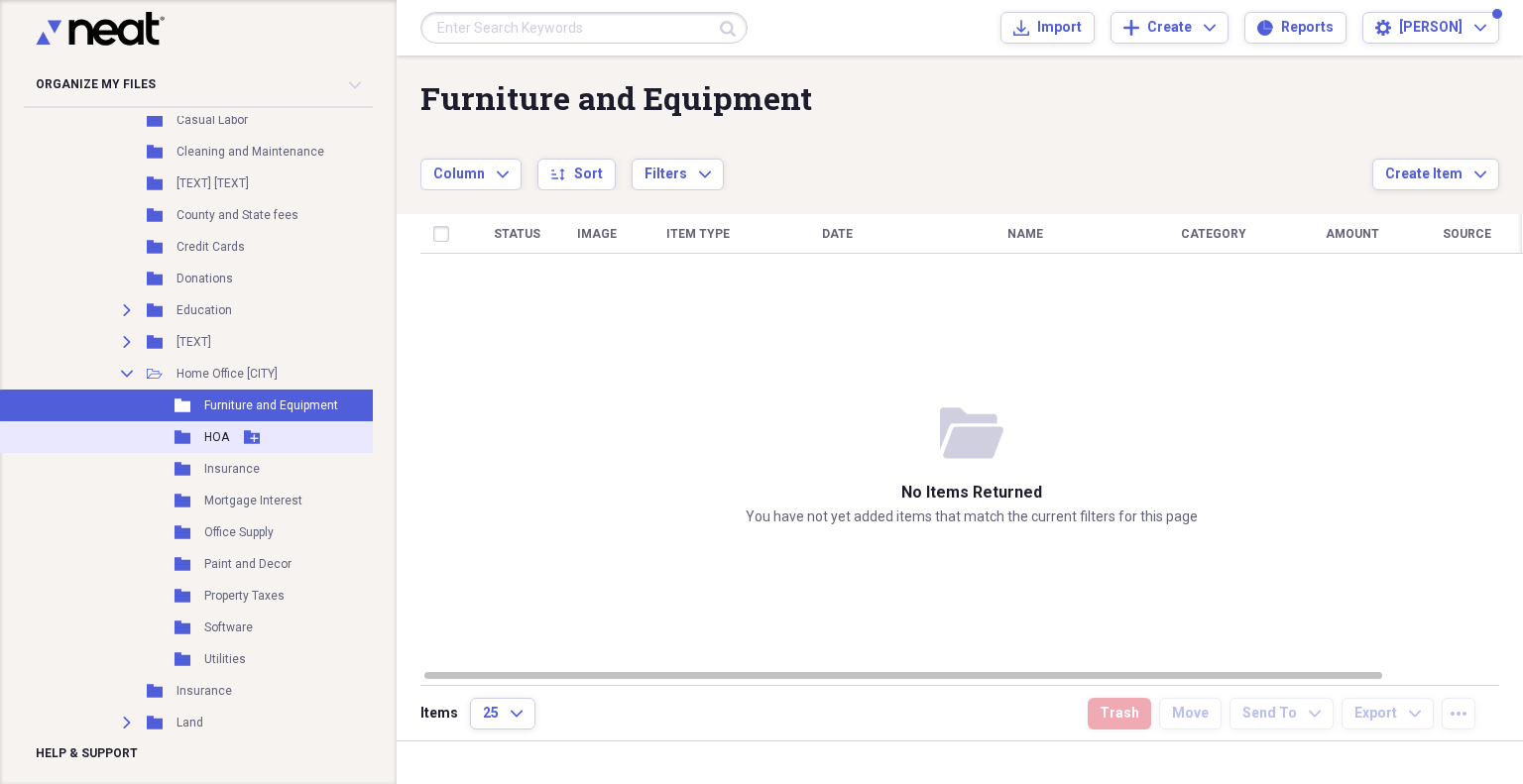 click on "HOA" at bounding box center (216, 437) 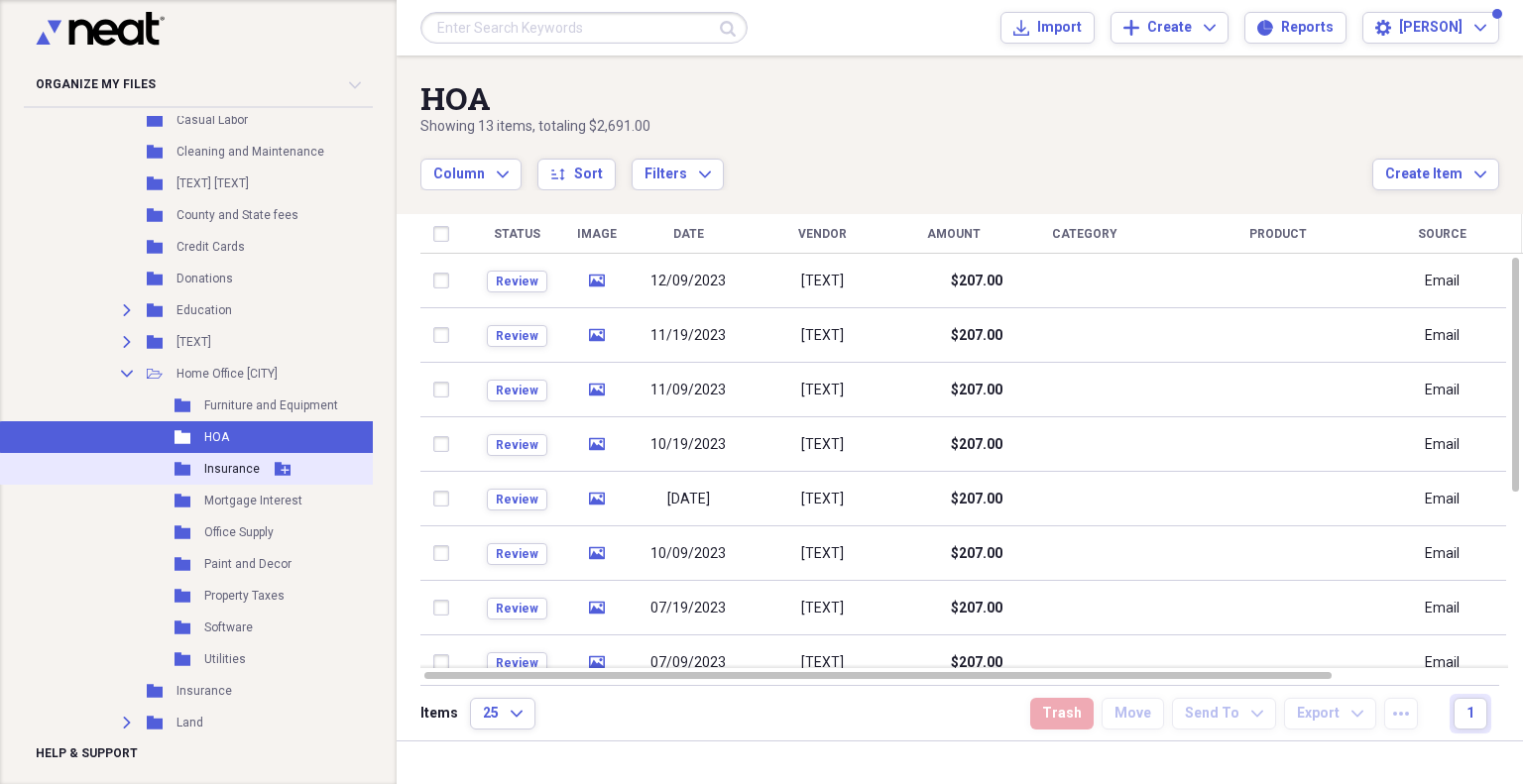 click on "Insurance" at bounding box center [232, 469] 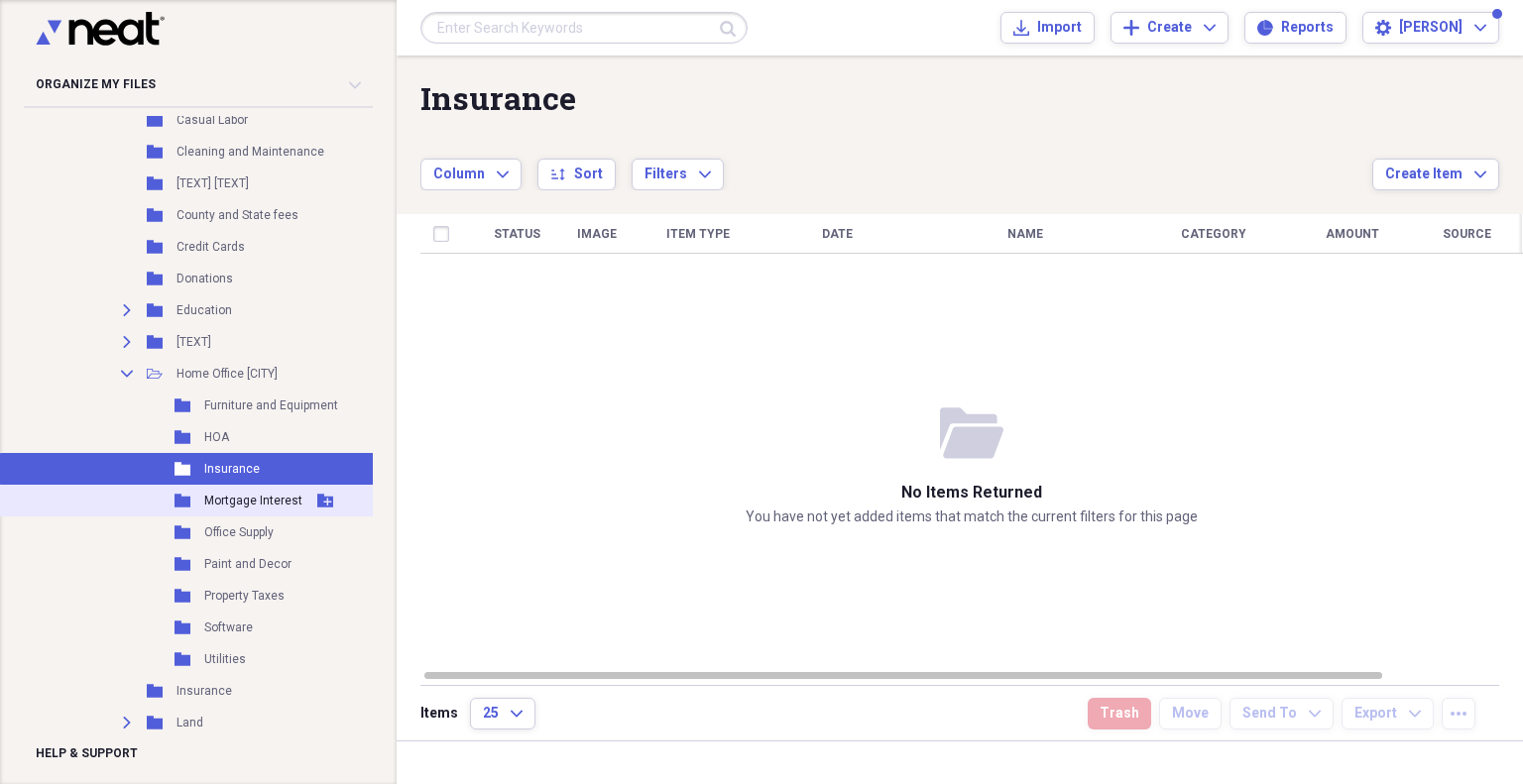 click on "Mortgage Interest" at bounding box center (253, 501) 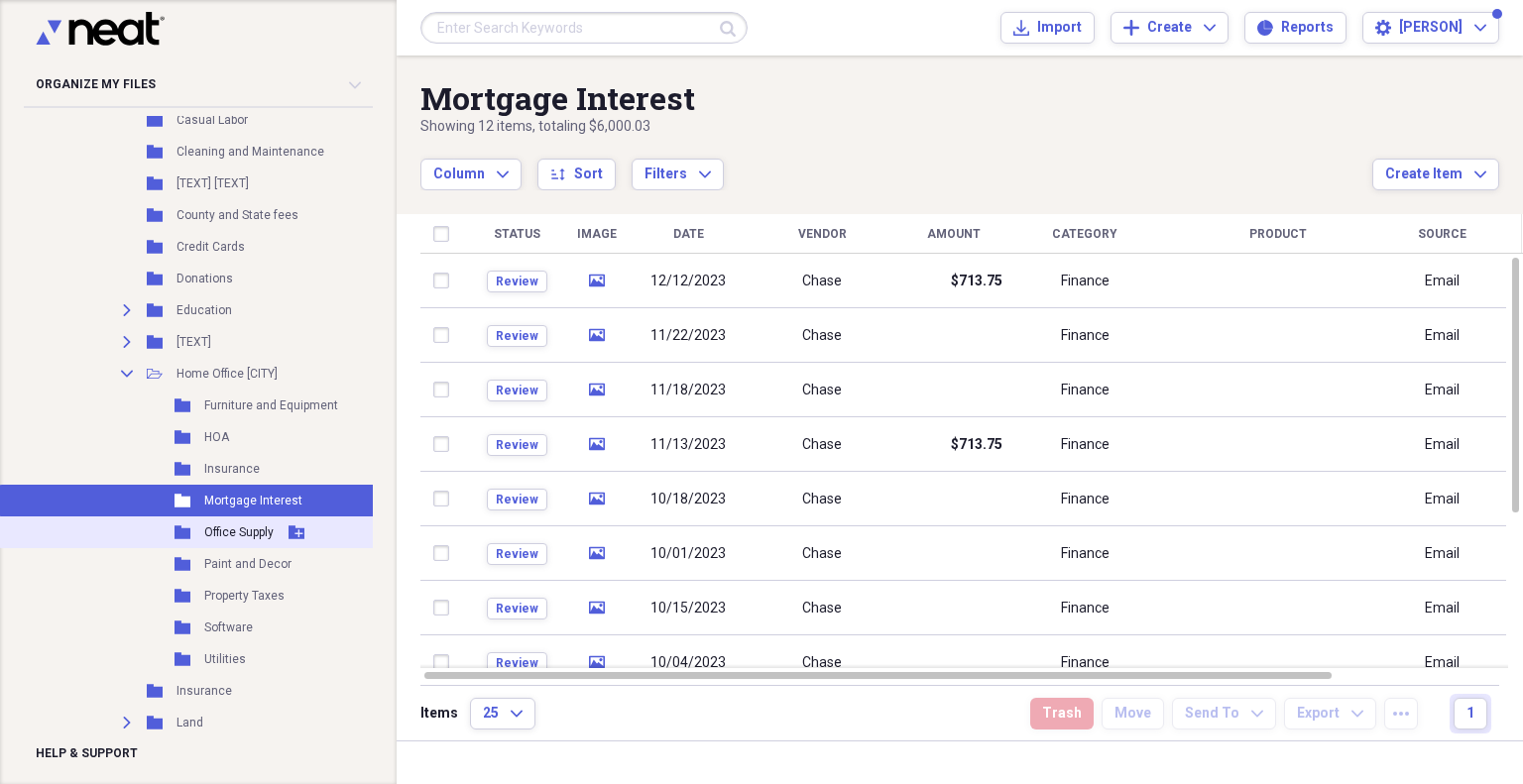 click on "Office Supply" at bounding box center [239, 532] 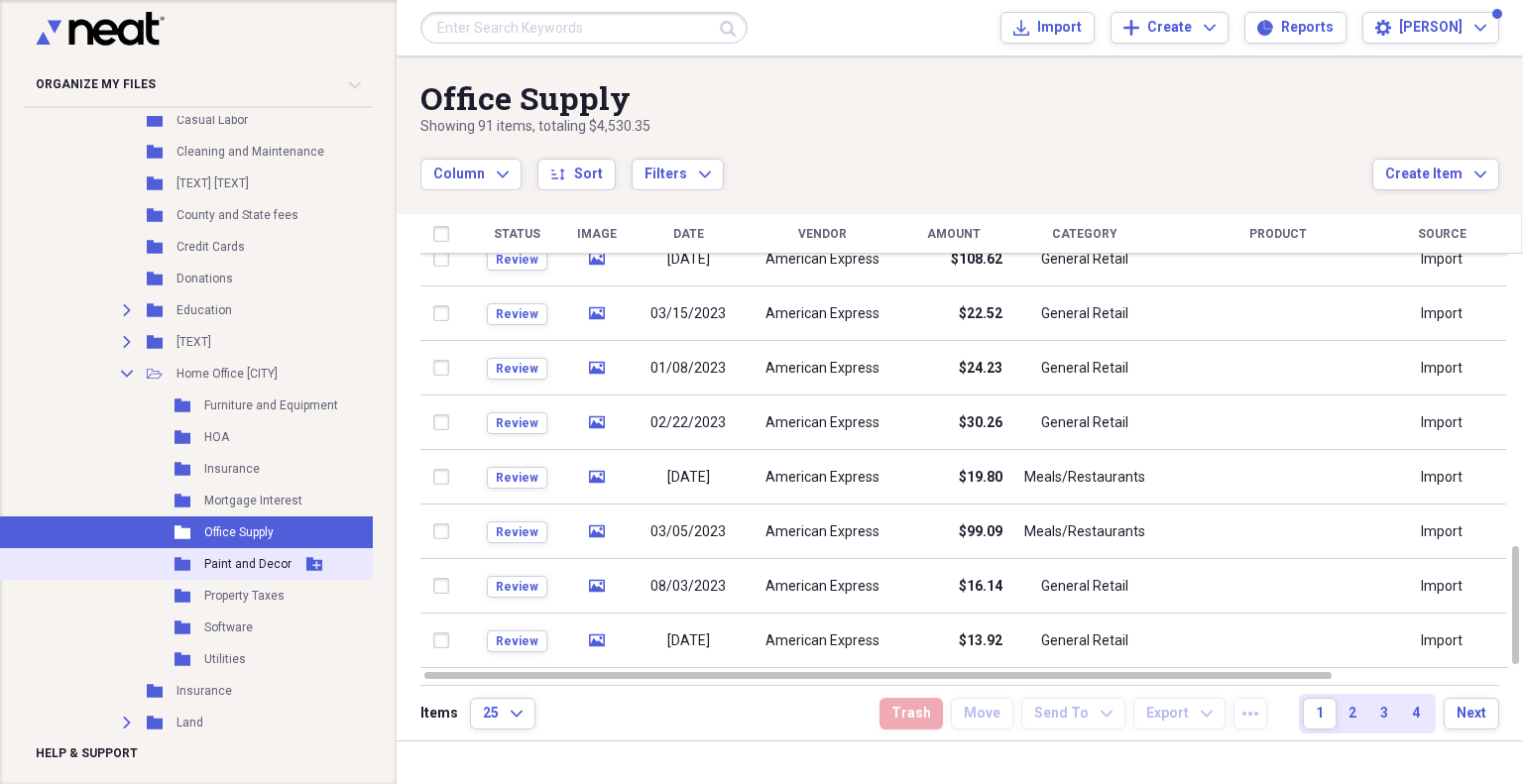 click on "Paint and Decor" at bounding box center [248, 564] 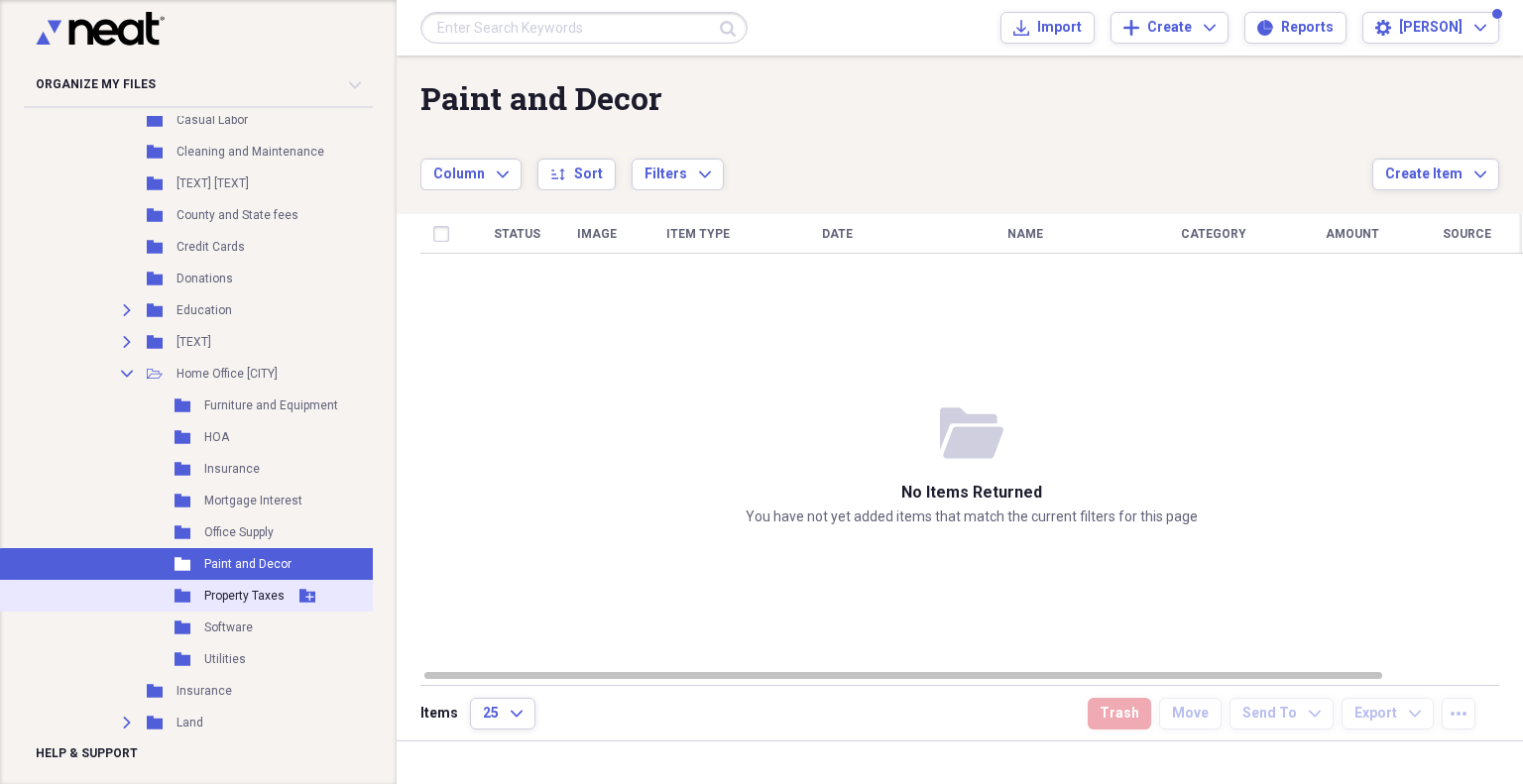 click on "Property Taxes" at bounding box center [244, 596] 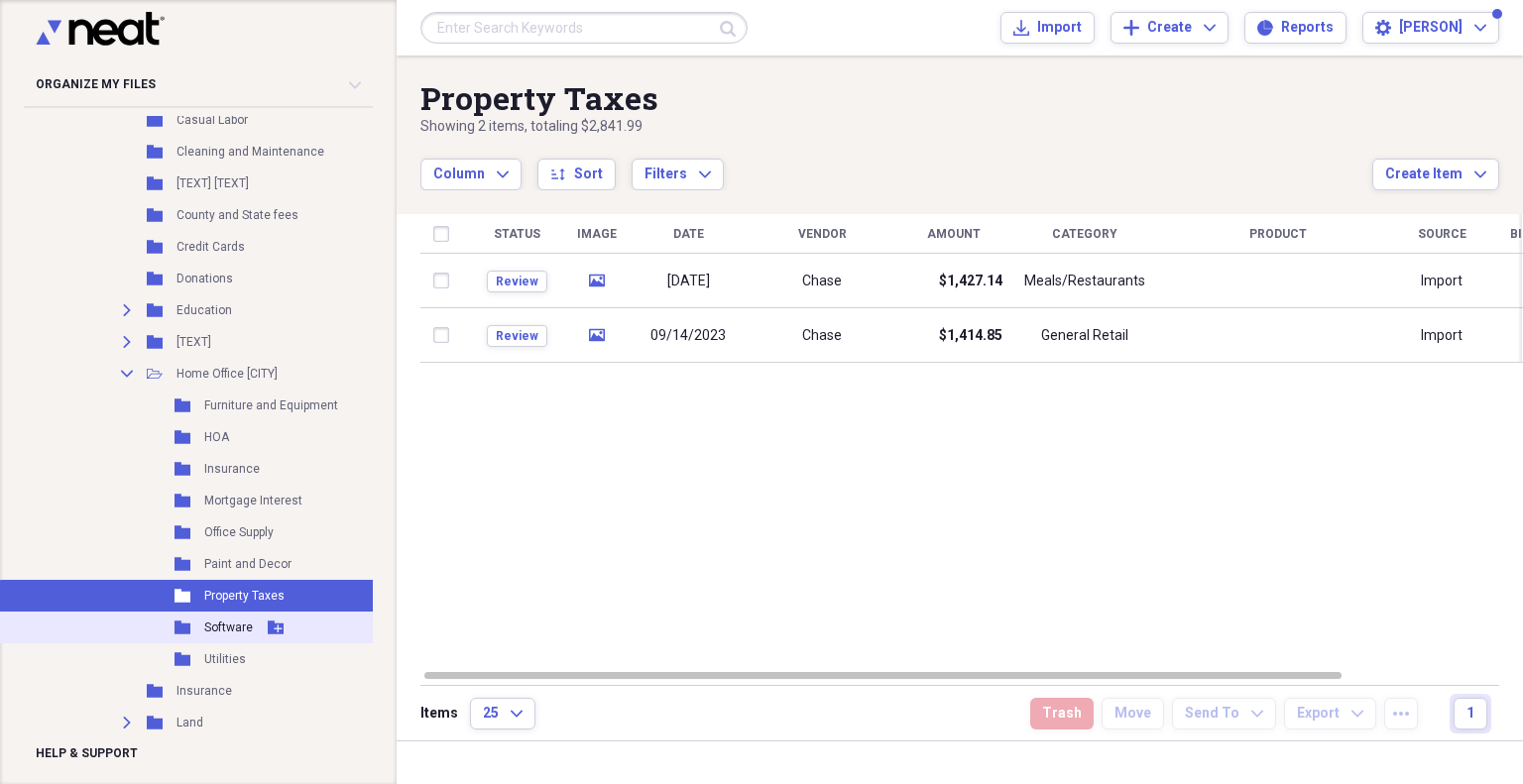 click on "Software" at bounding box center [228, 627] 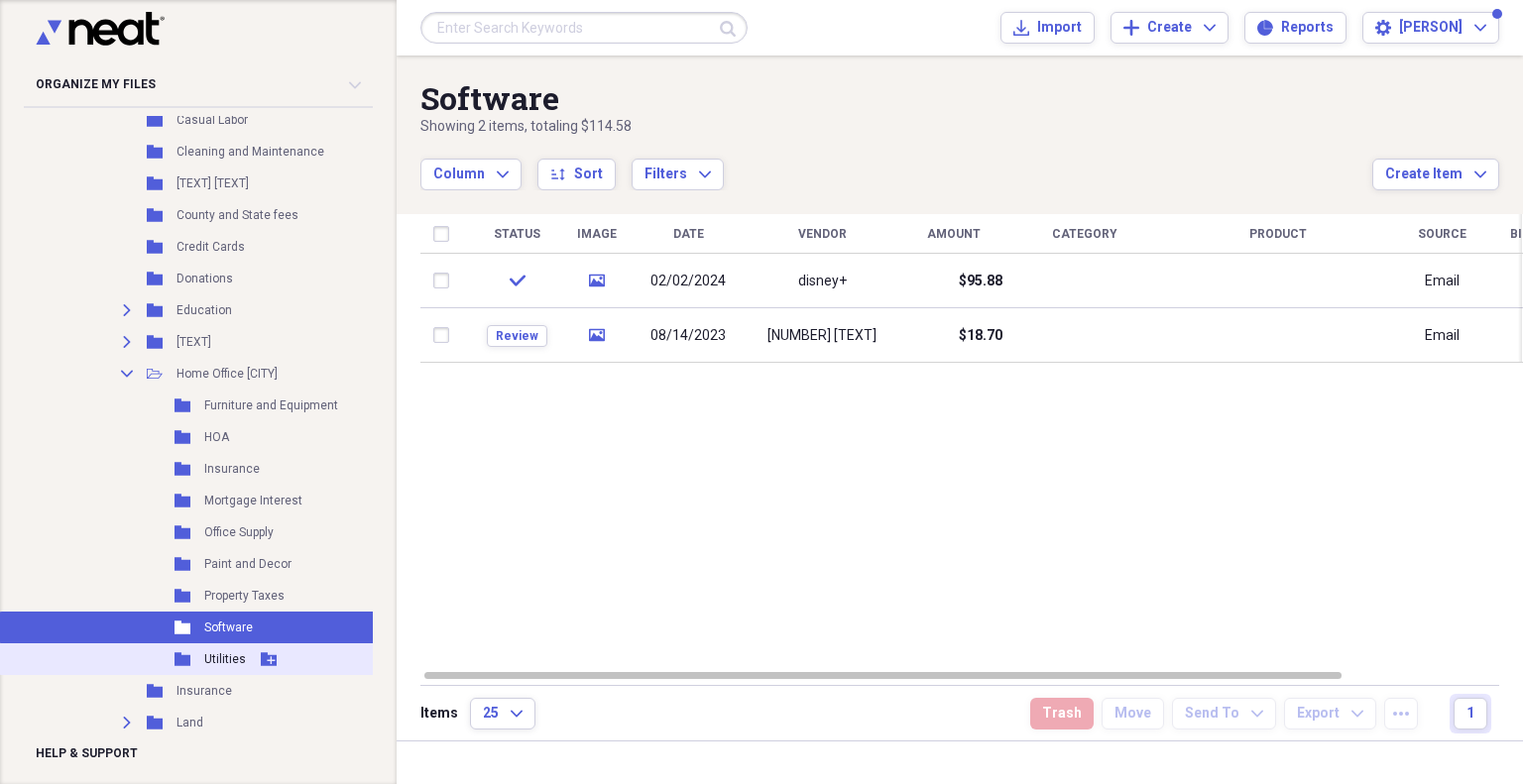 click on "Utilities" at bounding box center [225, 659] 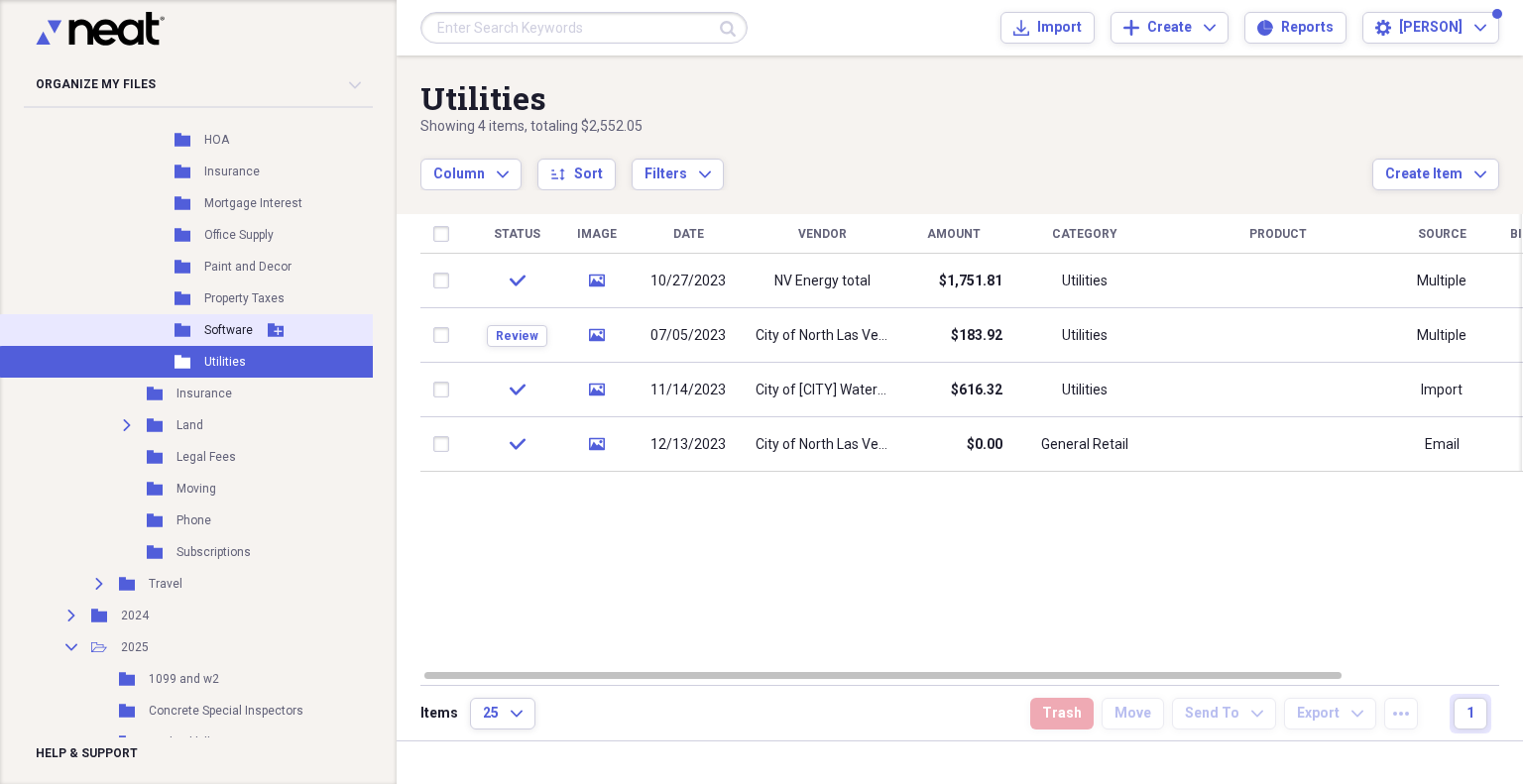 scroll, scrollTop: 3865, scrollLeft: 0, axis: vertical 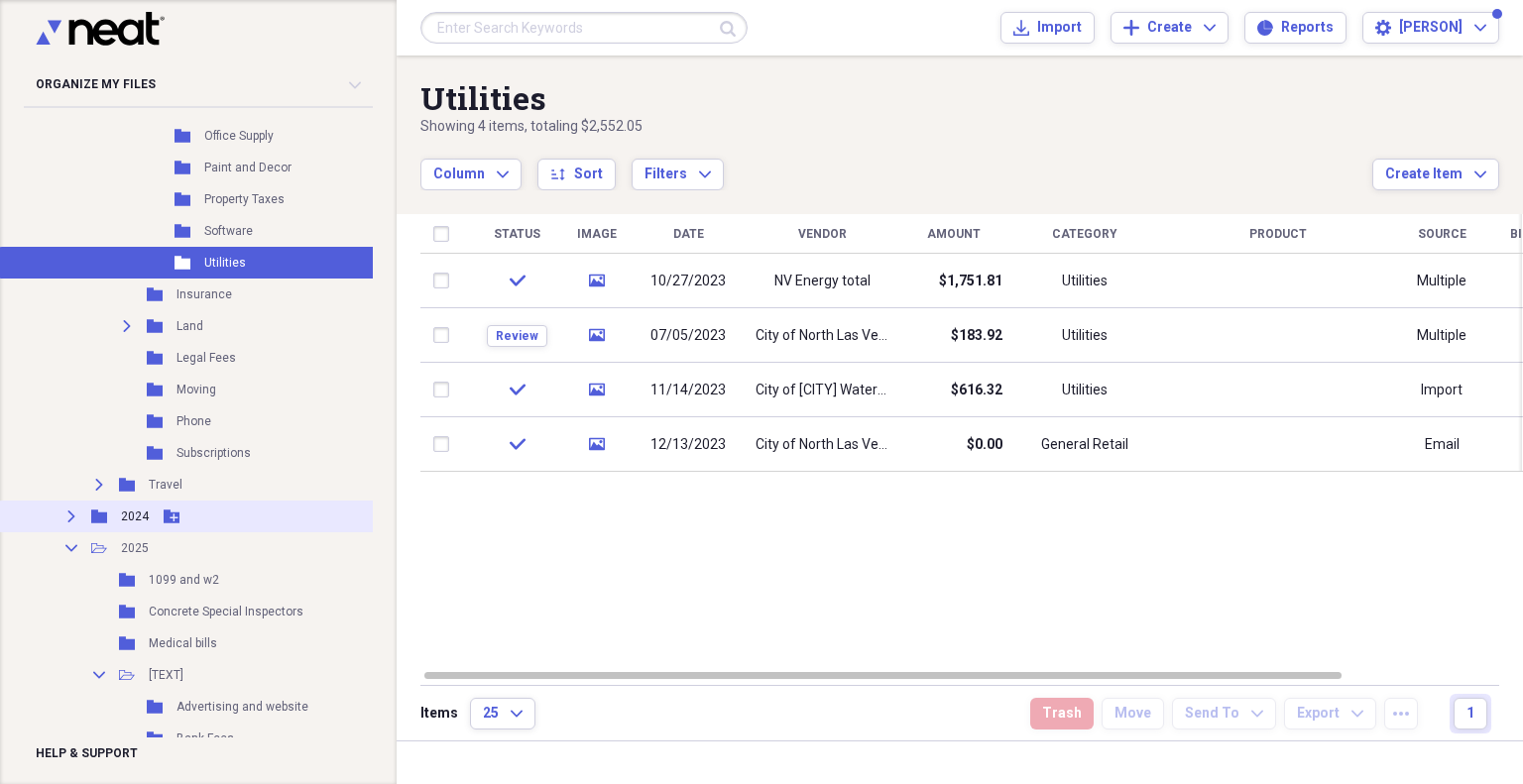 click on "Expand" 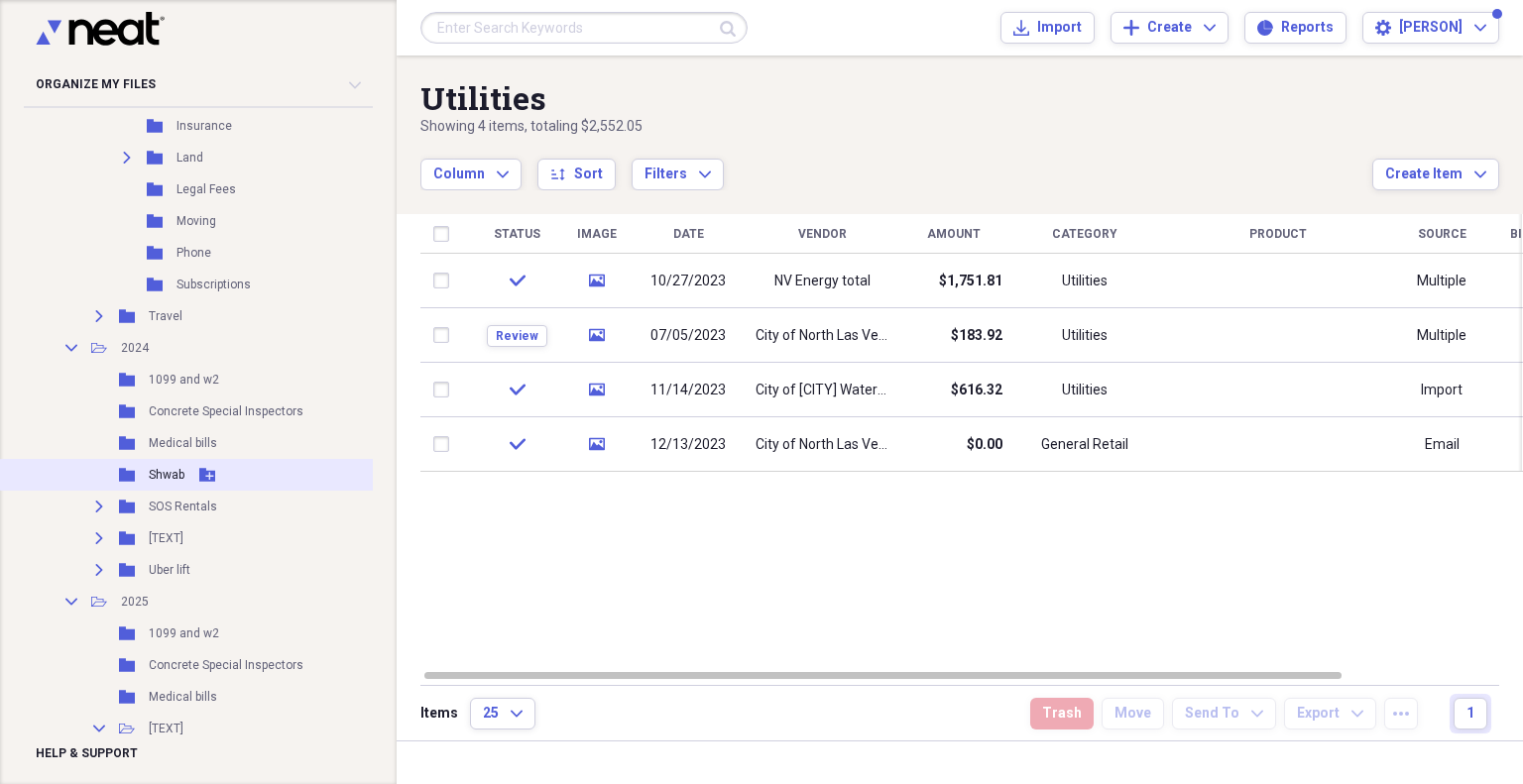 scroll, scrollTop: 4064, scrollLeft: 0, axis: vertical 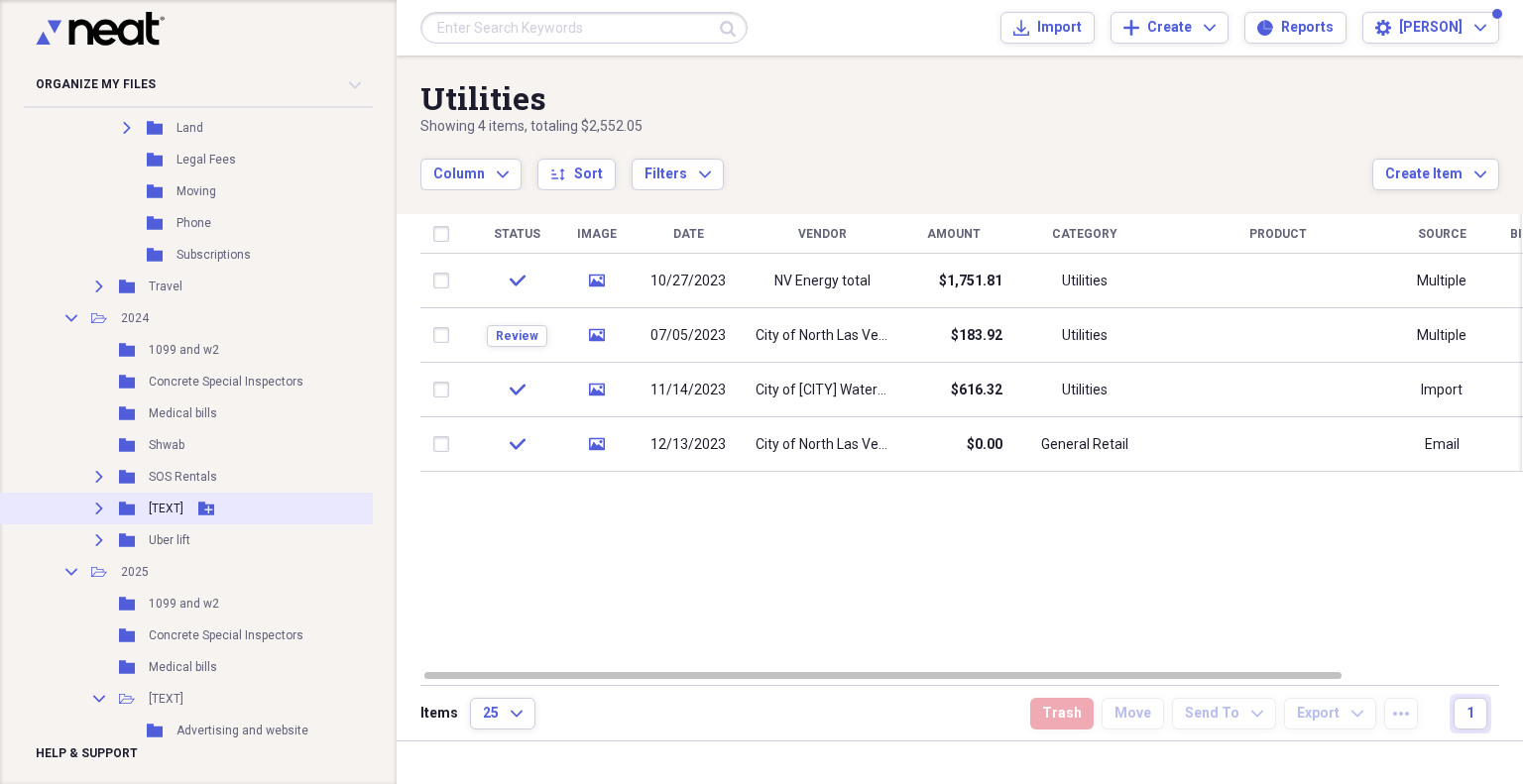 click on "Expand" 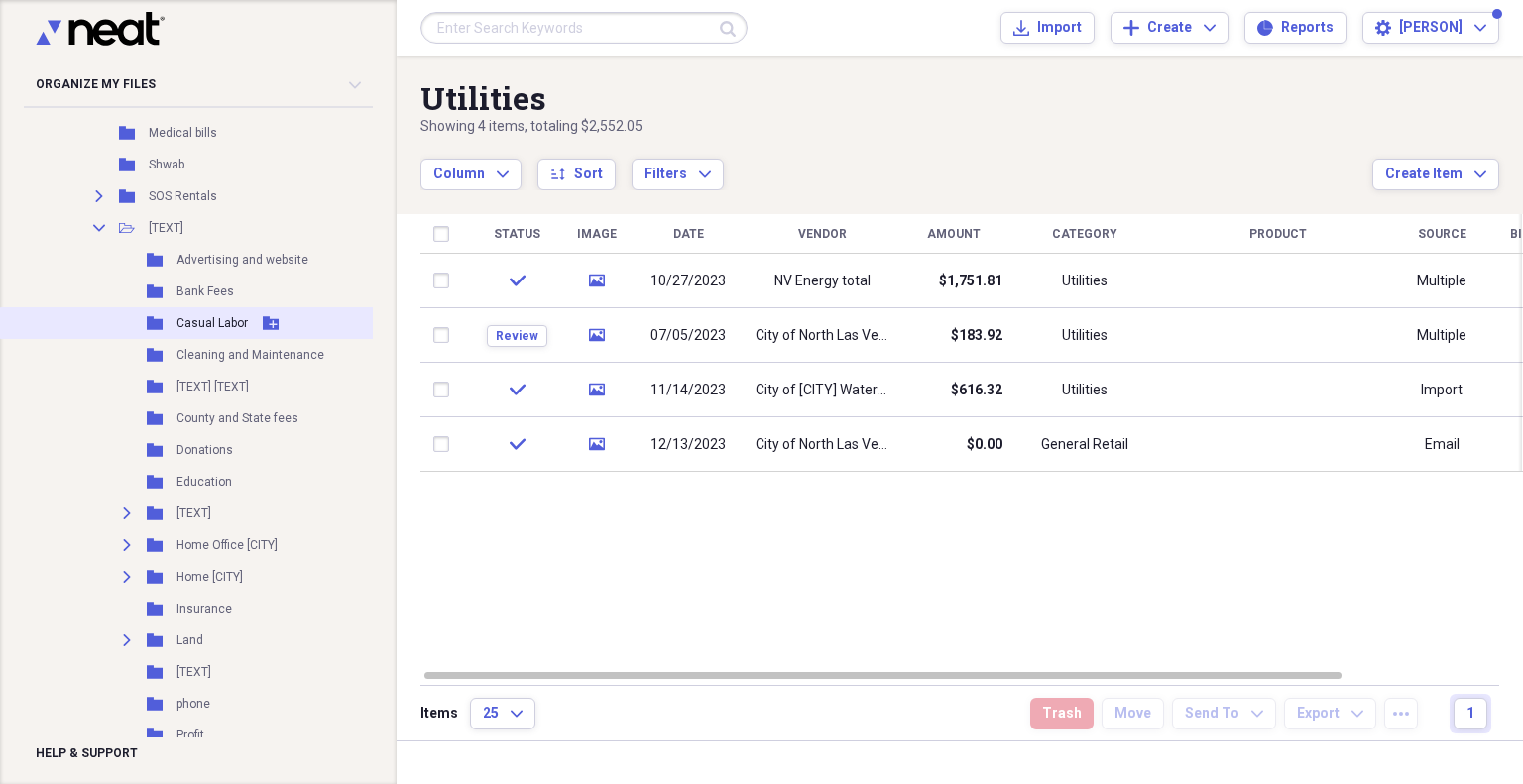 scroll, scrollTop: 4361, scrollLeft: 0, axis: vertical 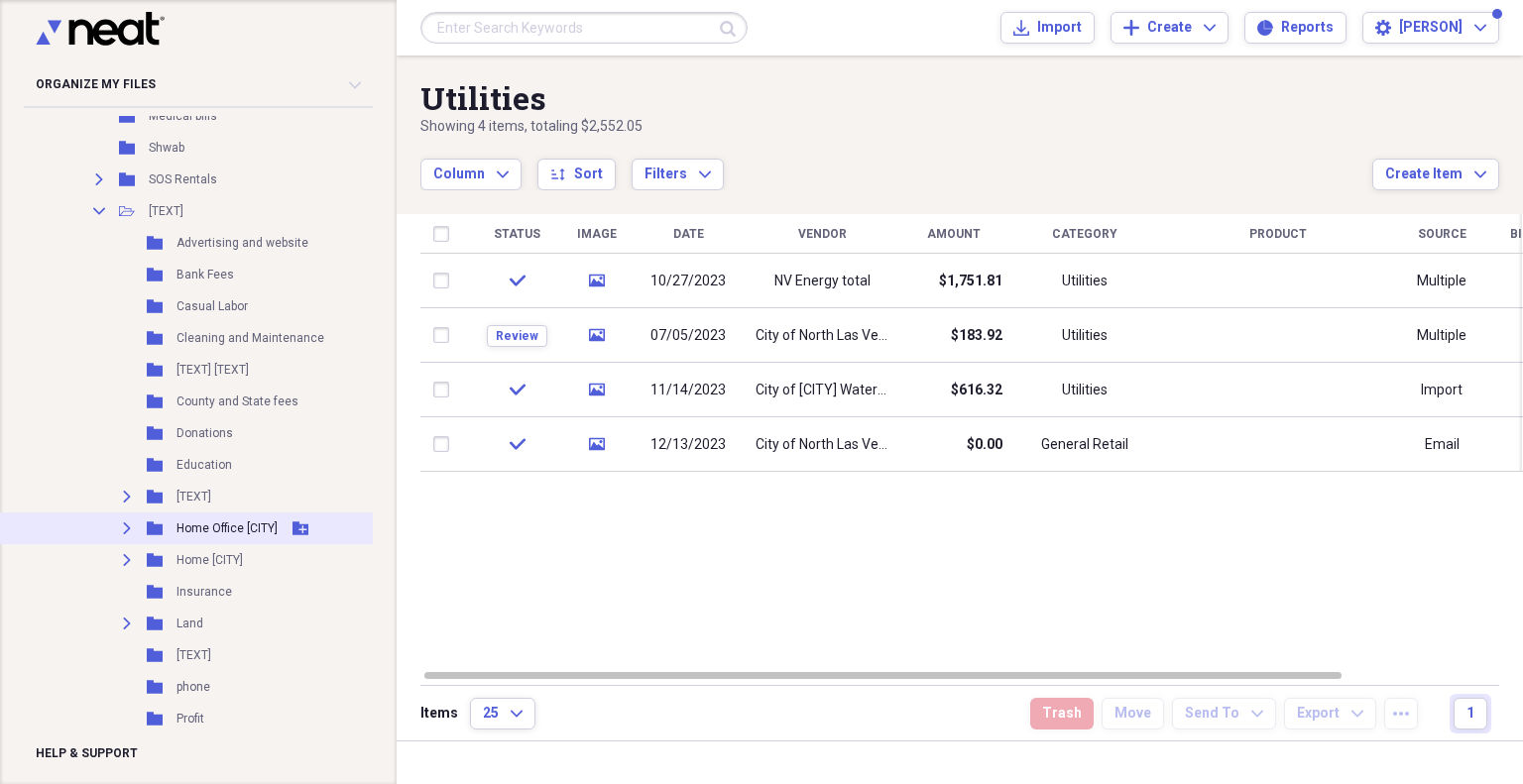 click on "Expand" 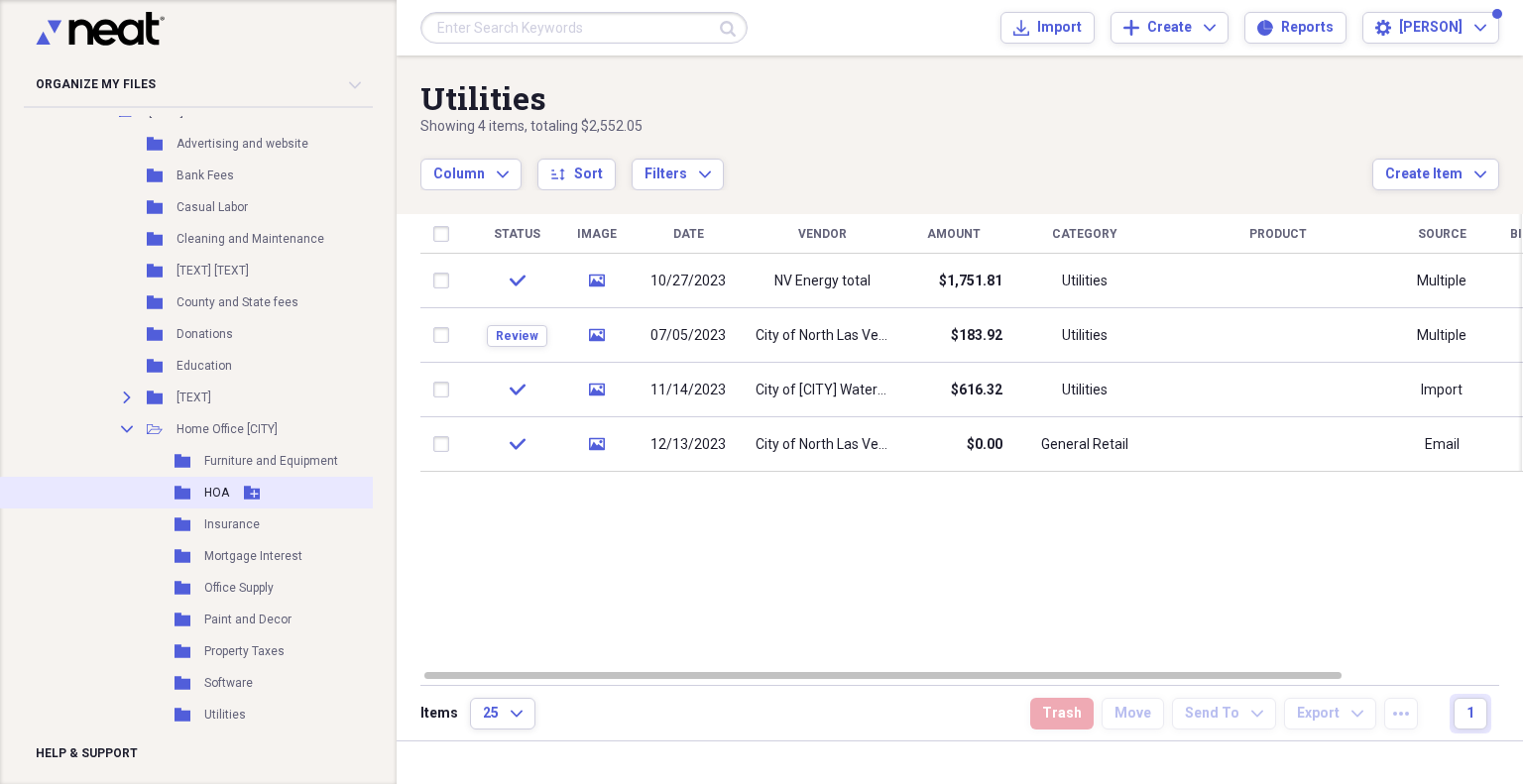scroll, scrollTop: 4559, scrollLeft: 0, axis: vertical 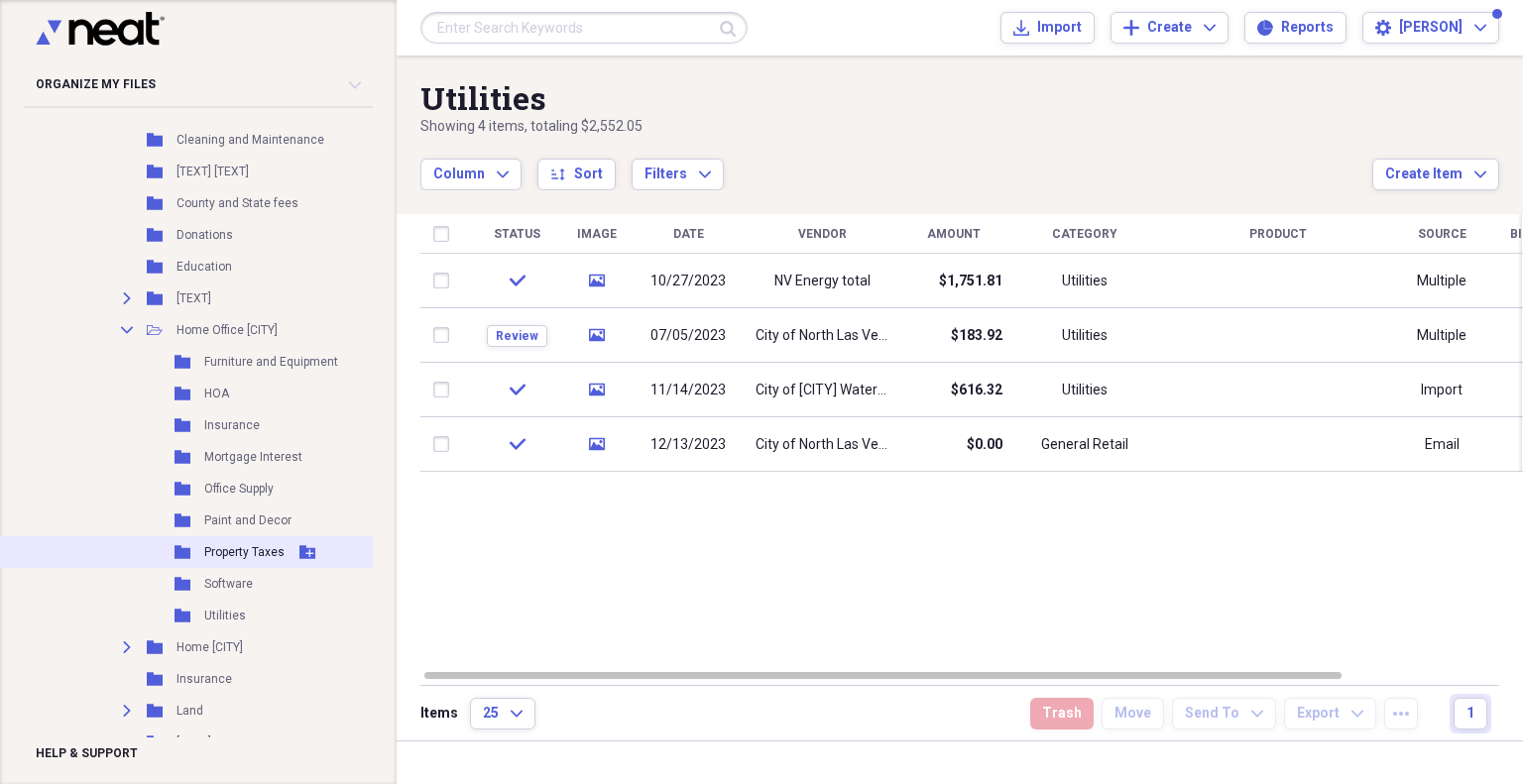 click on "Property Taxes" at bounding box center [244, 552] 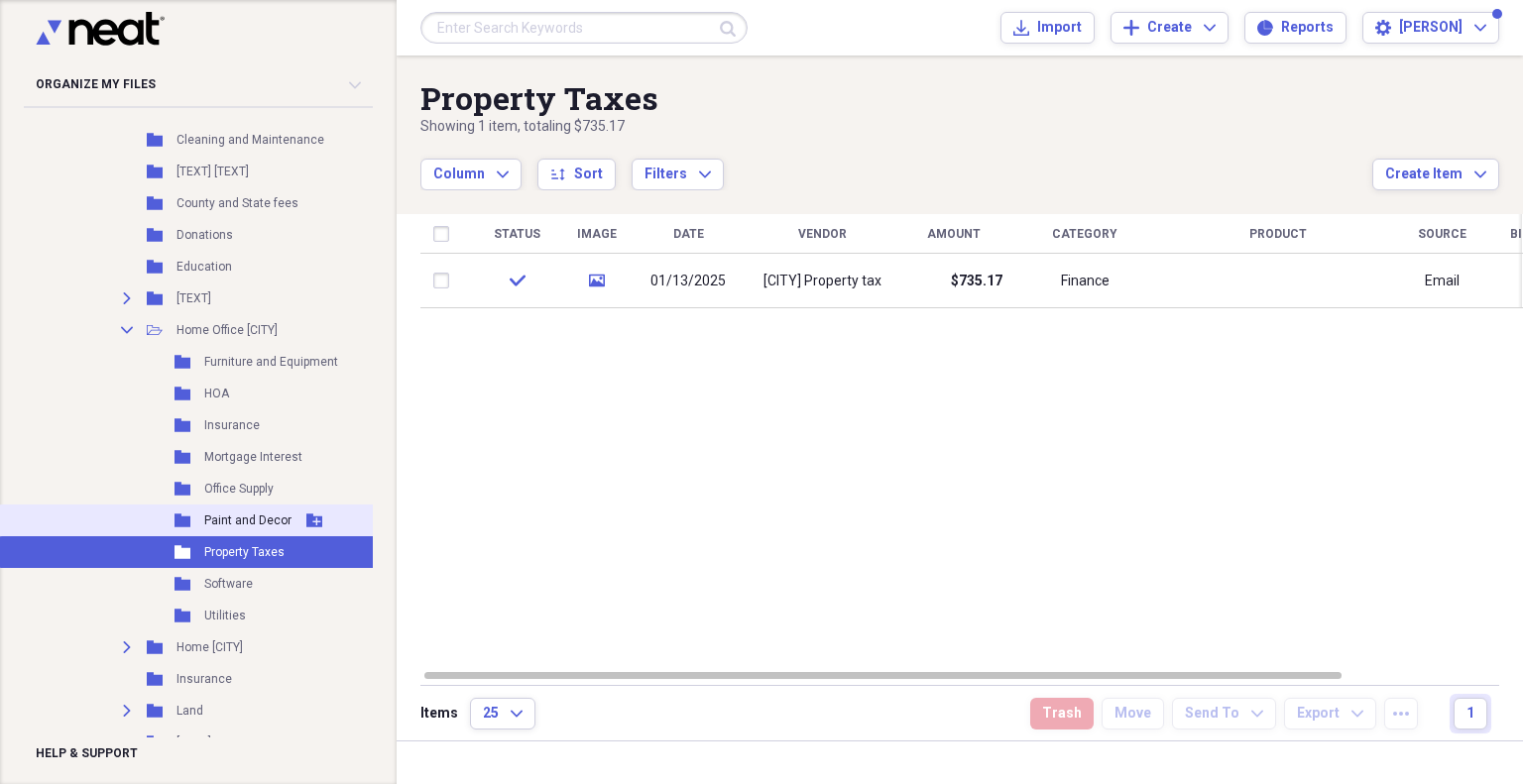click on "Paint and Decor" at bounding box center [248, 520] 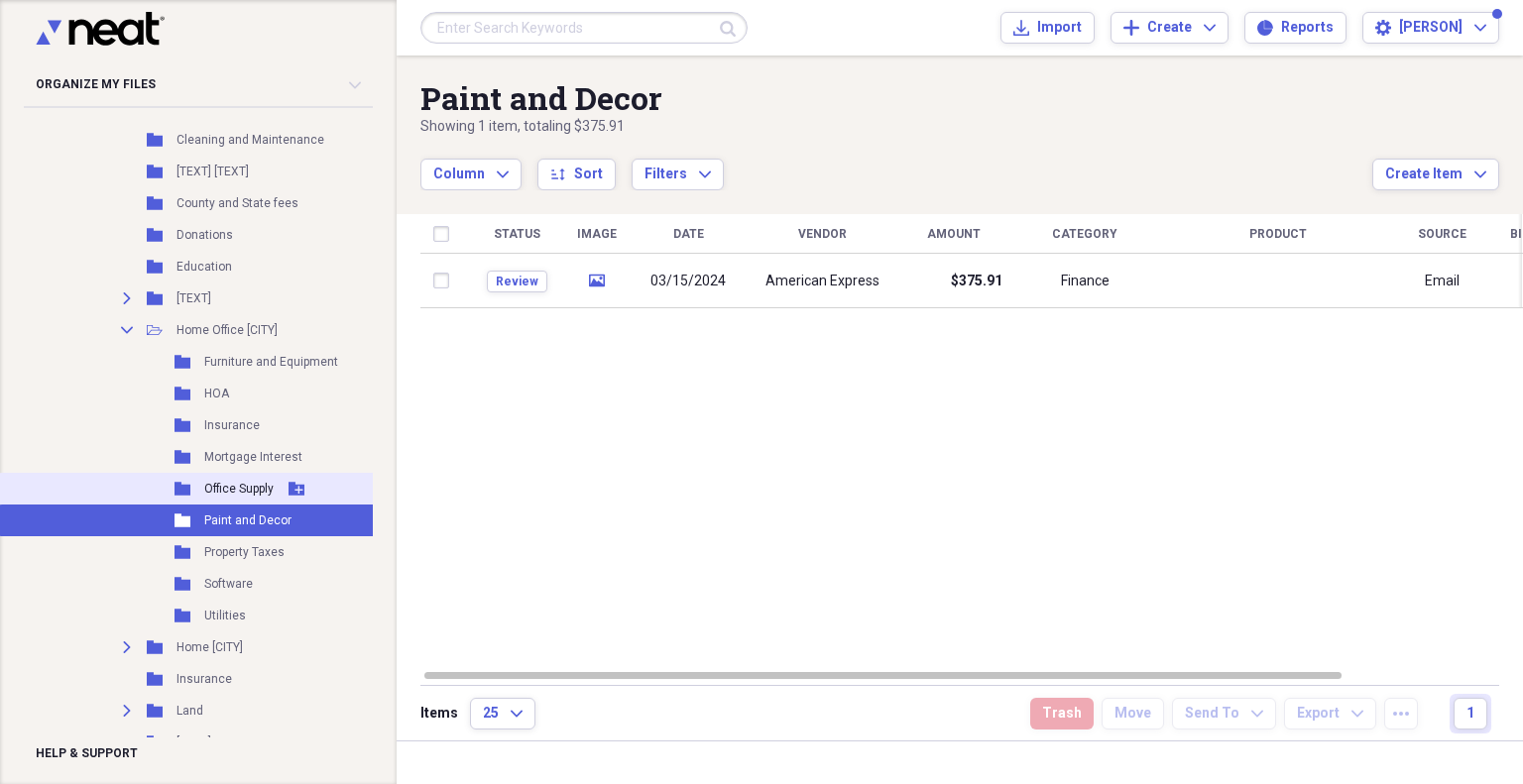 click on "Office Supply" at bounding box center (239, 489) 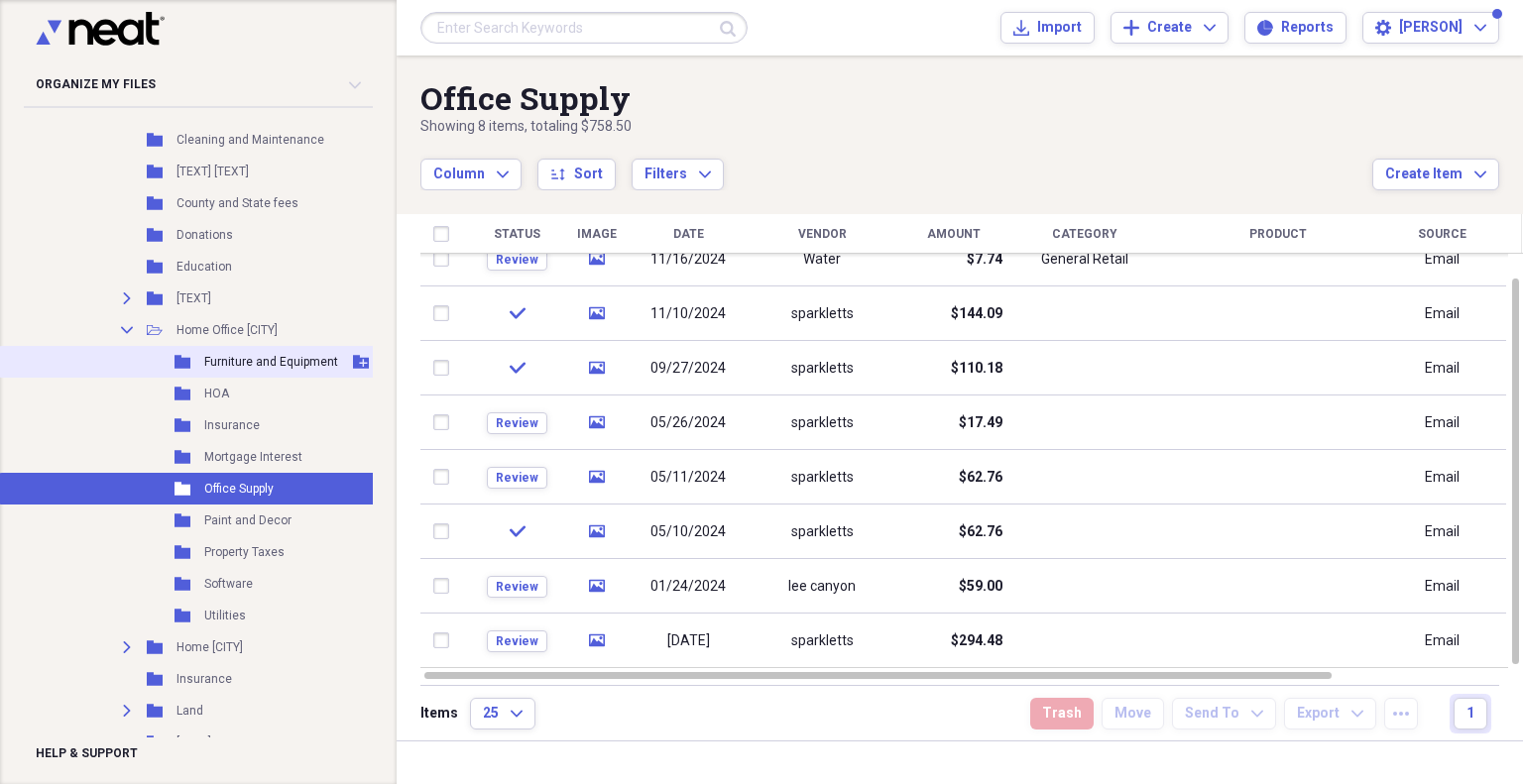 click on "Furniture and Equipment" at bounding box center [271, 362] 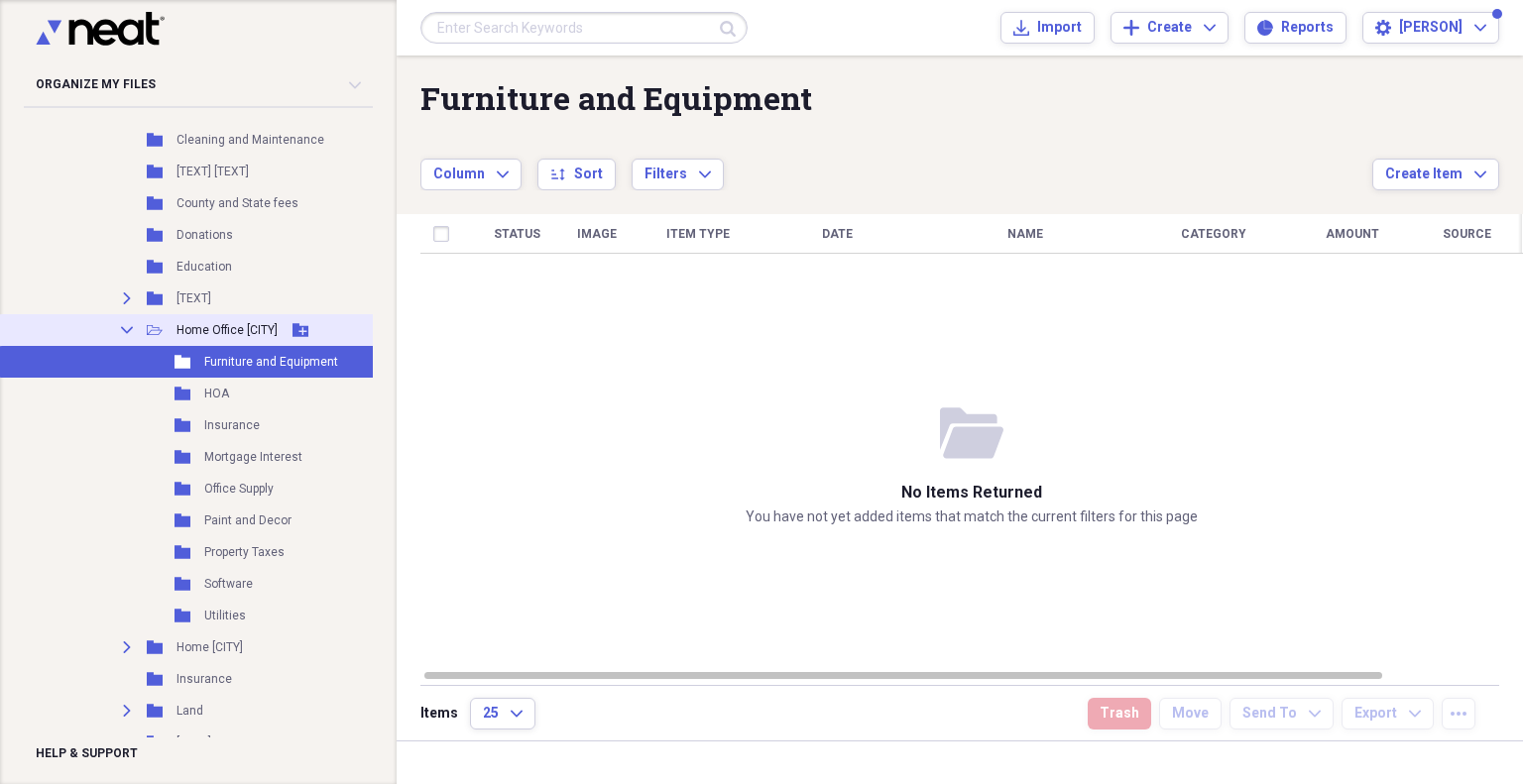 click on "Home Office [CITY]" at bounding box center (227, 330) 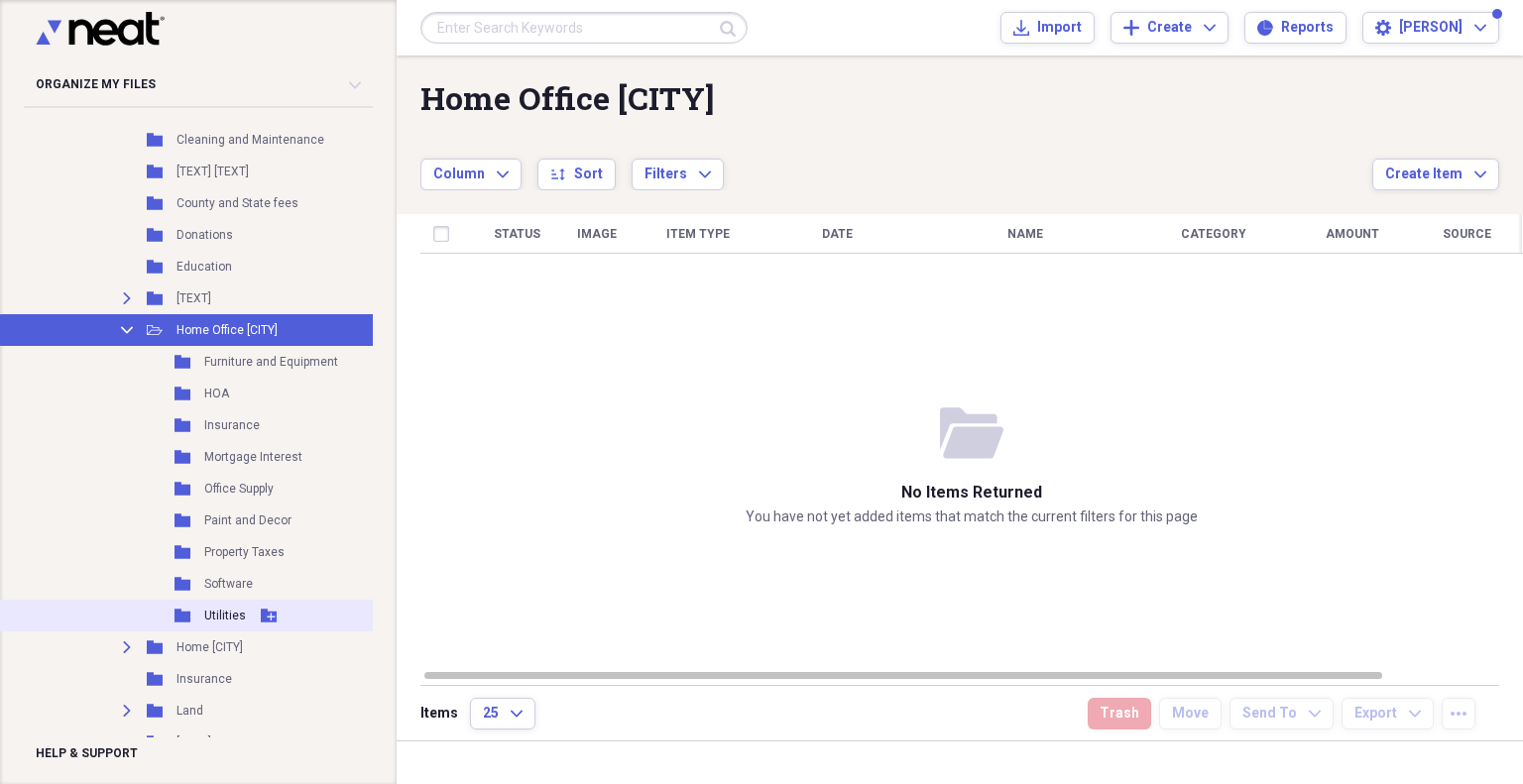 click on "Utilities" at bounding box center [225, 616] 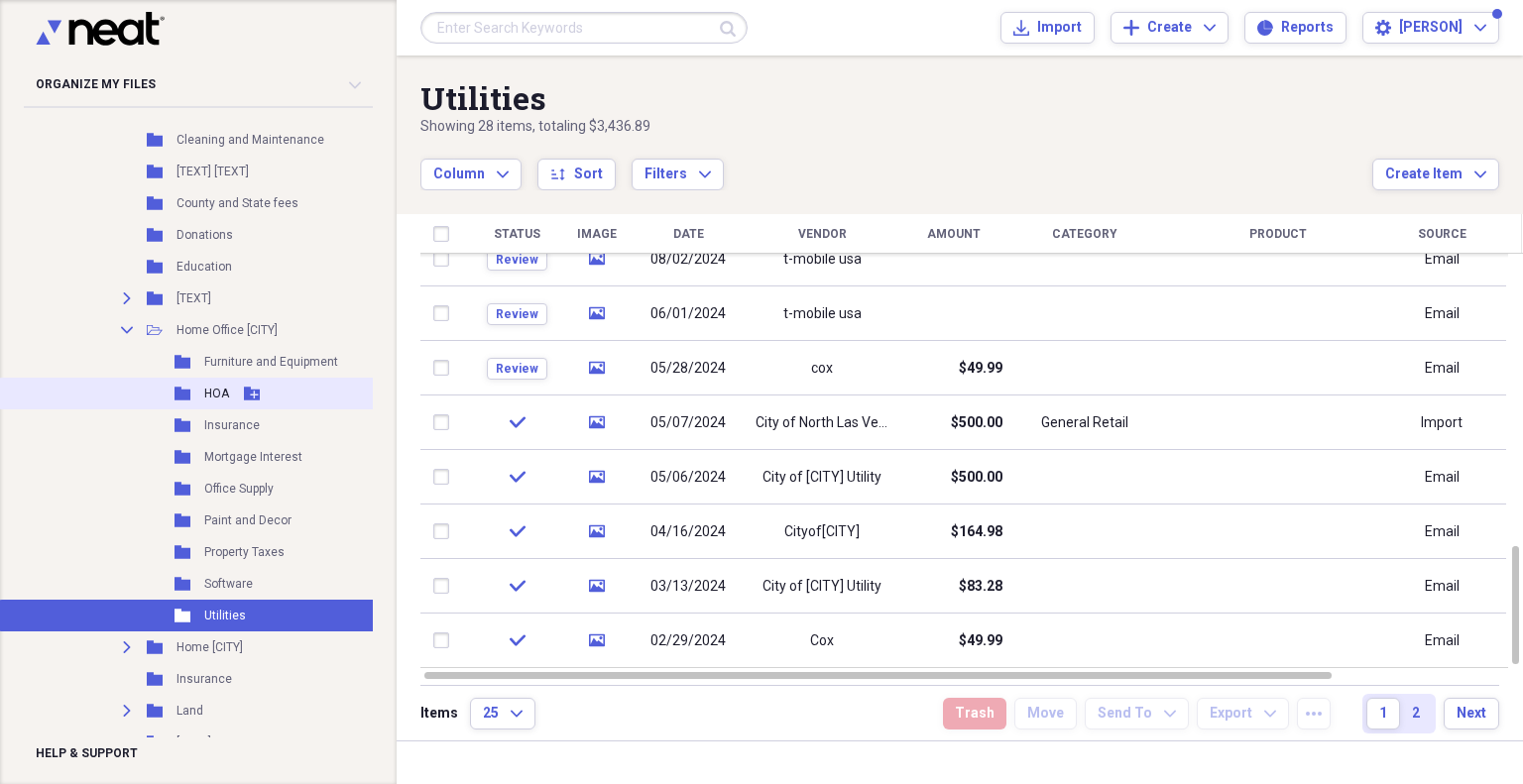 scroll, scrollTop: 4460, scrollLeft: 0, axis: vertical 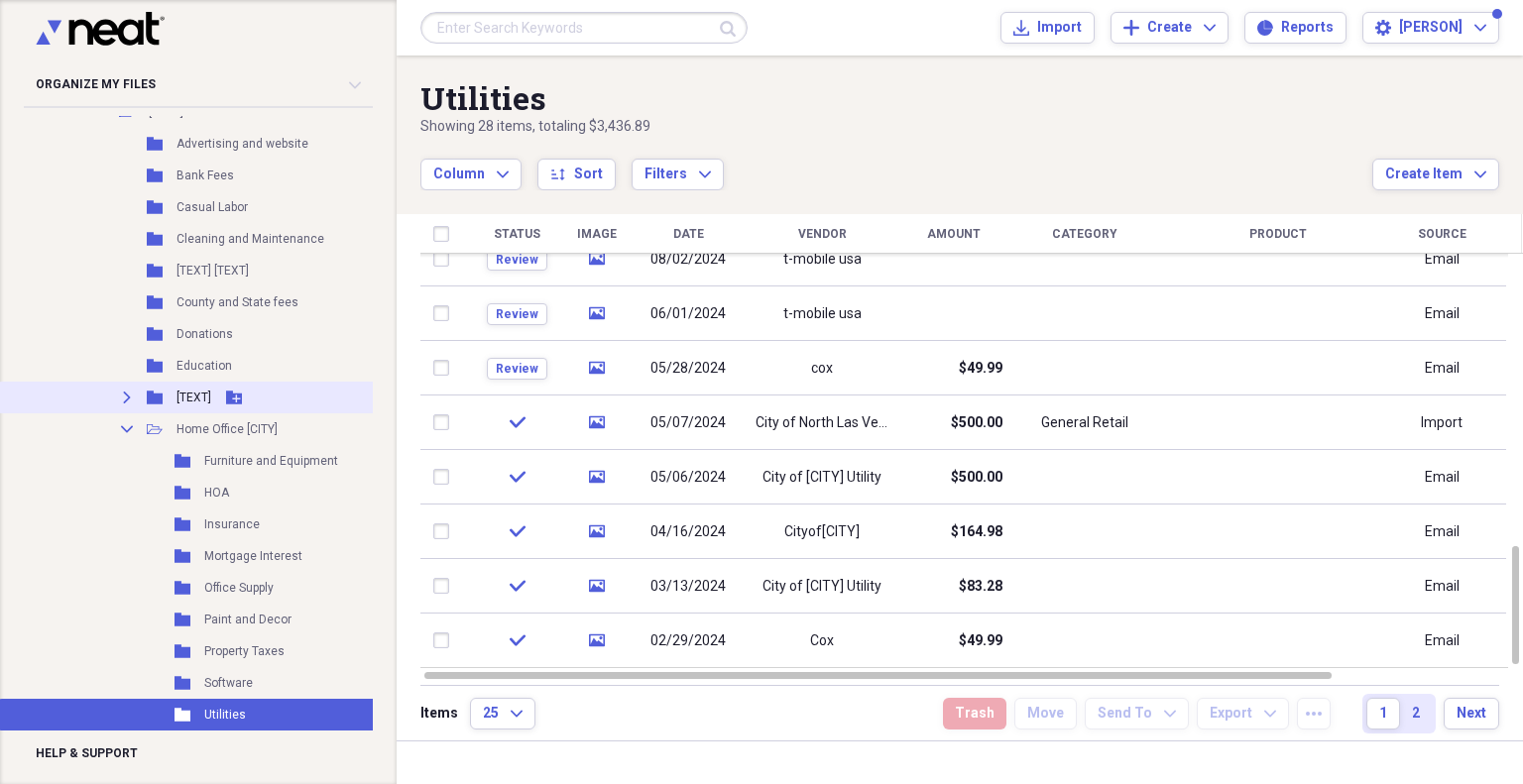 click on "Expand" 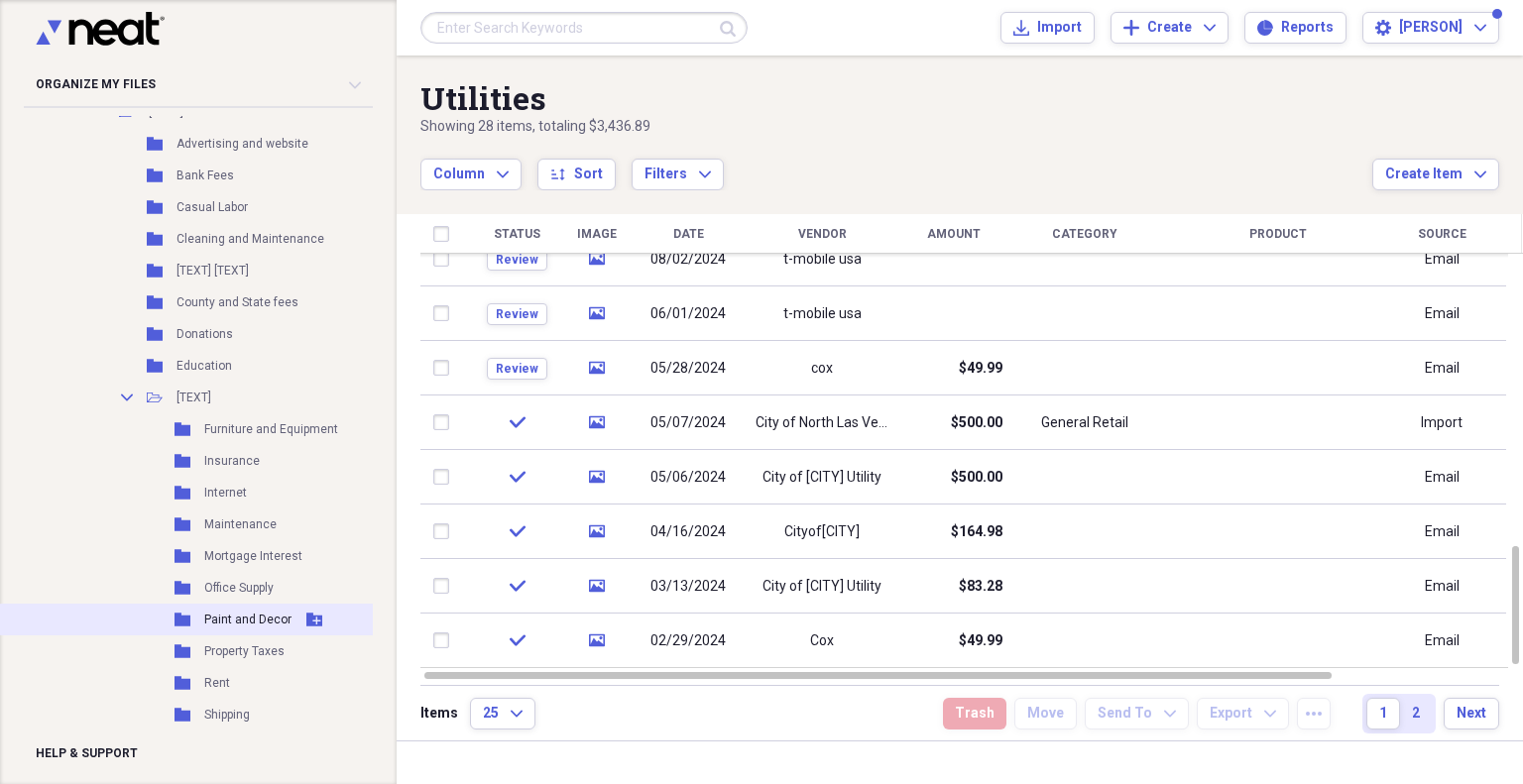 click on "Paint and Decor" at bounding box center [248, 619] 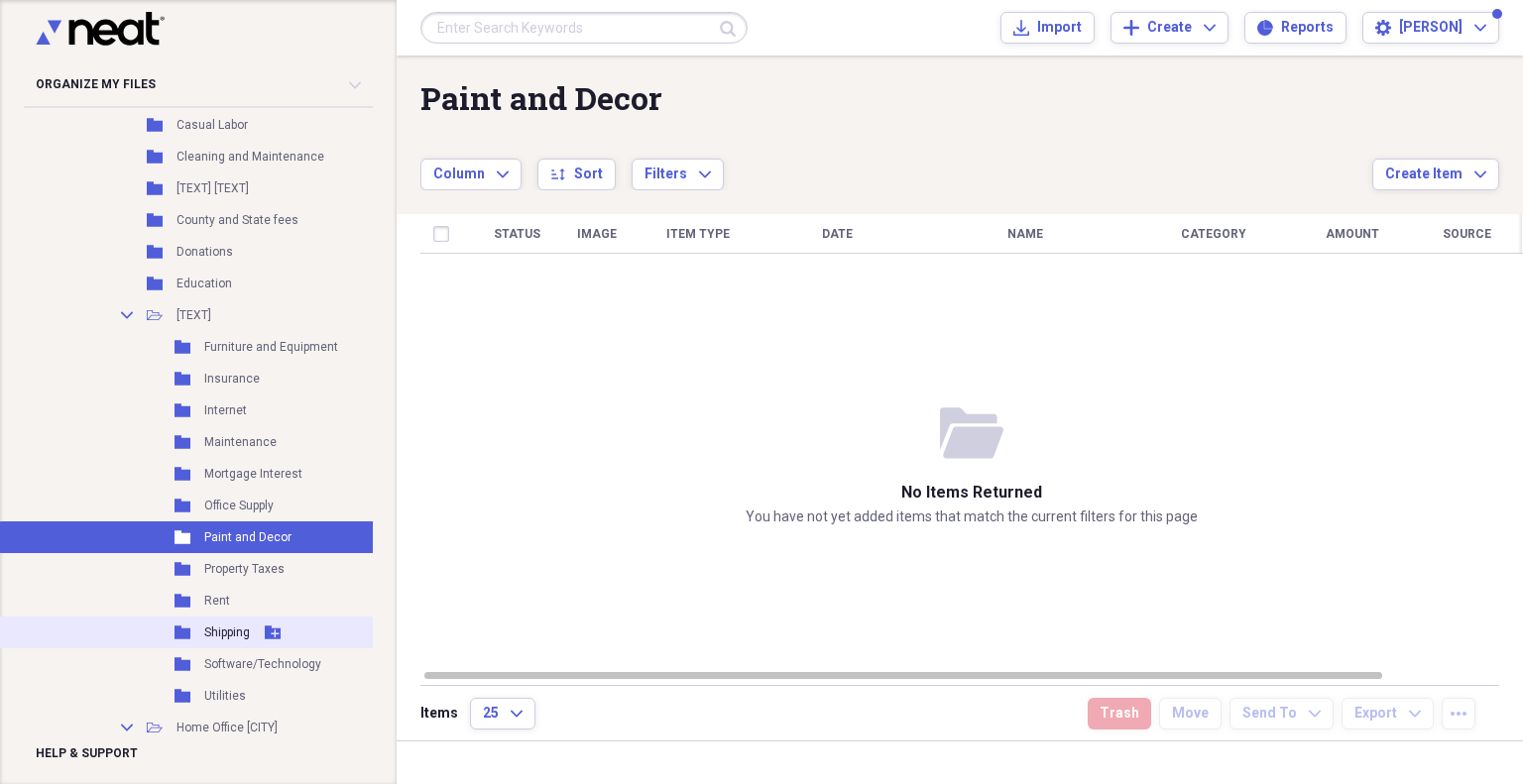 scroll, scrollTop: 4559, scrollLeft: 0, axis: vertical 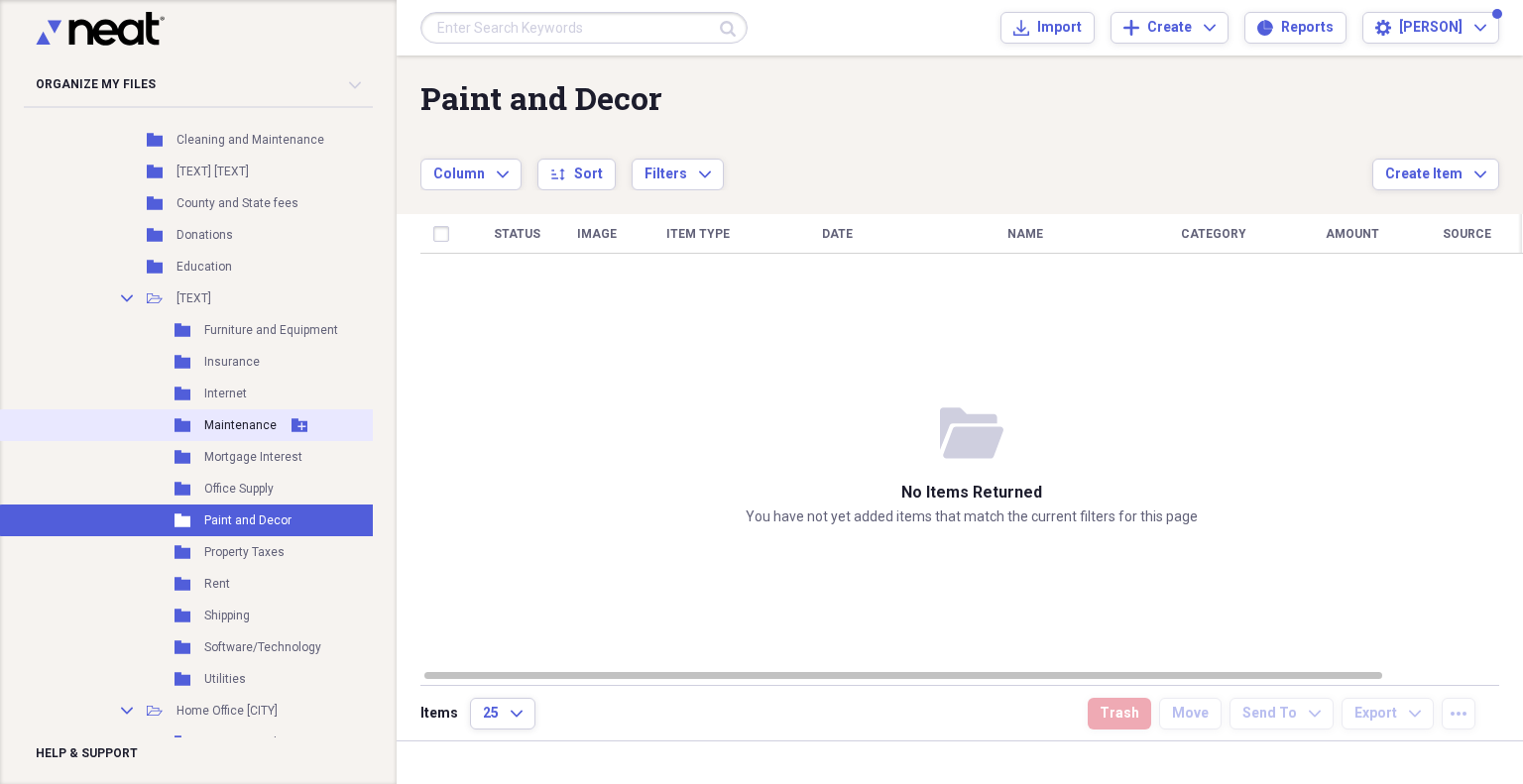 click on "Folder Maintenance Add Folder" at bounding box center [233, 425] 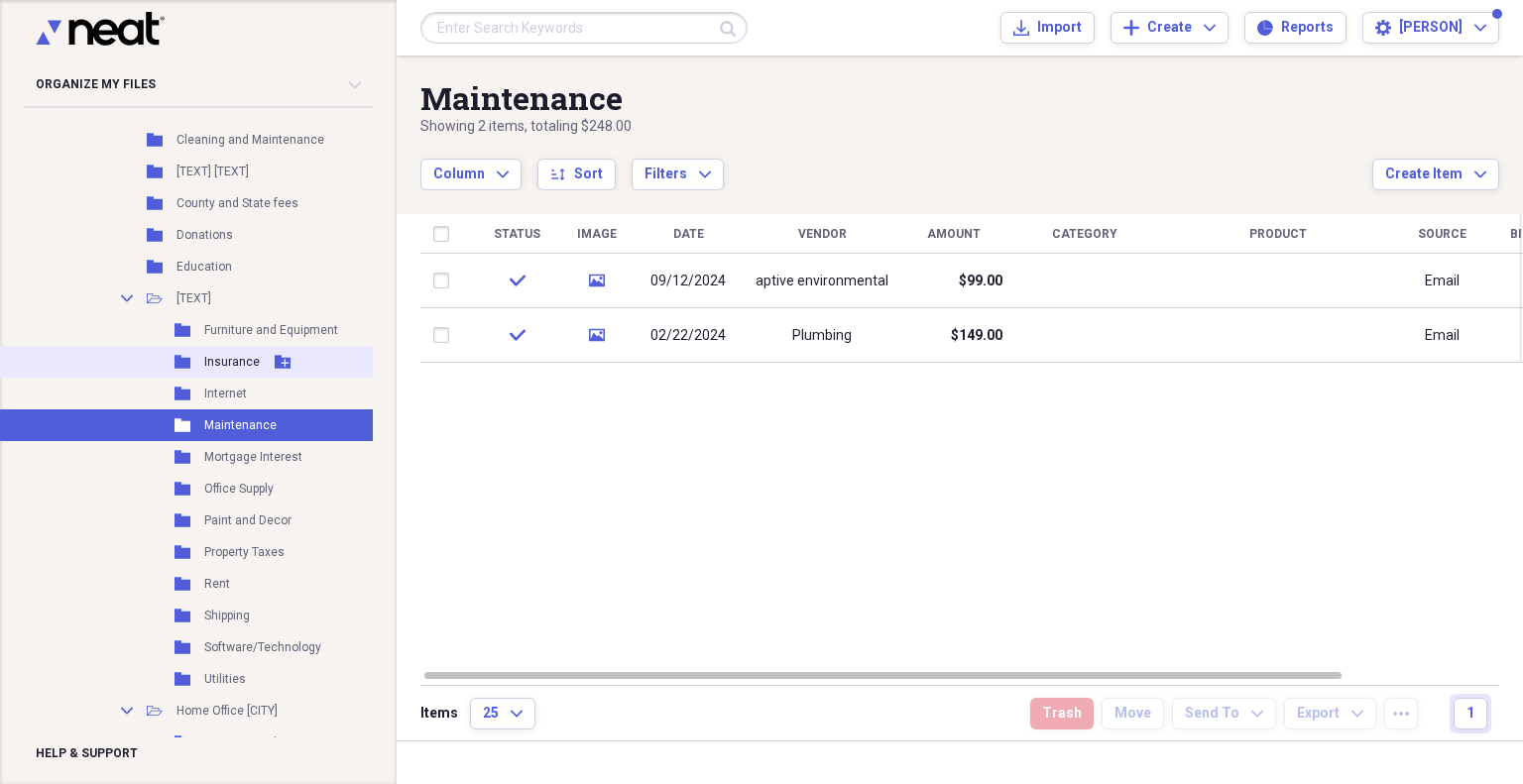 click on "Folder Insurance Add Folder" at bounding box center (233, 362) 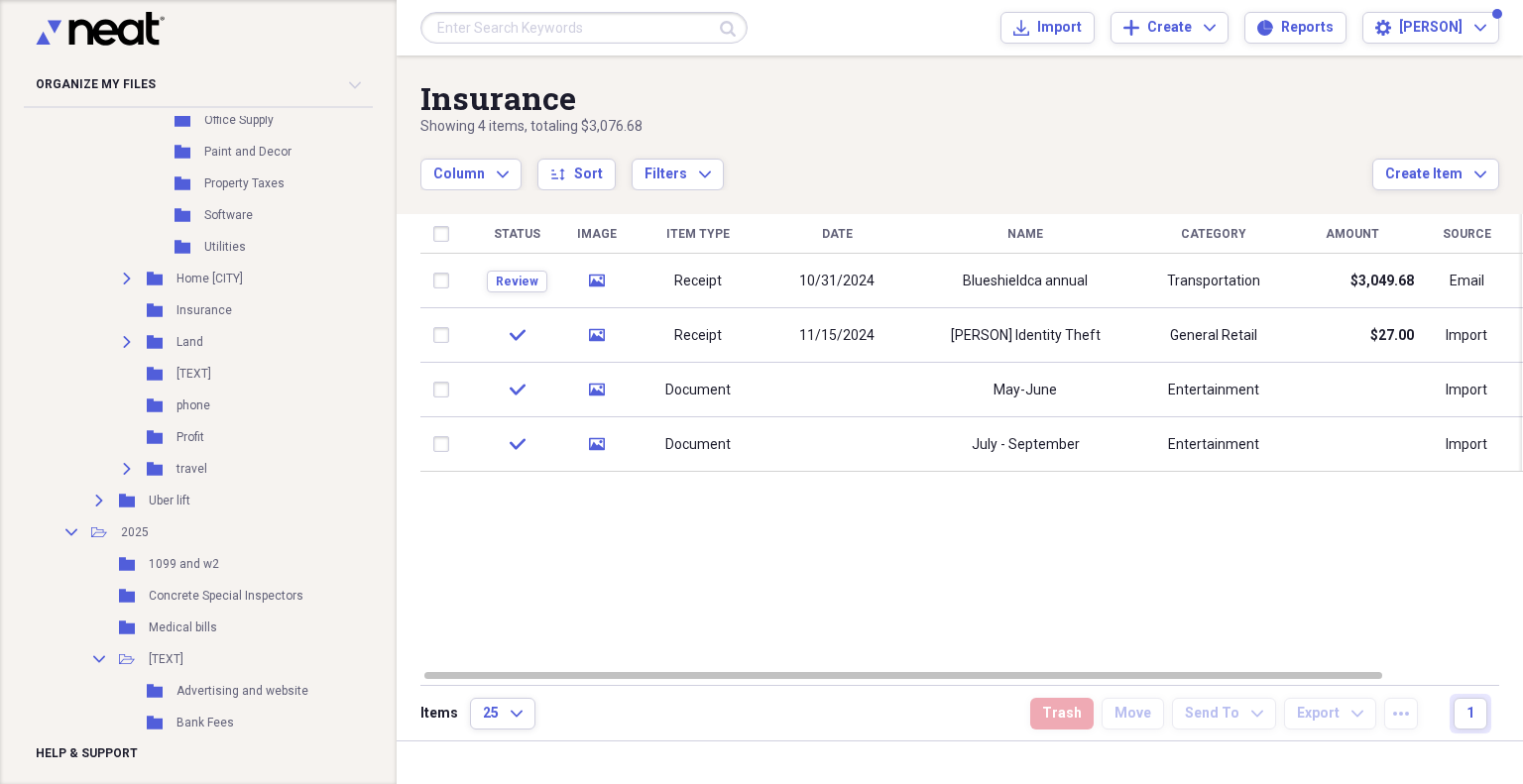 scroll, scrollTop: 5352, scrollLeft: 0, axis: vertical 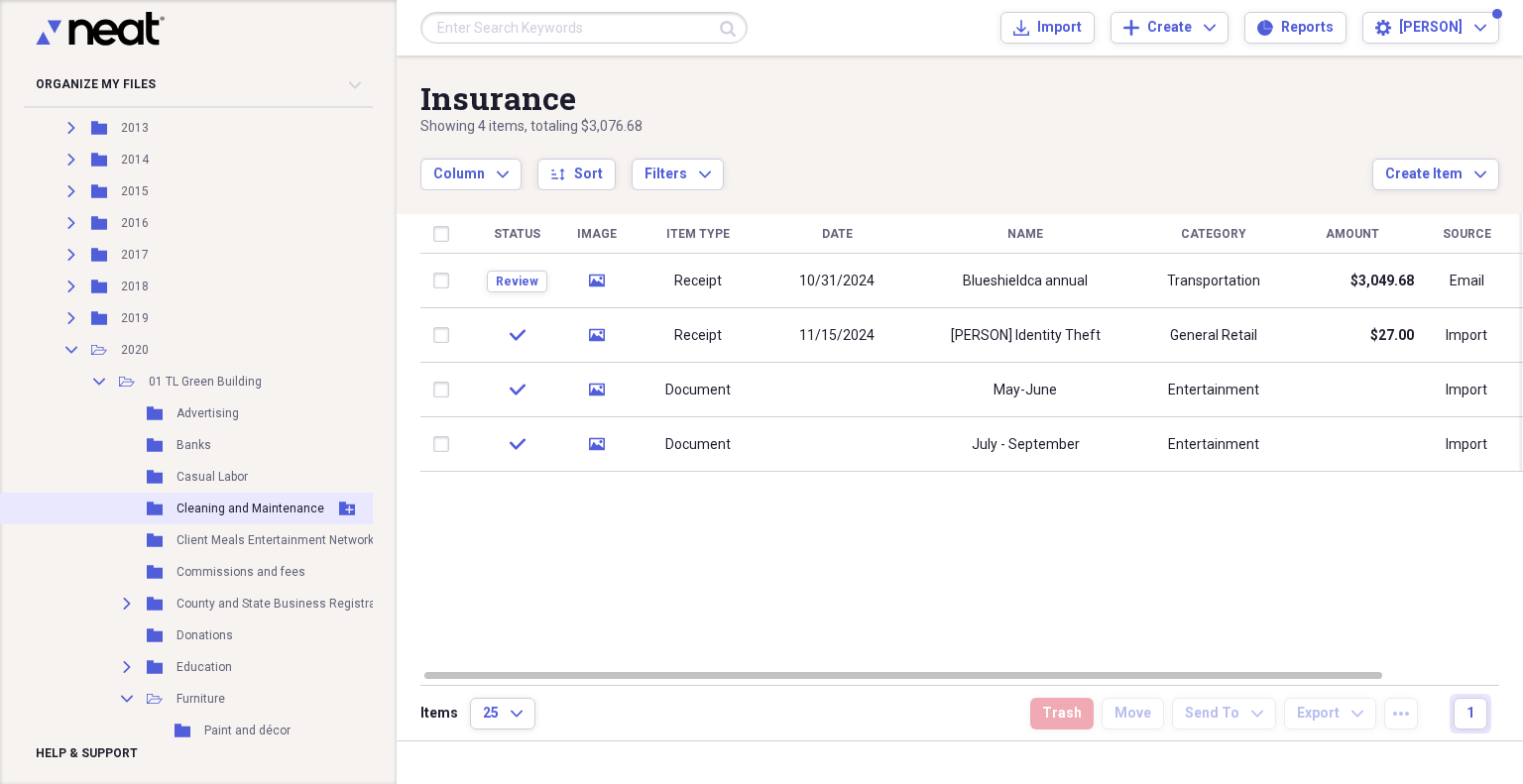 click on "Folder Cleaning and Maintenance Add Folder" at bounding box center (233, 508) 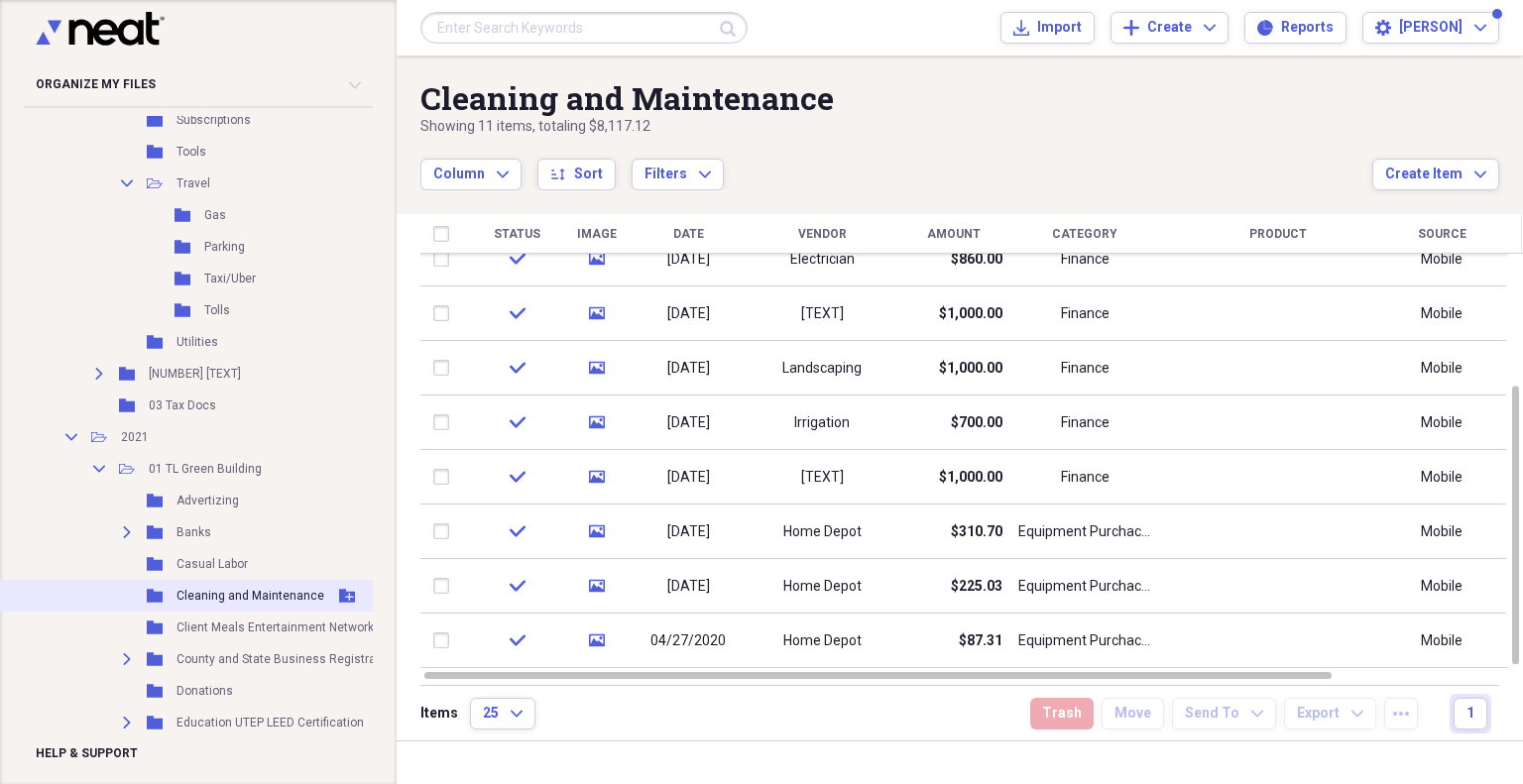 scroll, scrollTop: 1380, scrollLeft: 0, axis: vertical 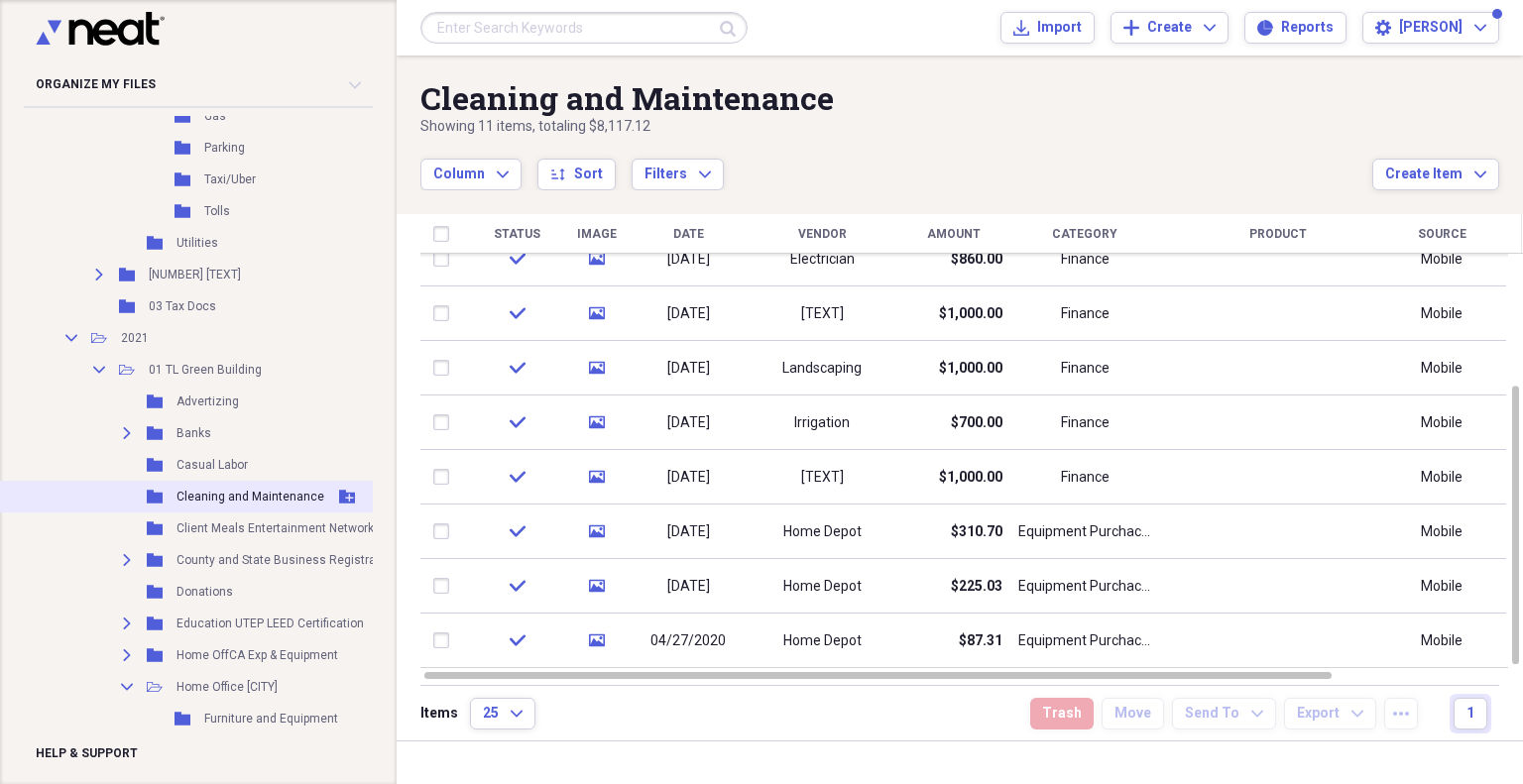 click on "Cleaning and Maintenance" at bounding box center [250, 497] 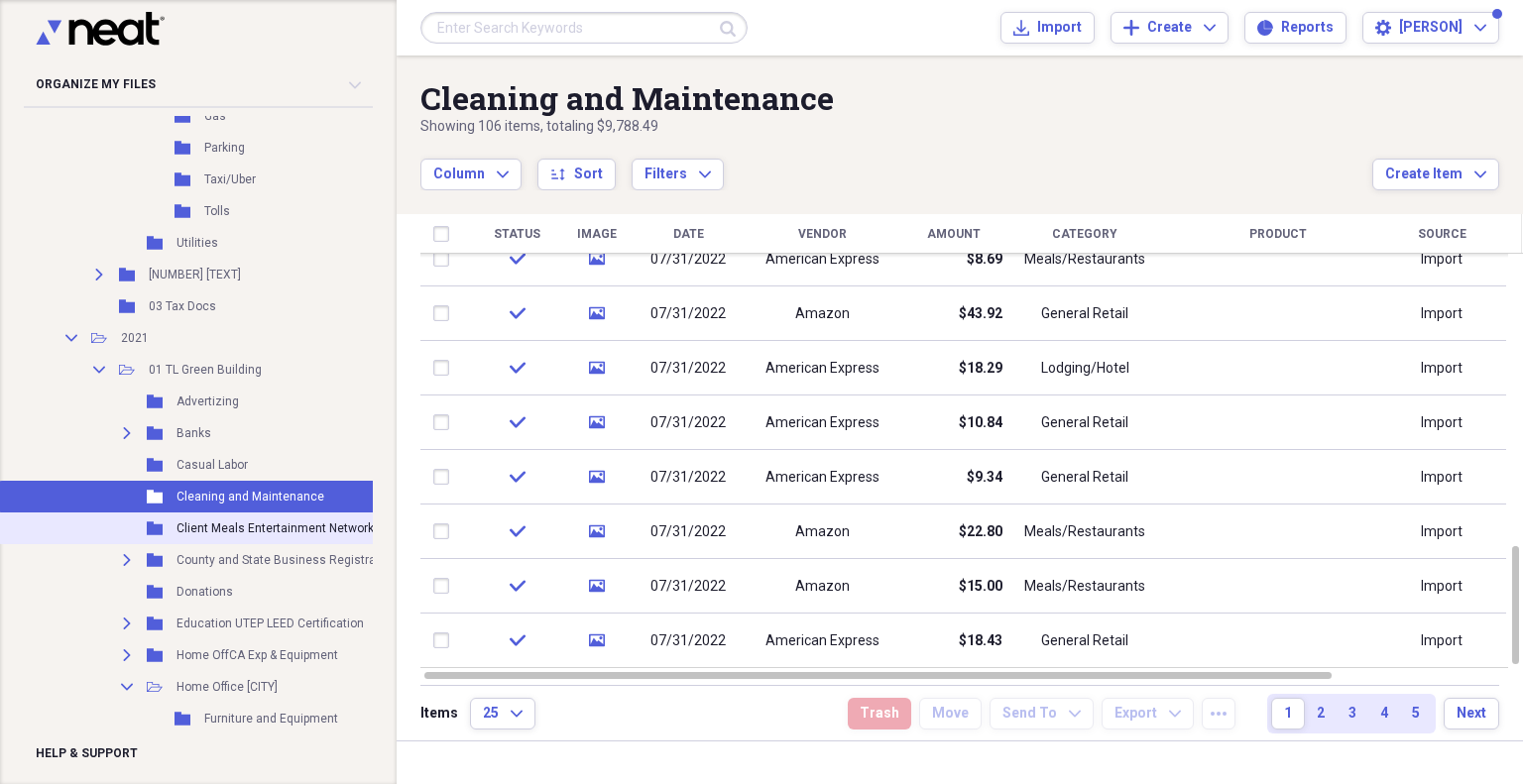 click on "Client Meals Entertainment Networking" at bounding box center (284, 528) 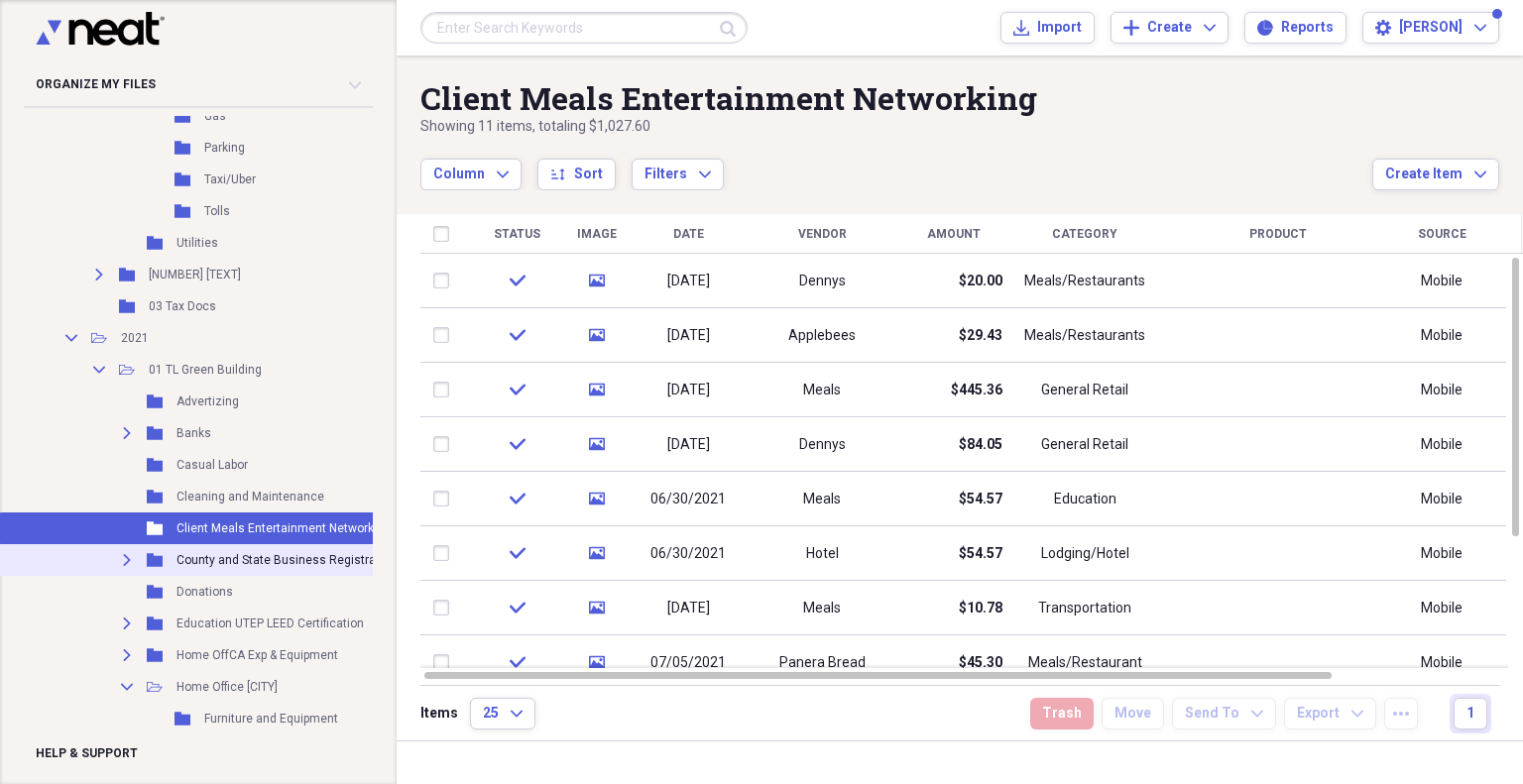 click on "County and State Business Registration" at bounding box center [287, 560] 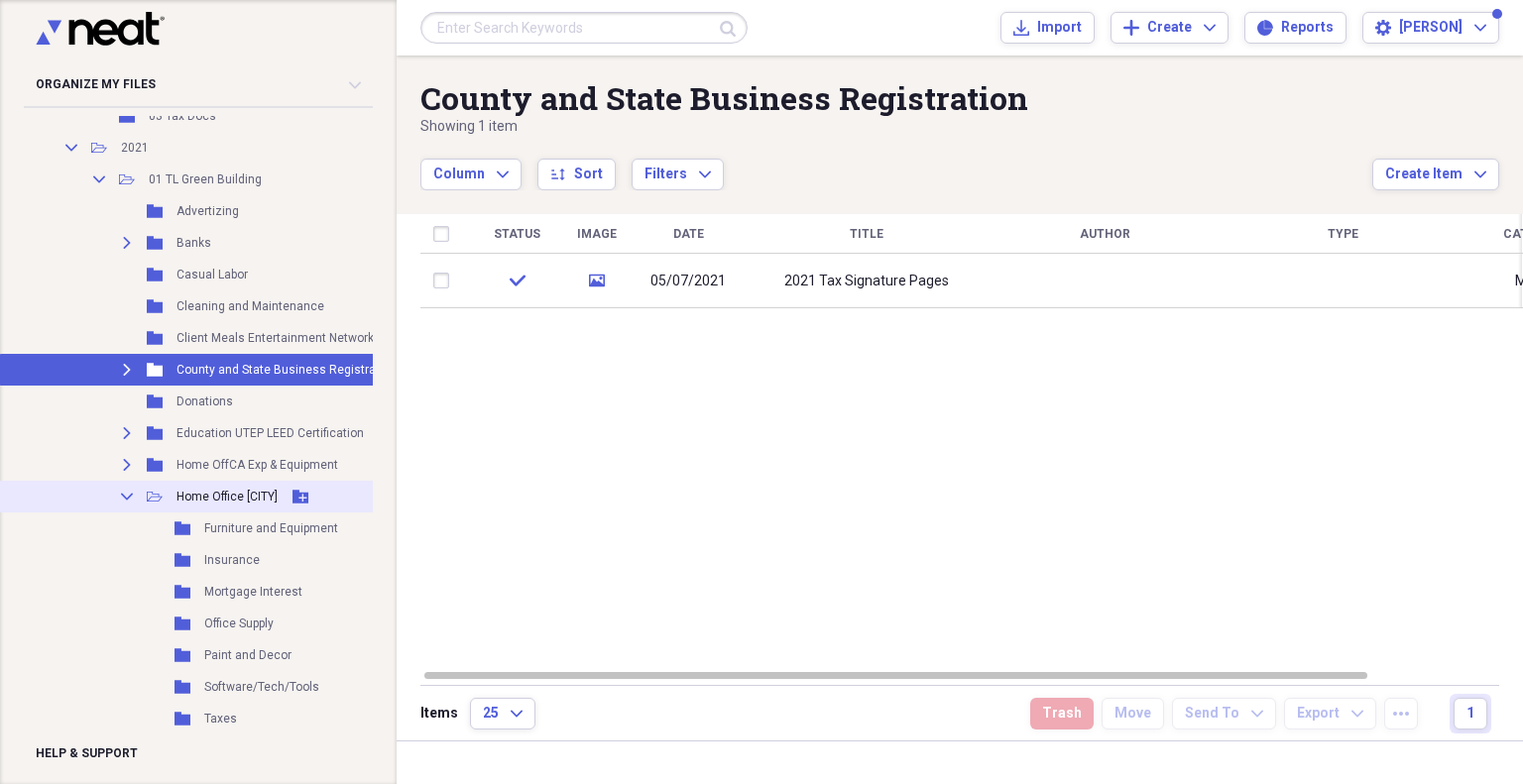 scroll, scrollTop: 1578, scrollLeft: 0, axis: vertical 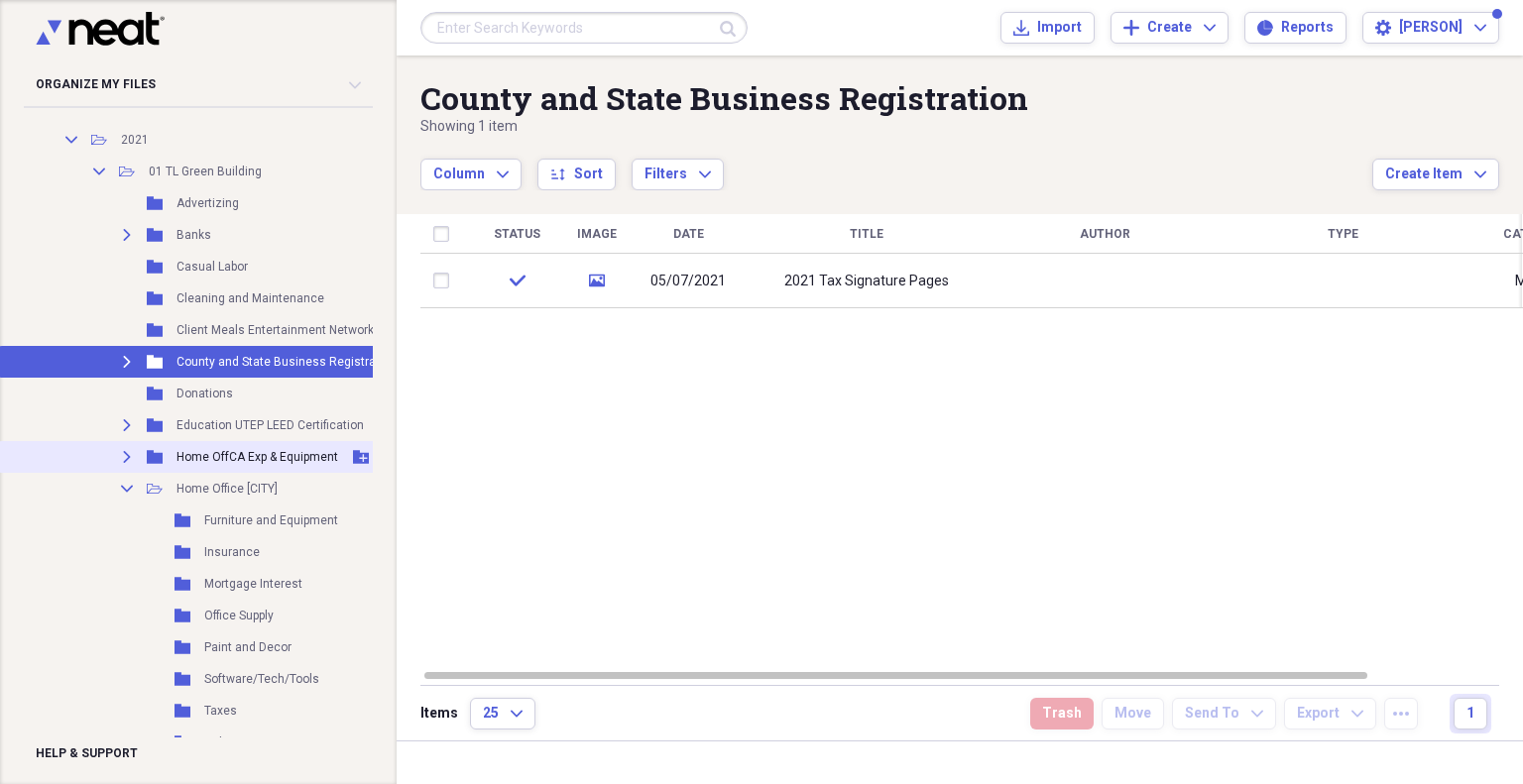 click on "Home OffCA Exp & Equipment" at bounding box center [257, 457] 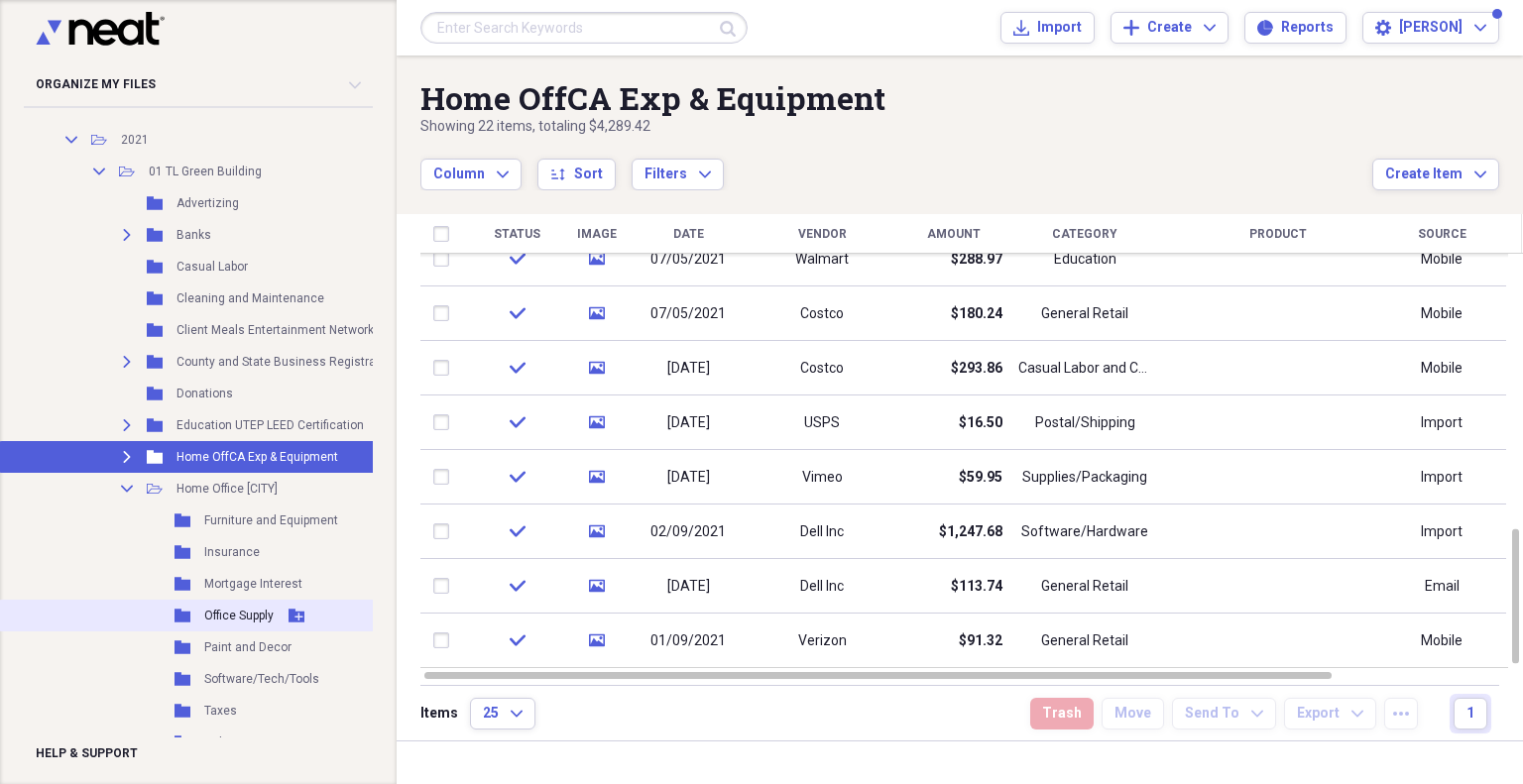 click on "Office Supply" at bounding box center [239, 616] 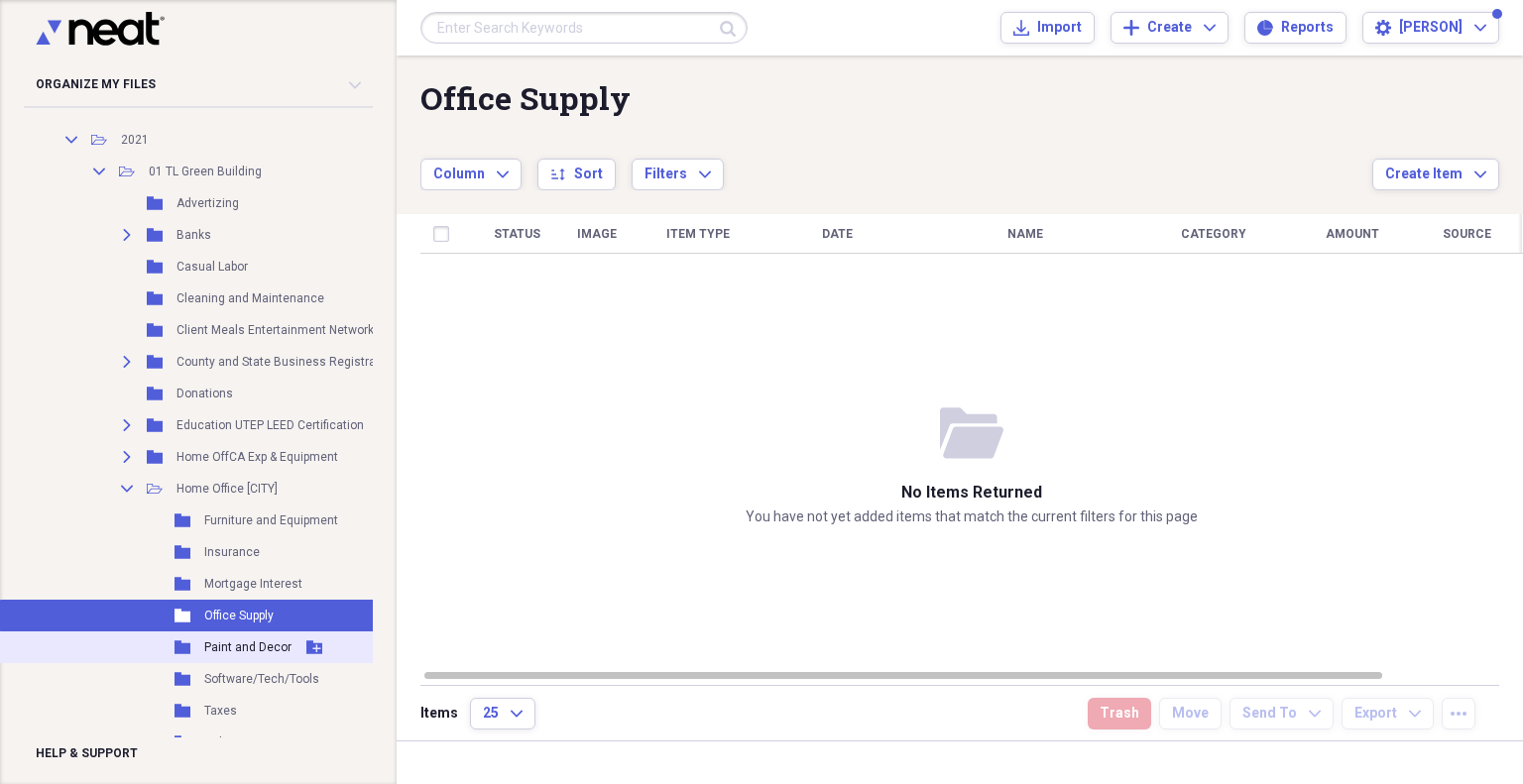 click on "Paint and Decor" at bounding box center (248, 647) 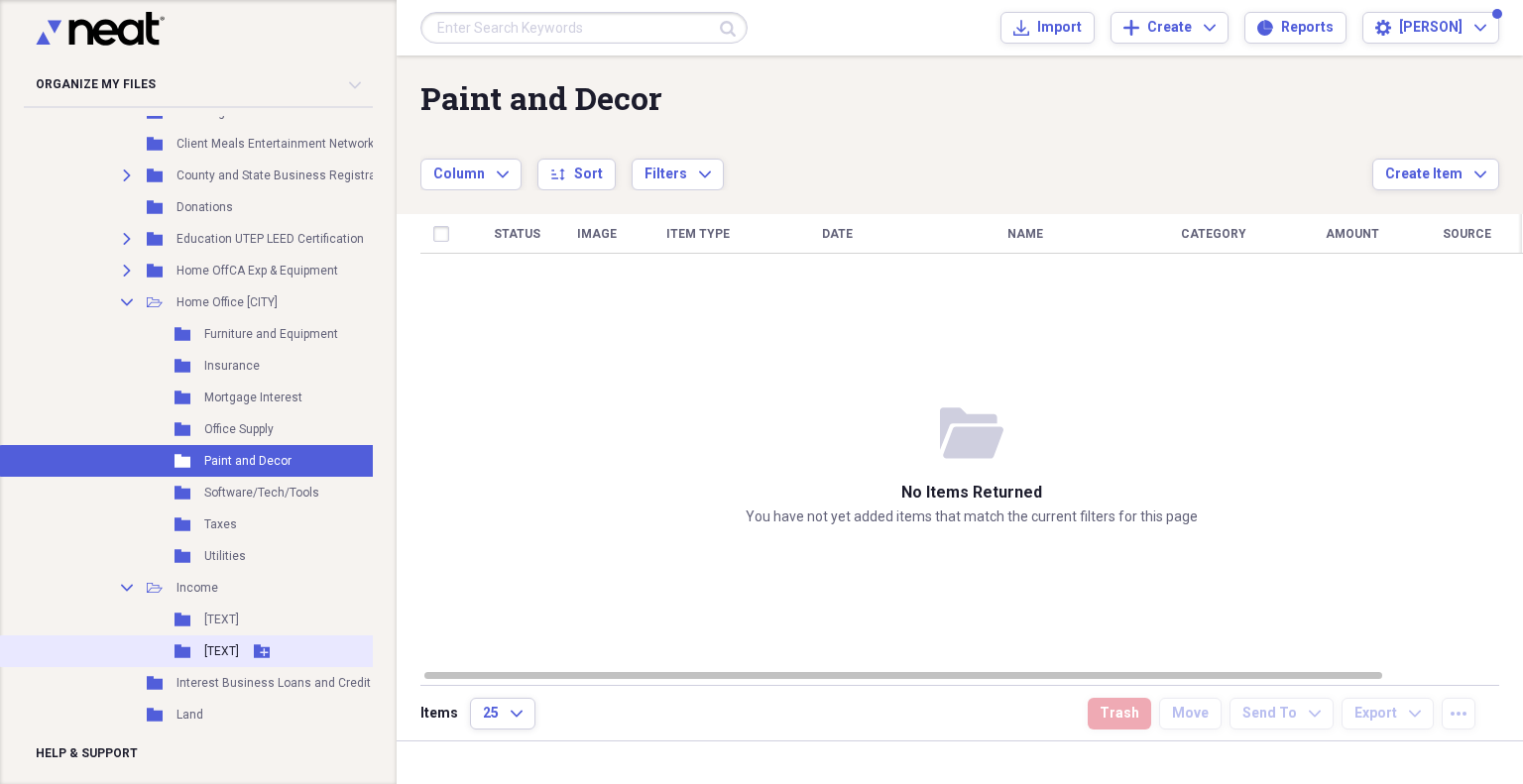 scroll, scrollTop: 1776, scrollLeft: 0, axis: vertical 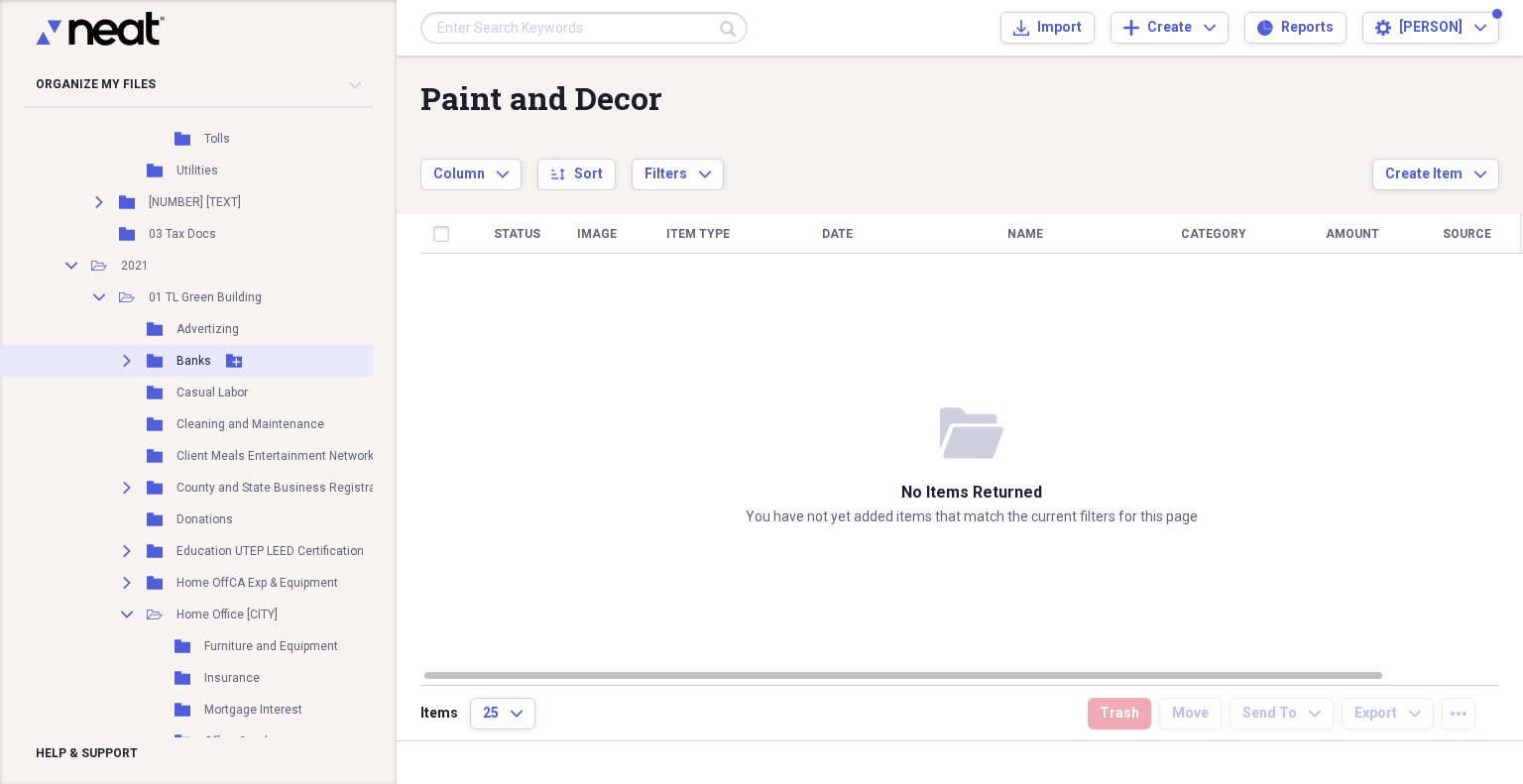 click 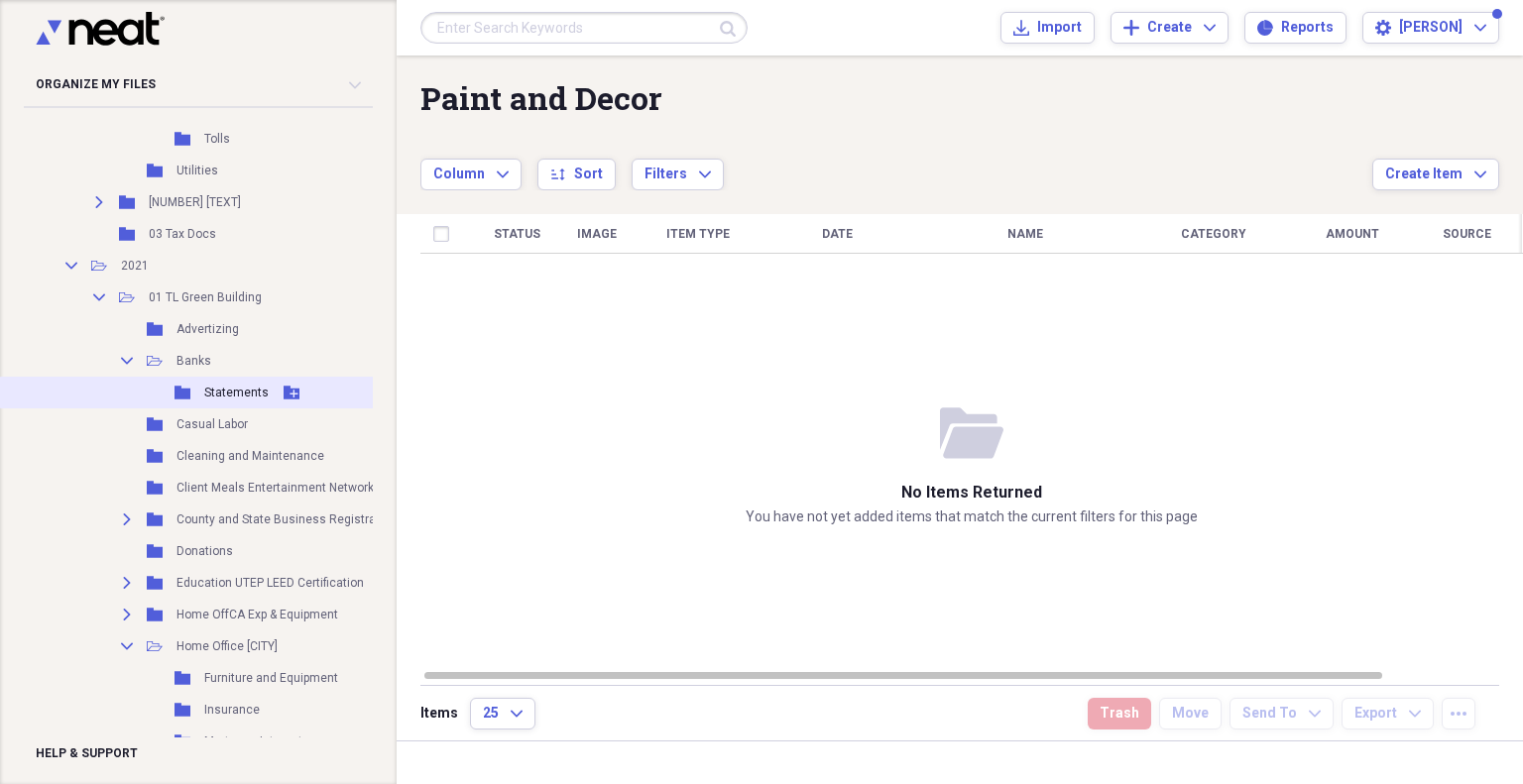 click on "Statements" at bounding box center [236, 392] 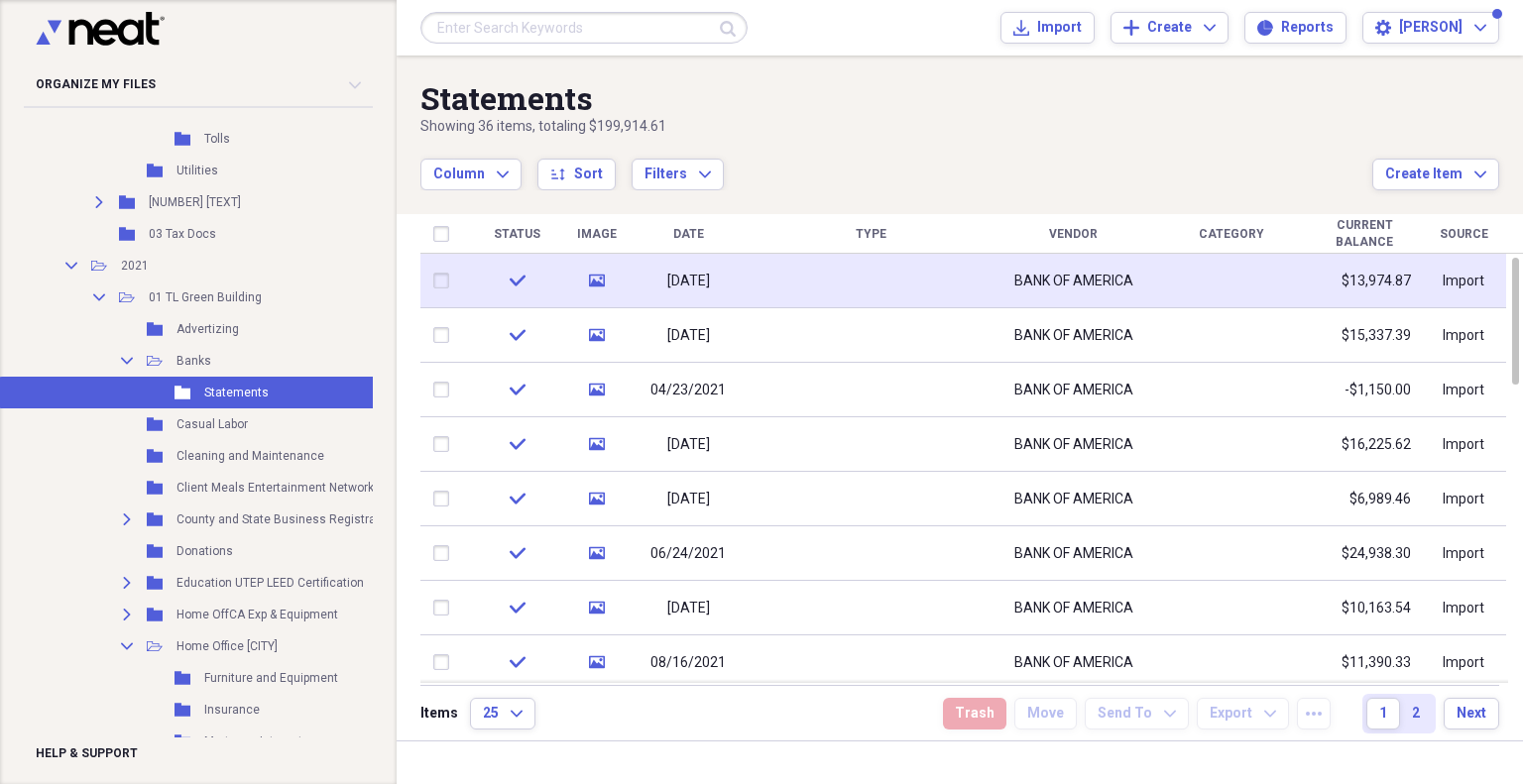 click on "[DATE]" at bounding box center (688, 281) 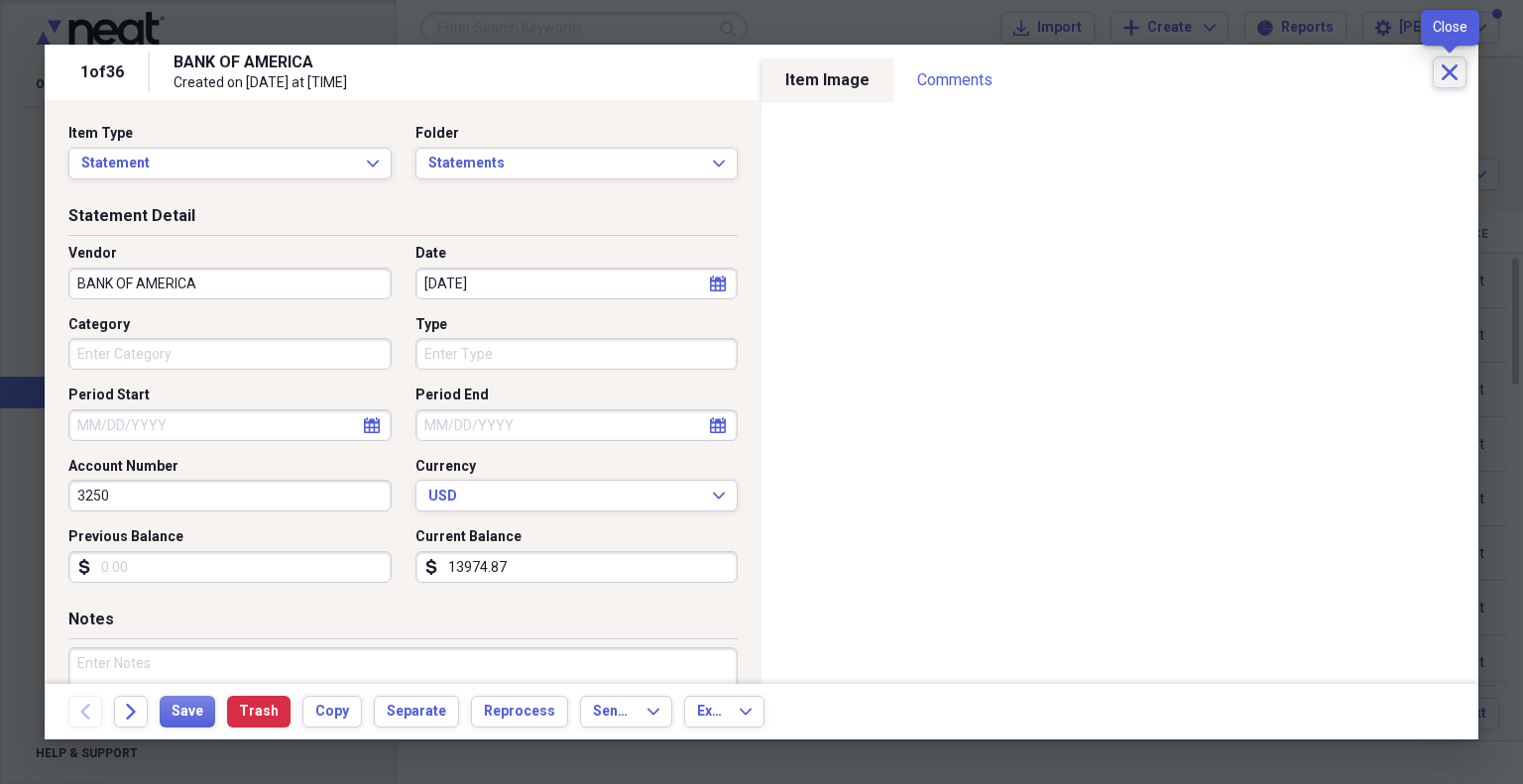 click 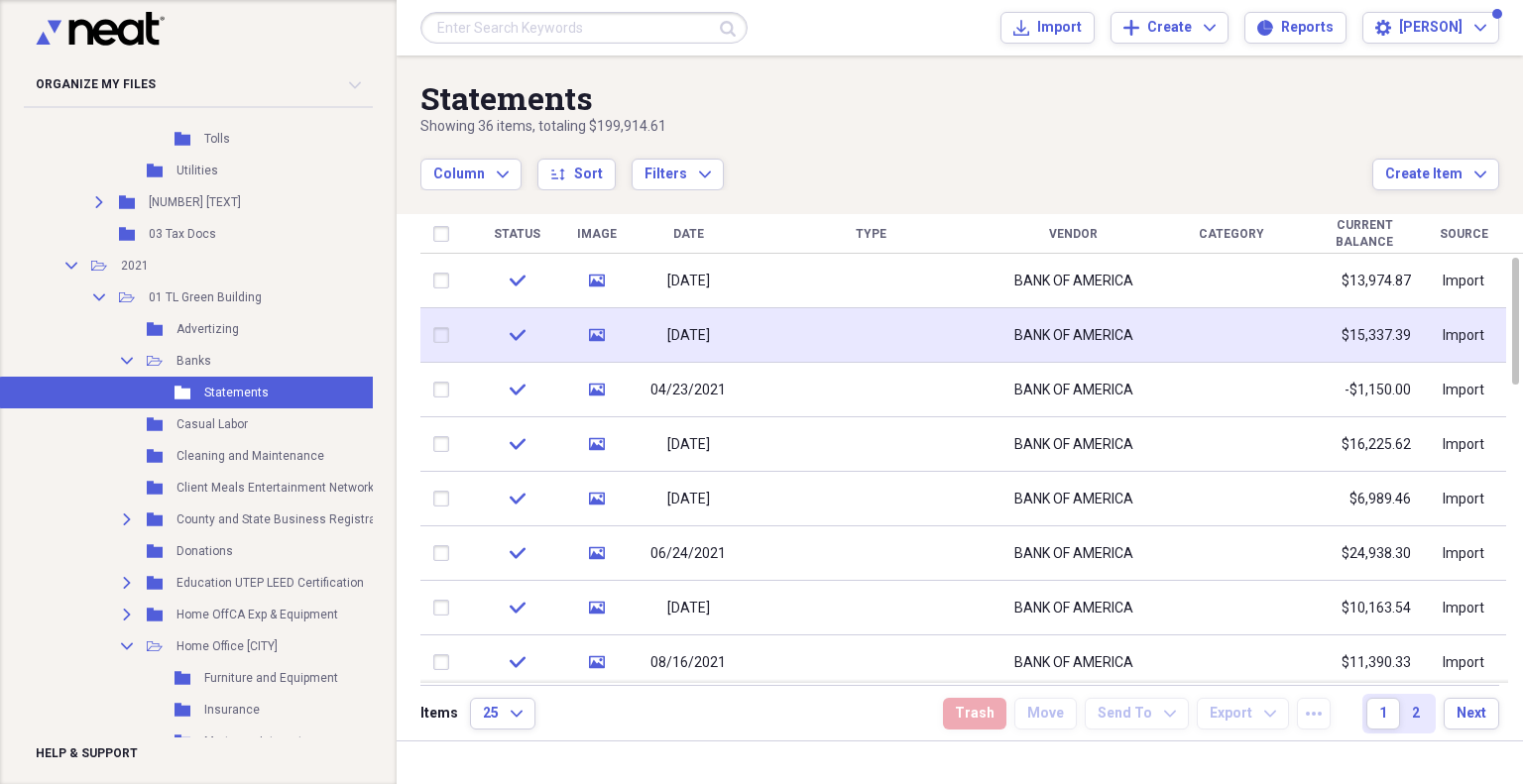 click on "[DATE]" at bounding box center [688, 336] 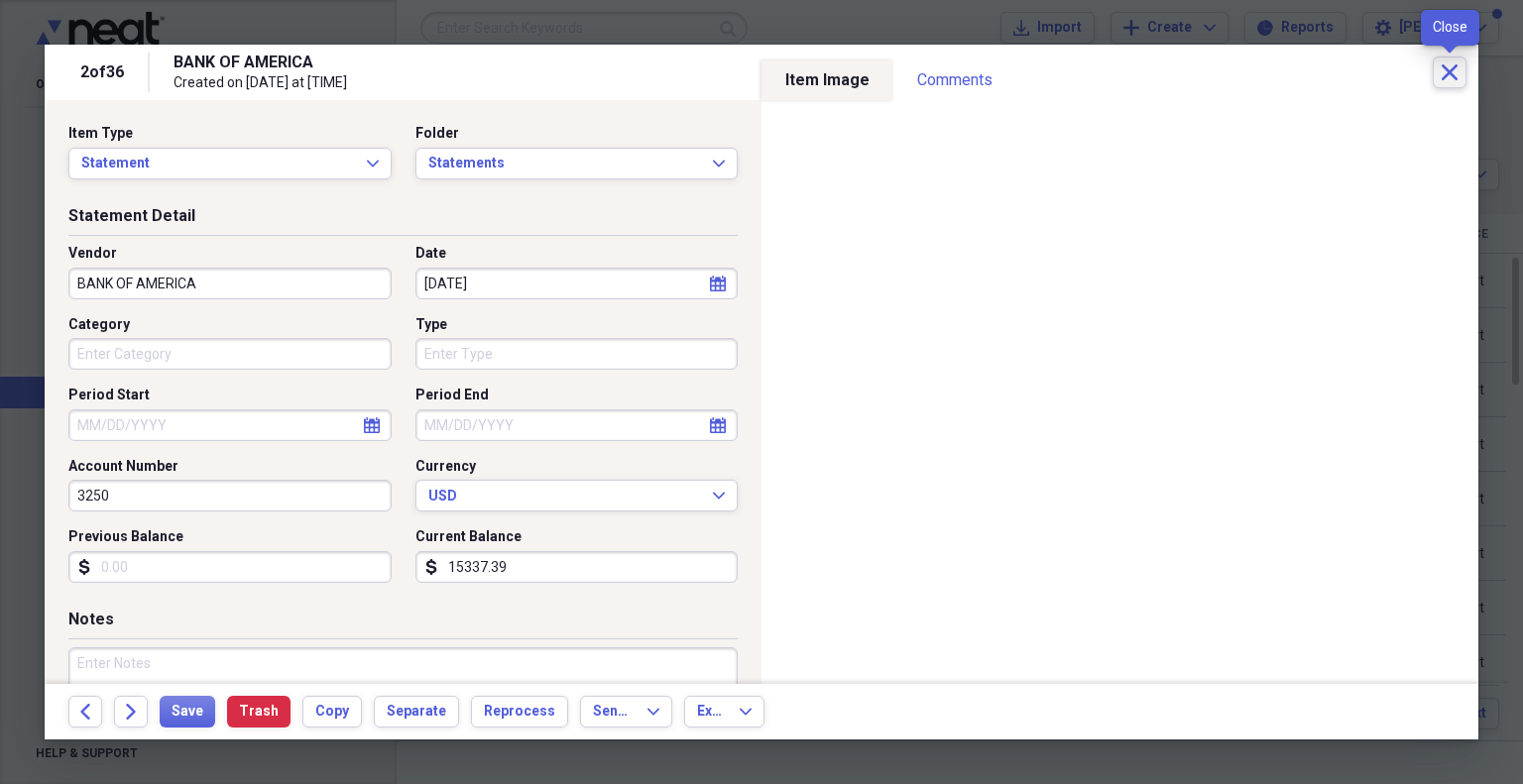 click on "Close" 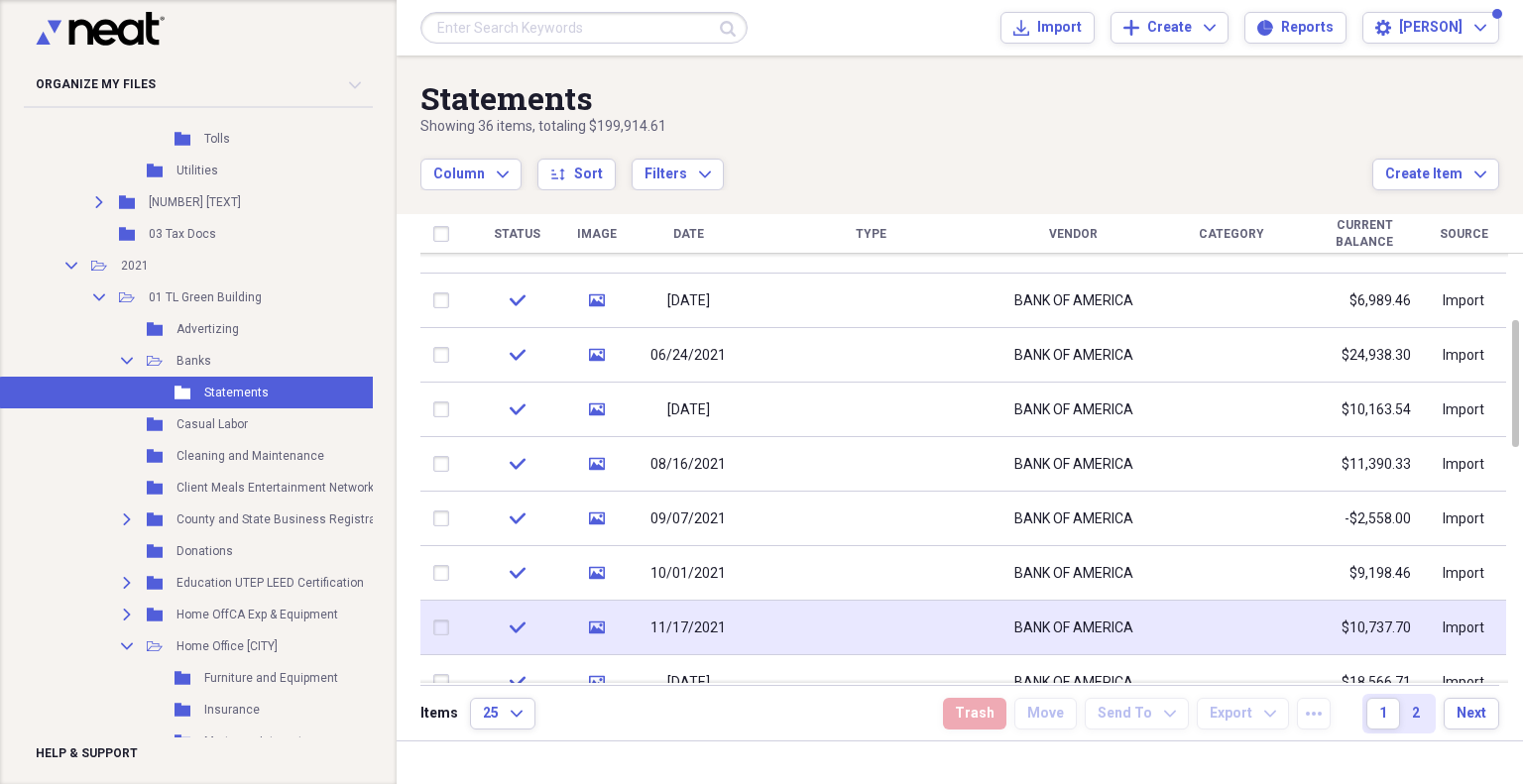 click on "11/17/2021" at bounding box center (688, 628) 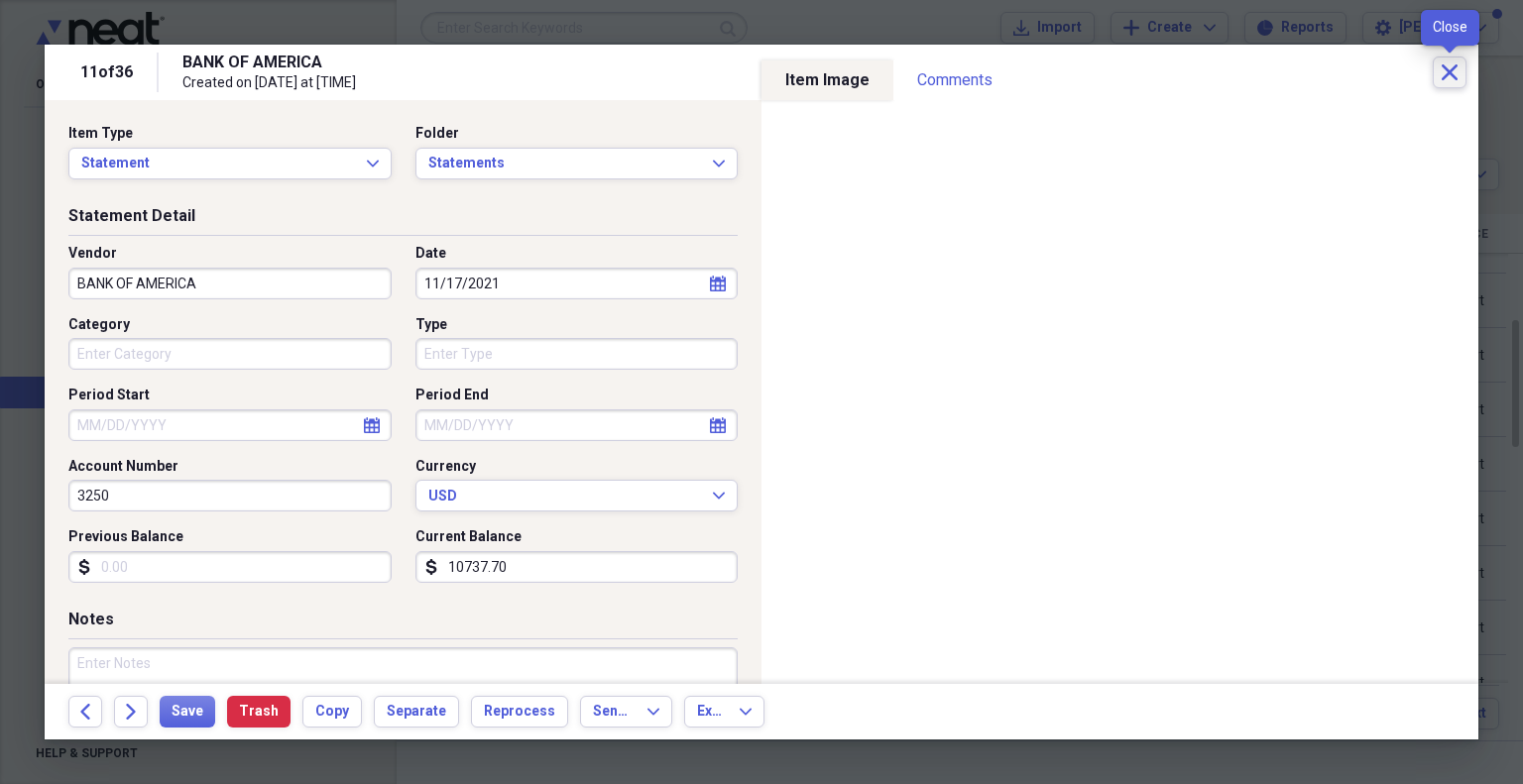 click on "Close" at bounding box center (1450, 72) 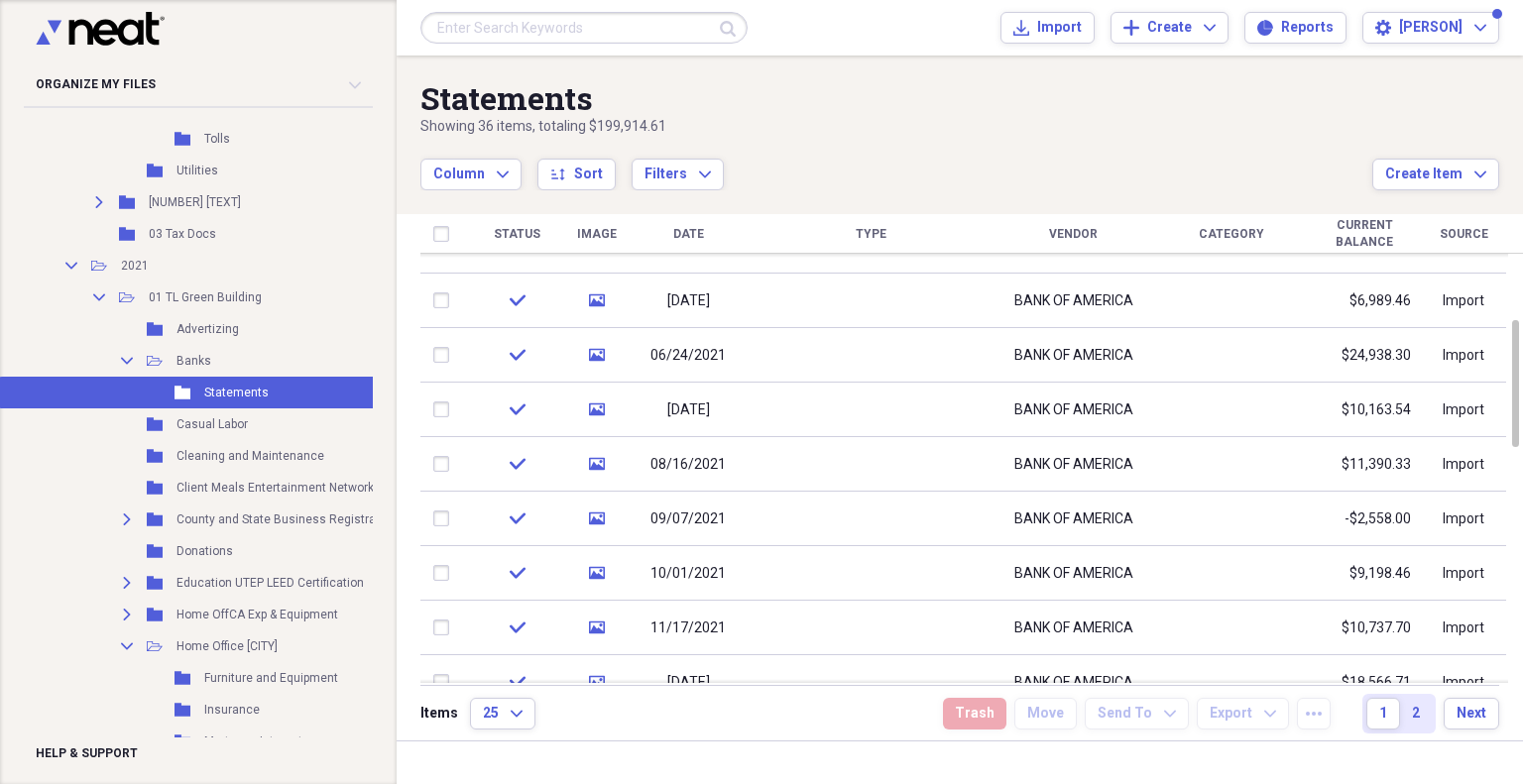 click at bounding box center [584, 28] 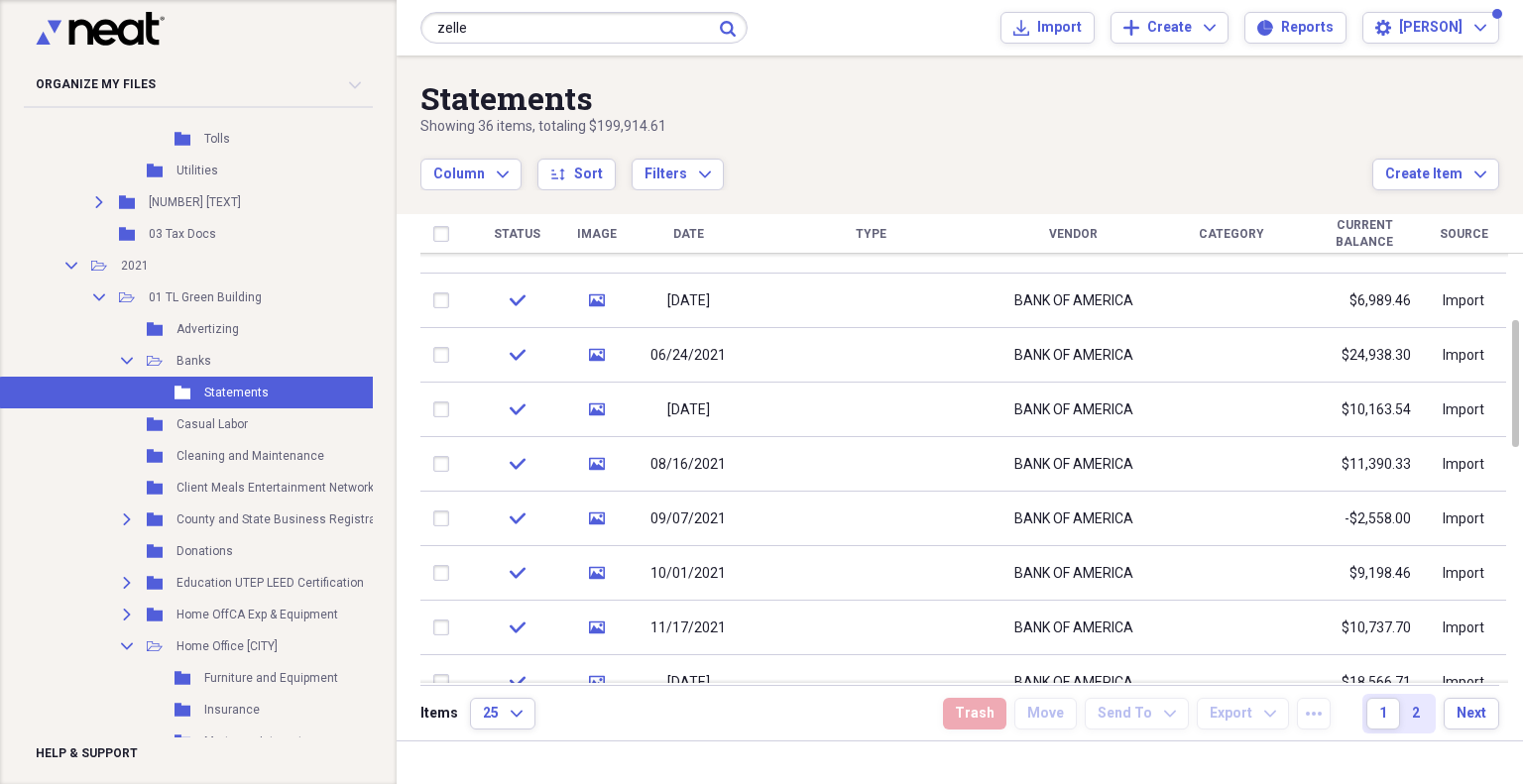 type on "zelle" 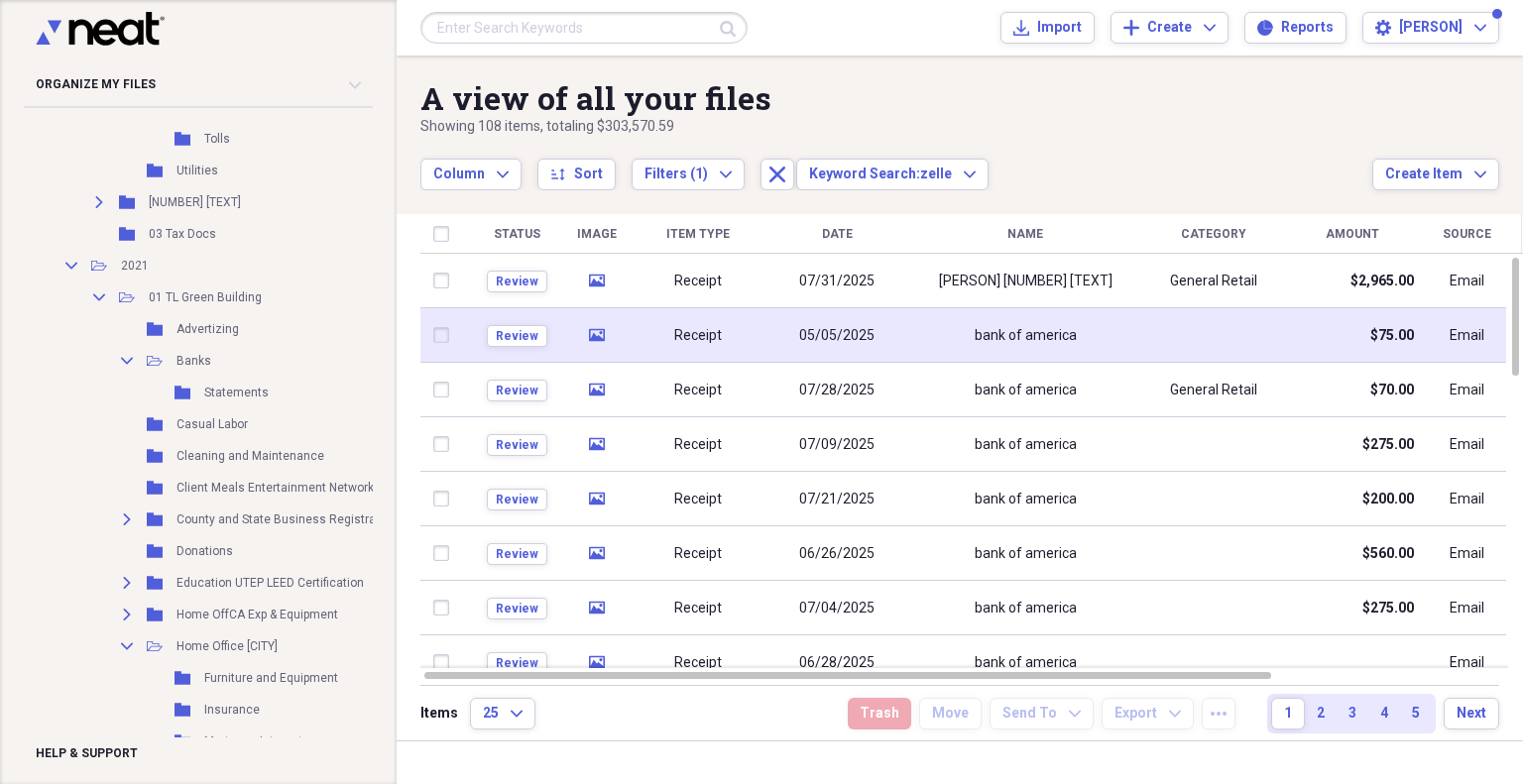 click on "05/05/2025" at bounding box center (837, 336) 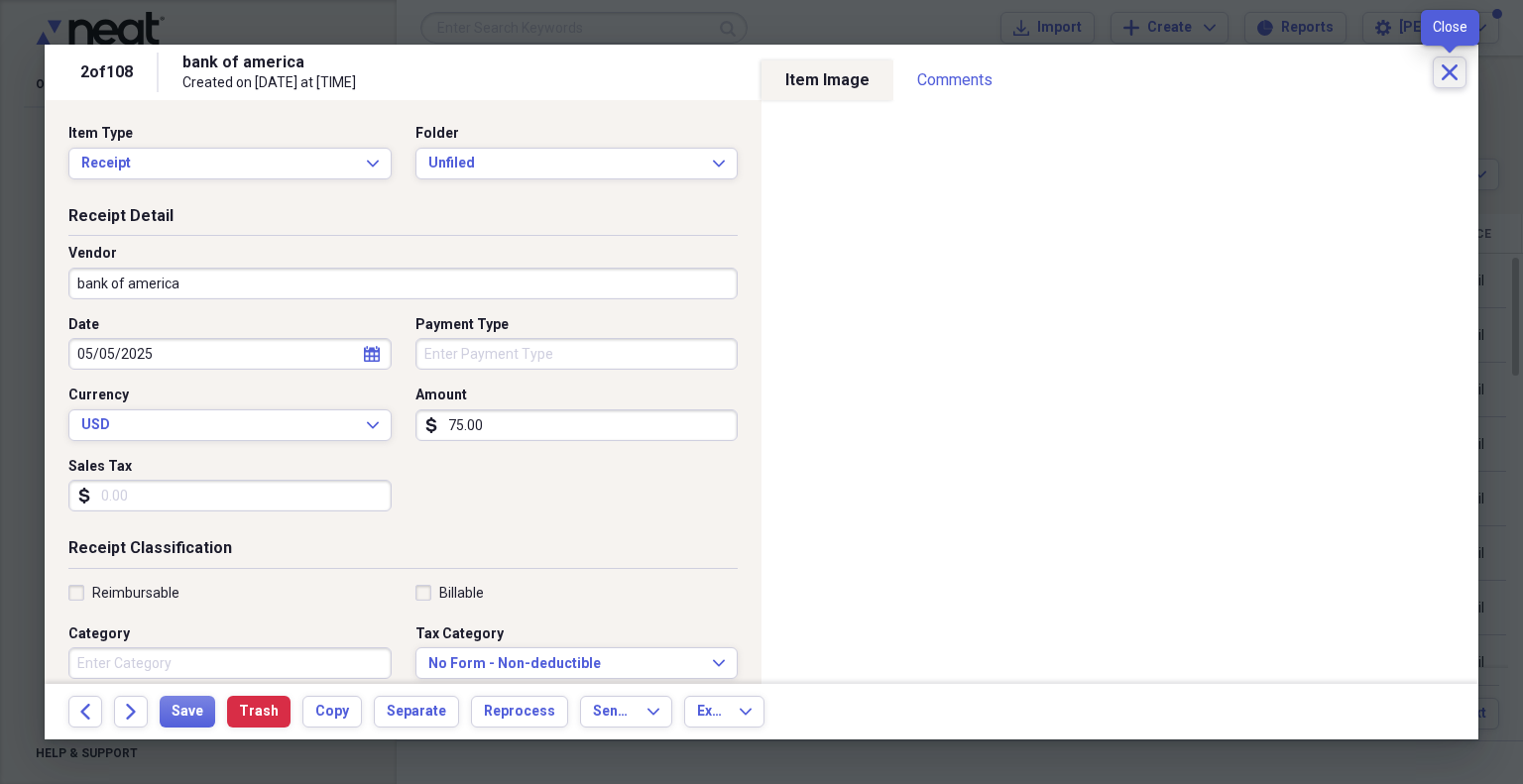 click 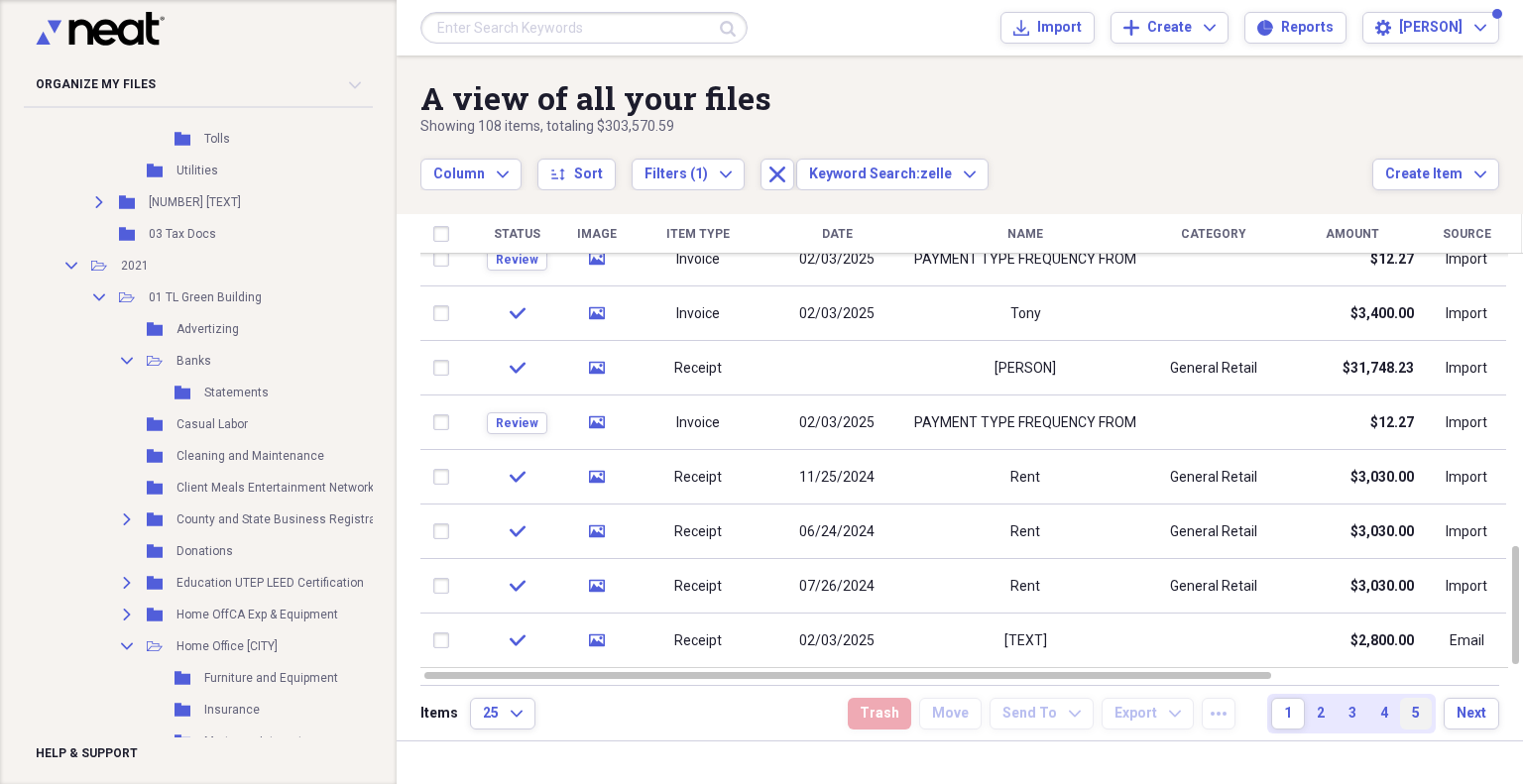 click on "5" at bounding box center [1416, 714] 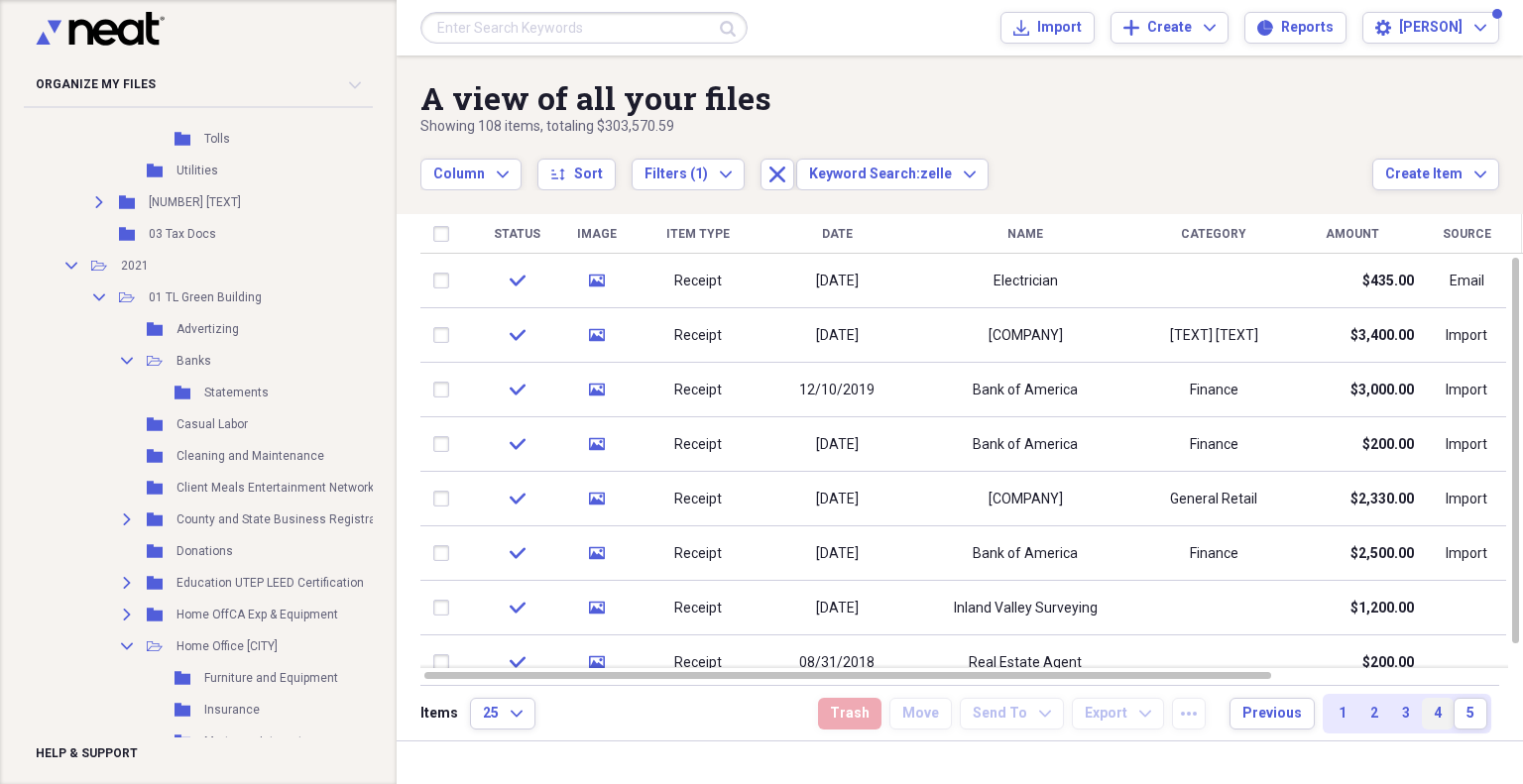 click on "4" at bounding box center (1438, 714) 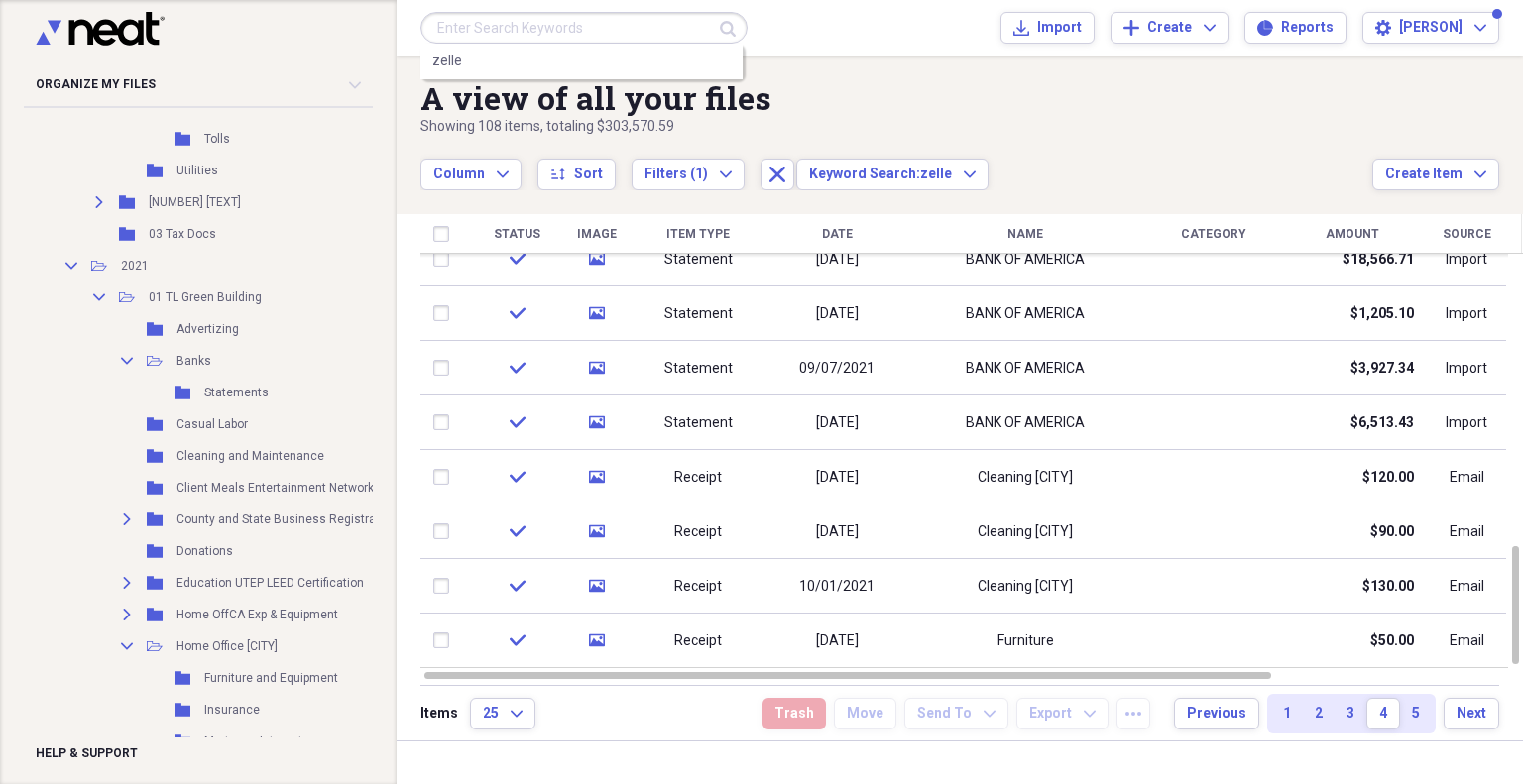 click at bounding box center (584, 28) 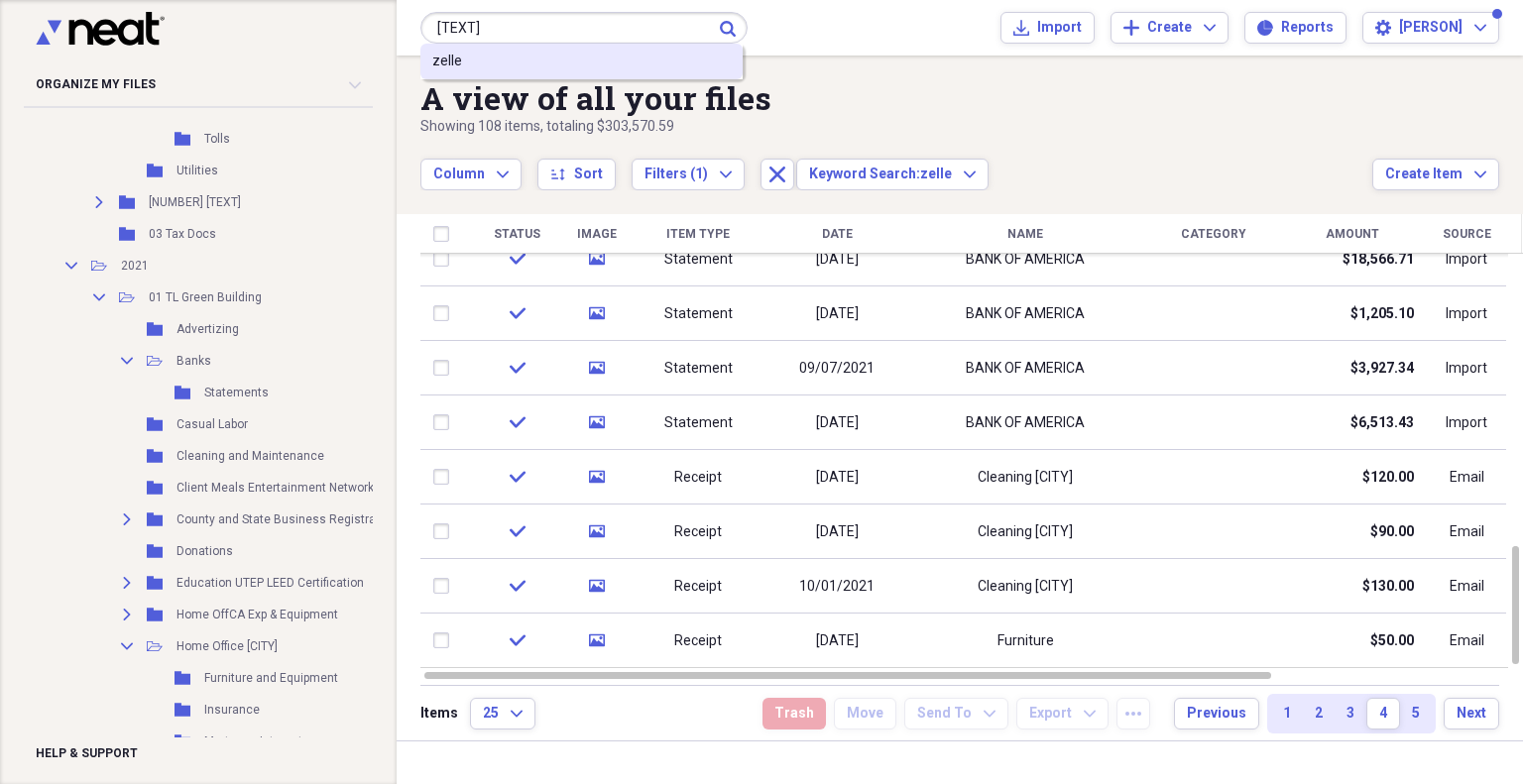 type on "[TEXT]" 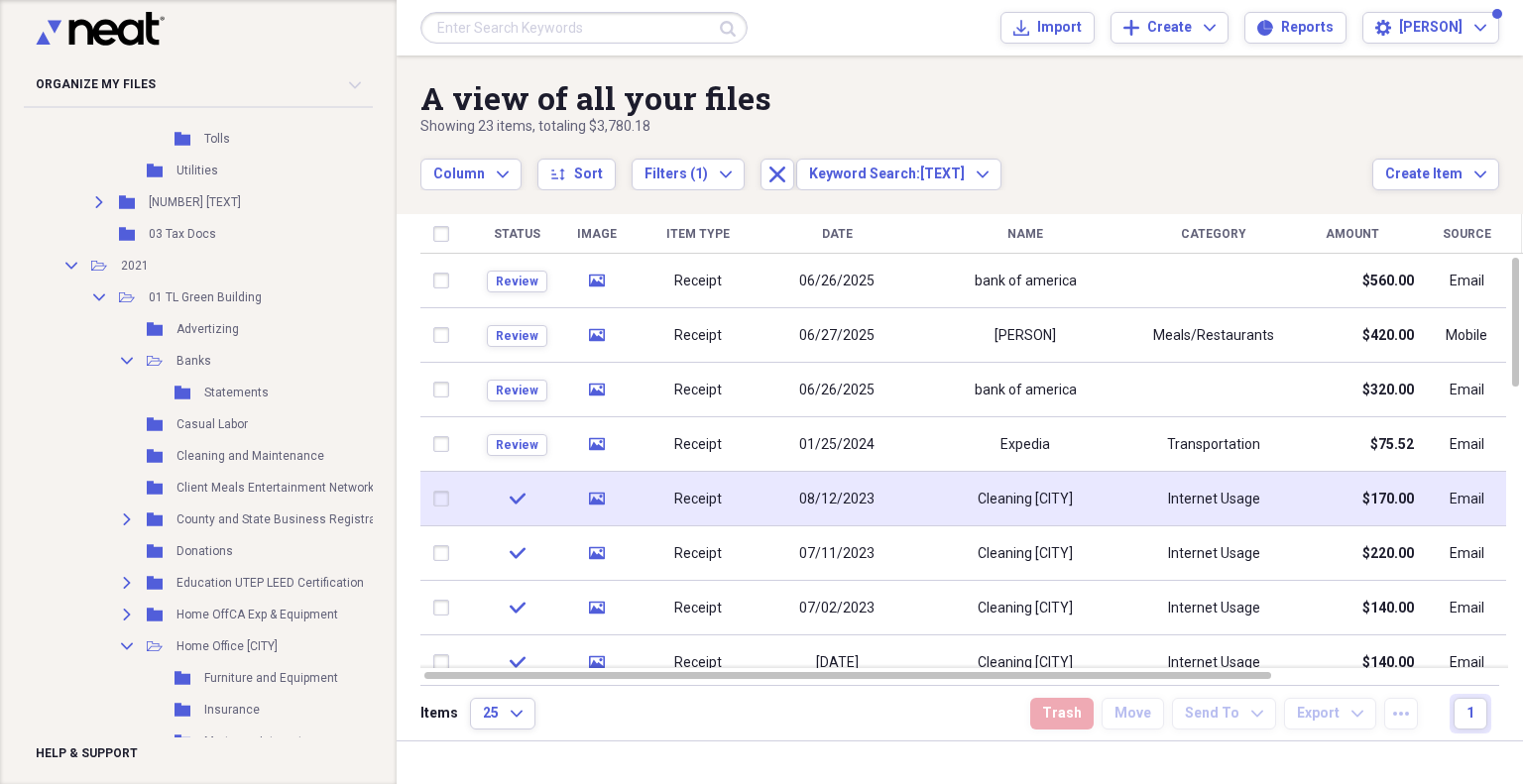 click on "08/12/2023" at bounding box center [837, 500] 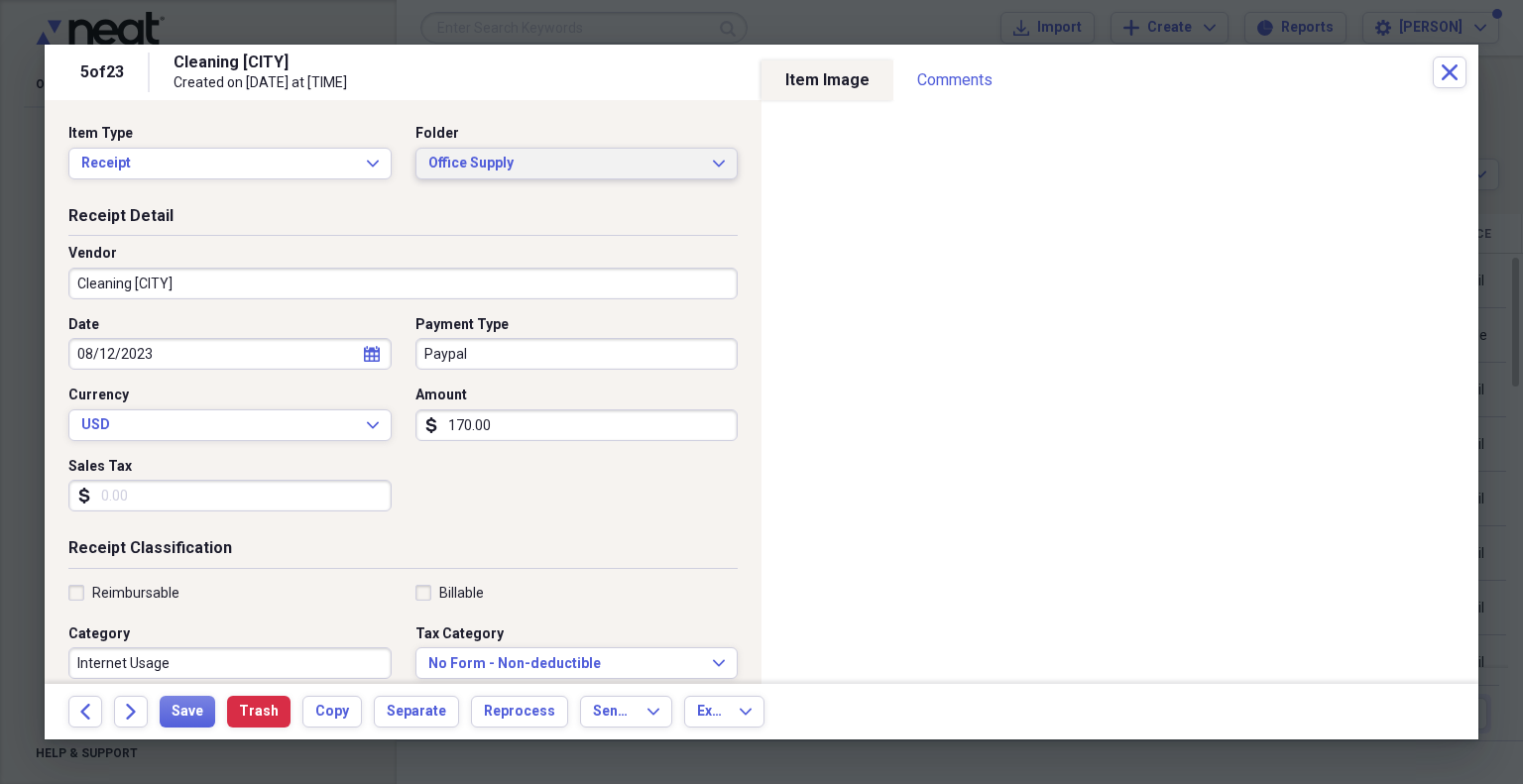 click on "Expand" 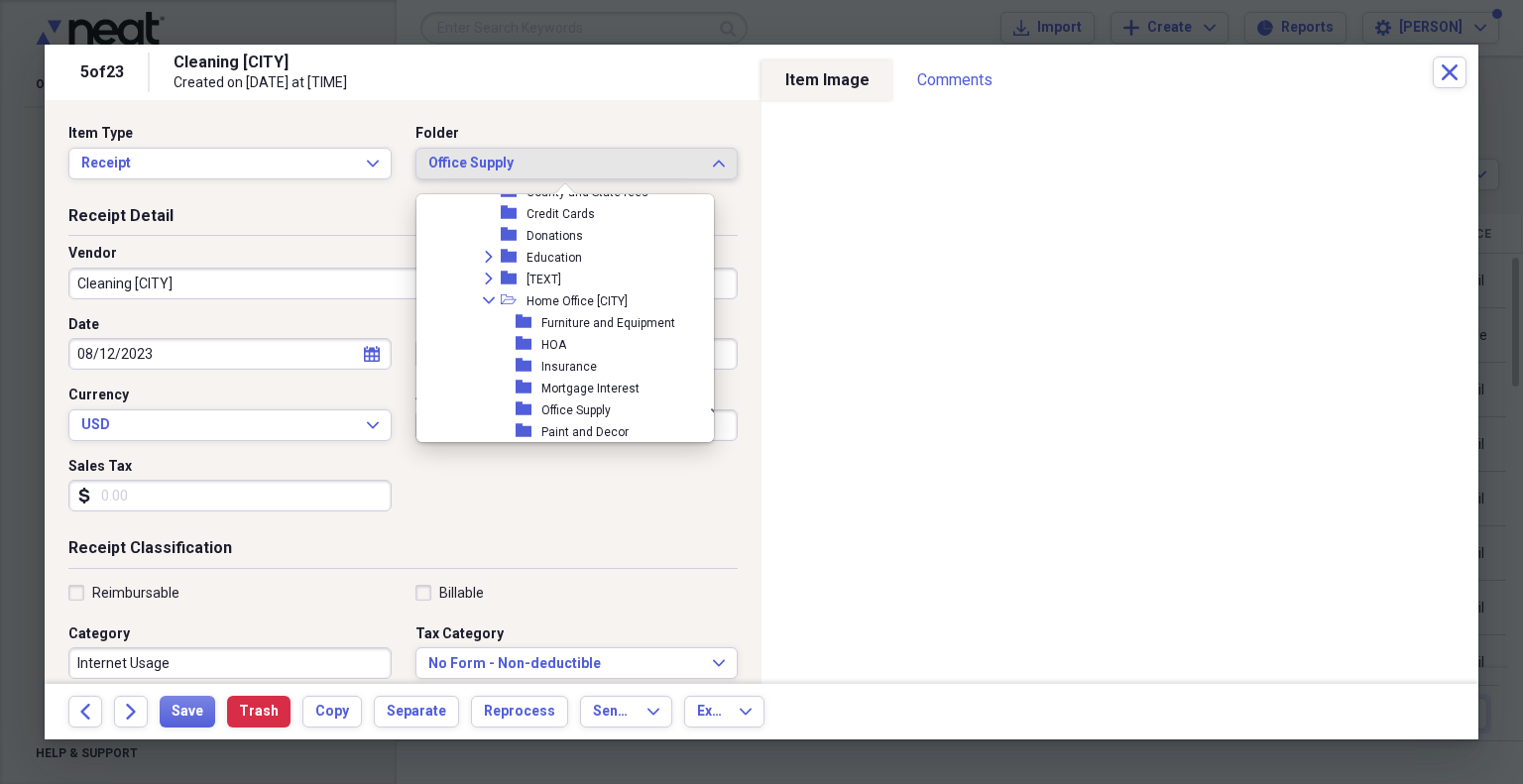scroll, scrollTop: 866, scrollLeft: 0, axis: vertical 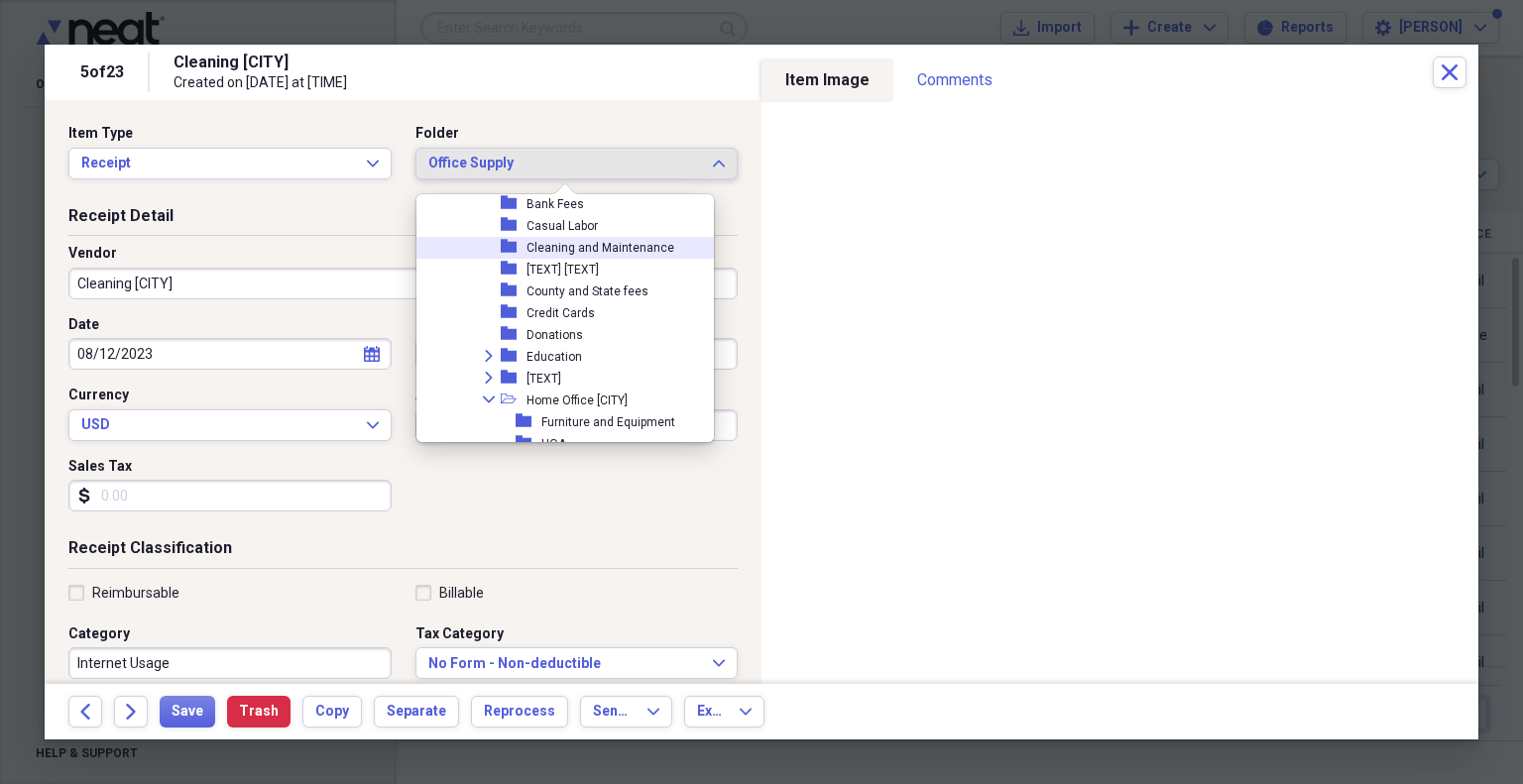 click on "Cleaning and Maintenance" at bounding box center (600, 248) 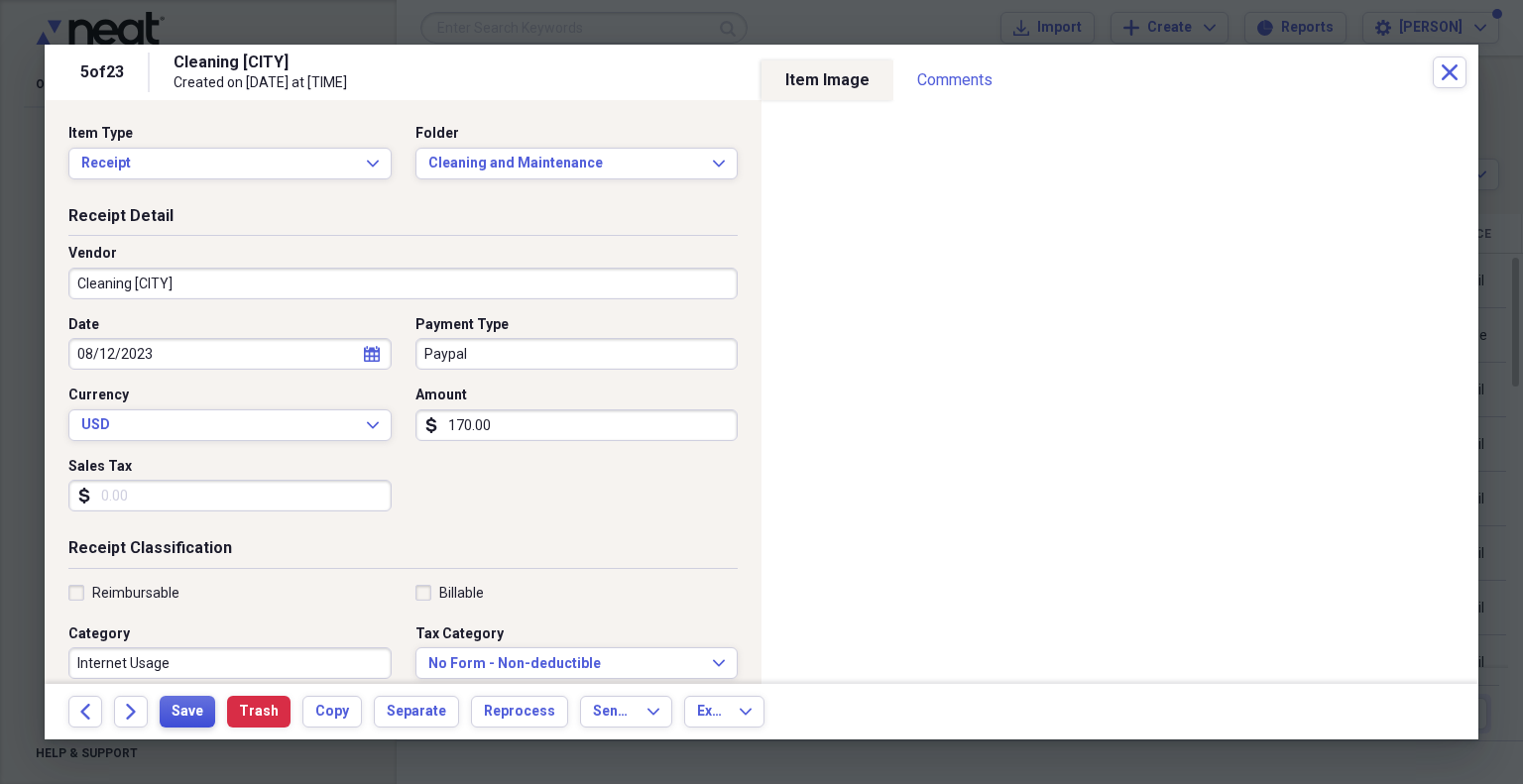 click on "Save" at bounding box center [187, 712] 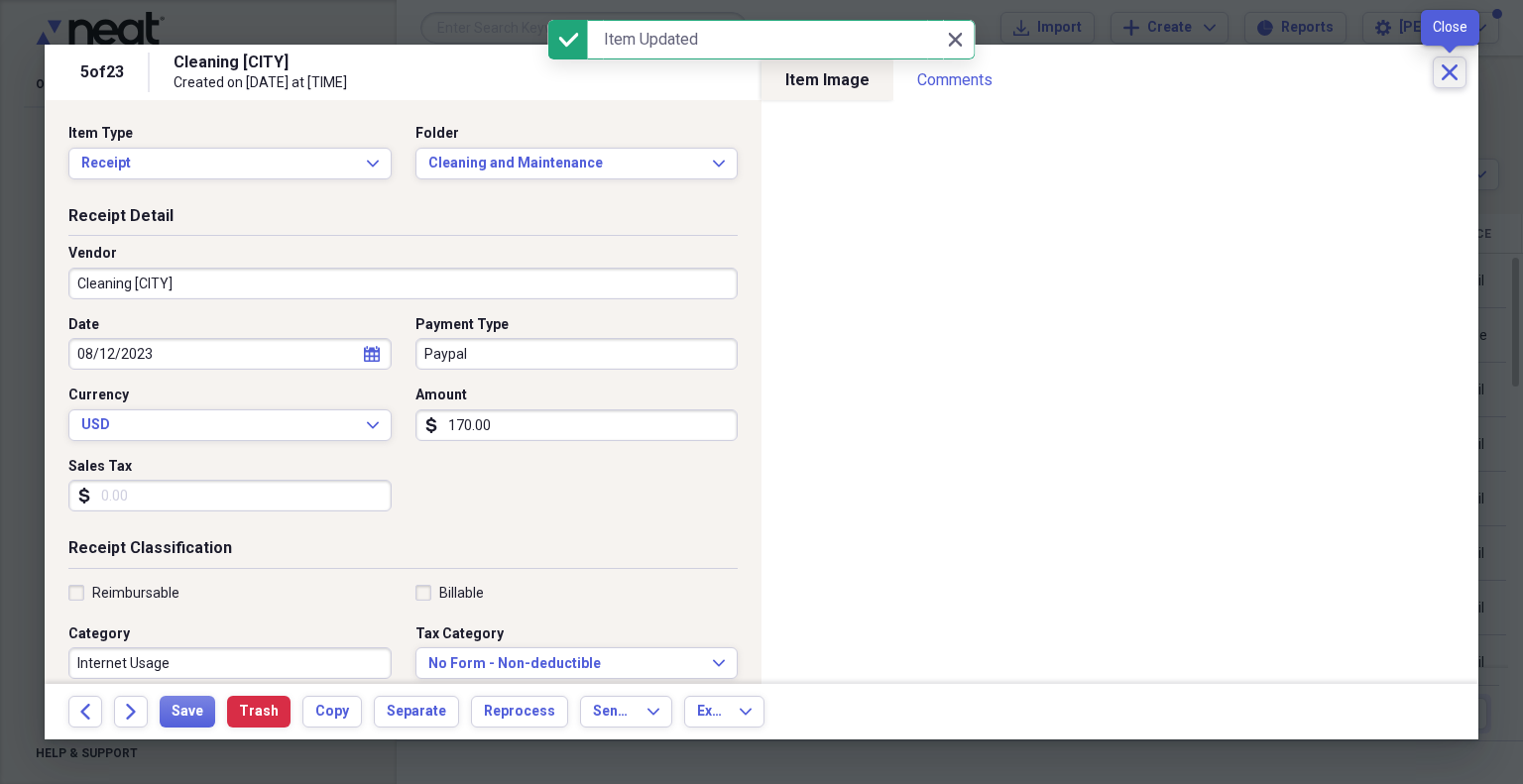 click on "Close" at bounding box center [1450, 72] 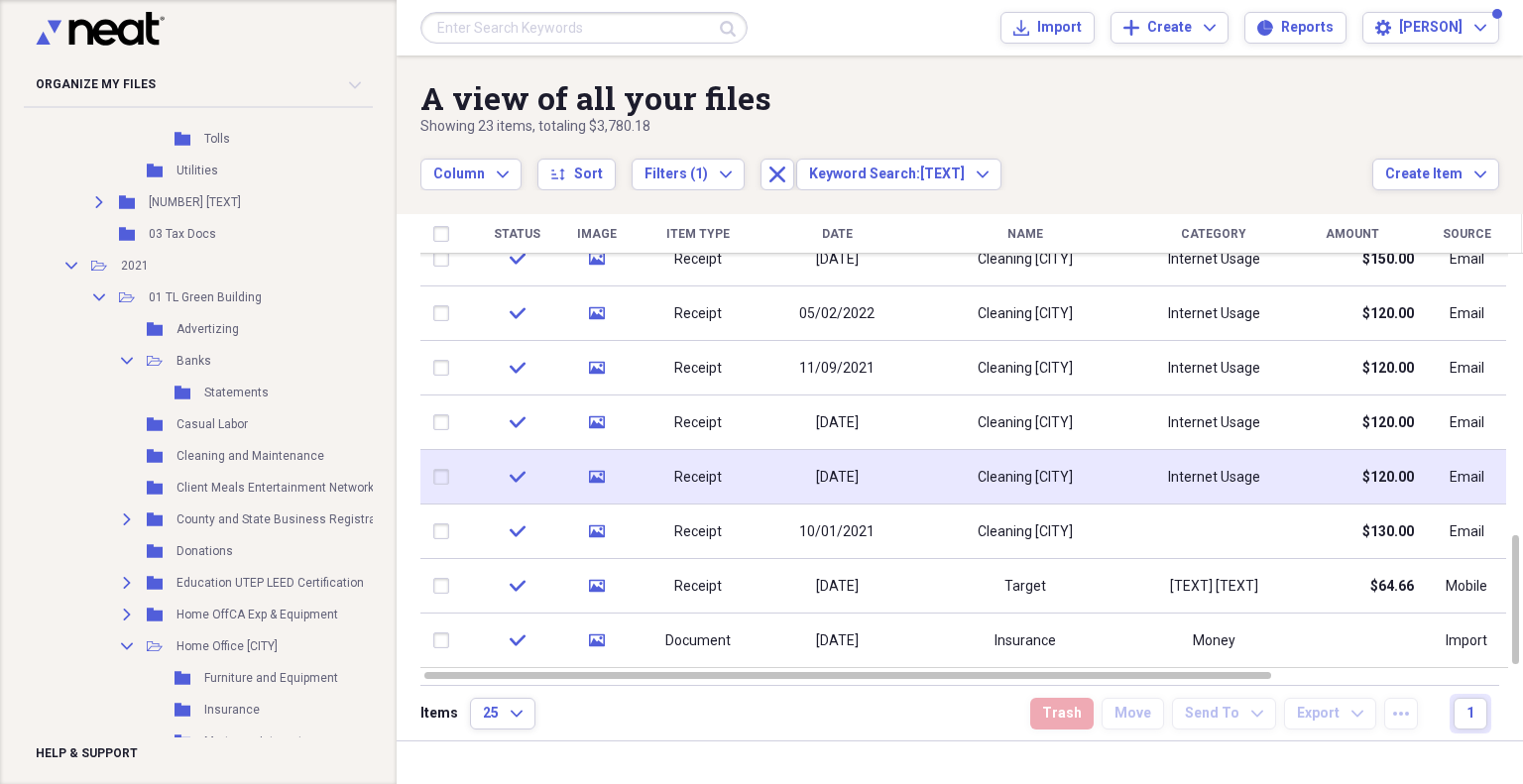 click on "[DATE]" at bounding box center (837, 478) 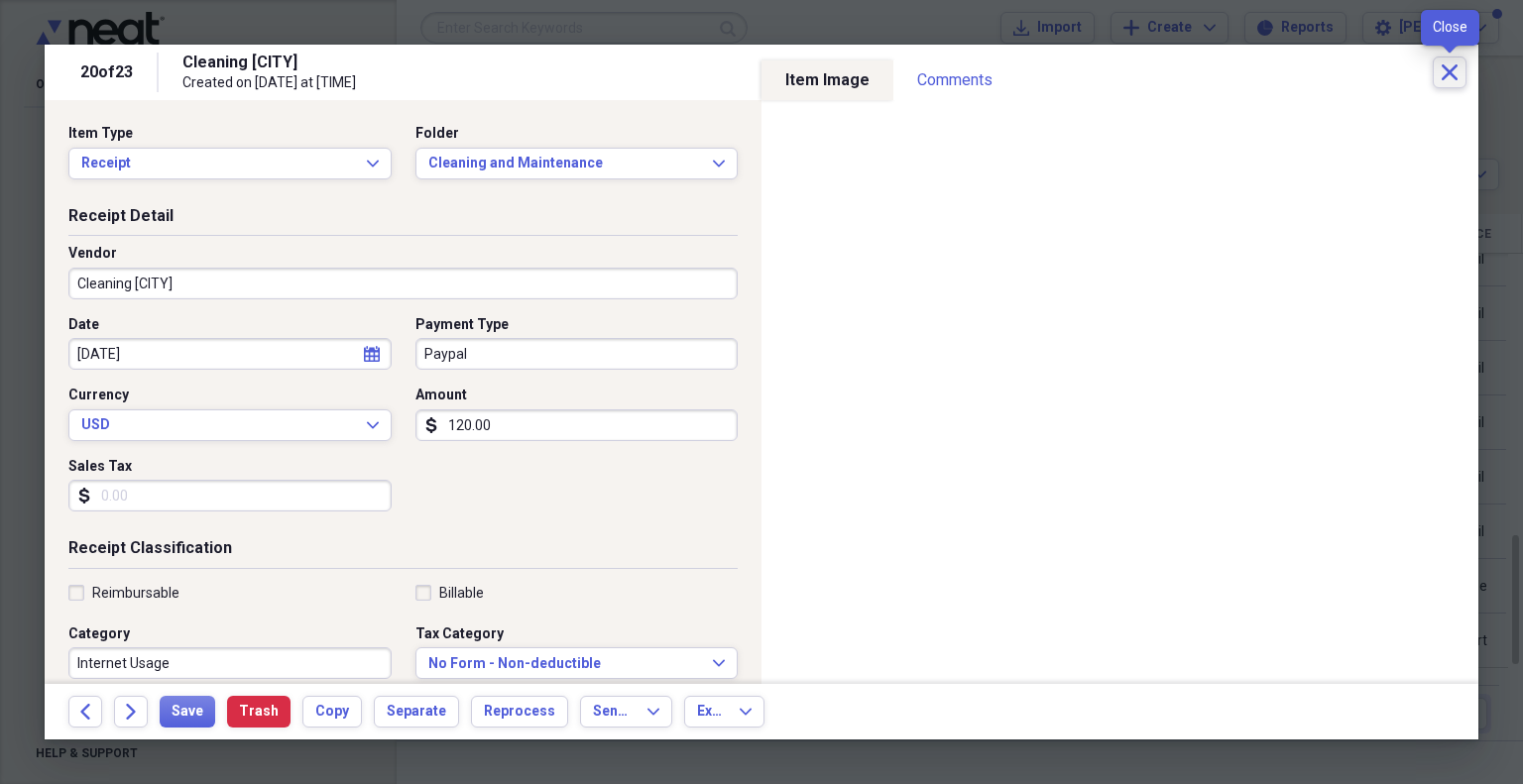 click on "Close" 